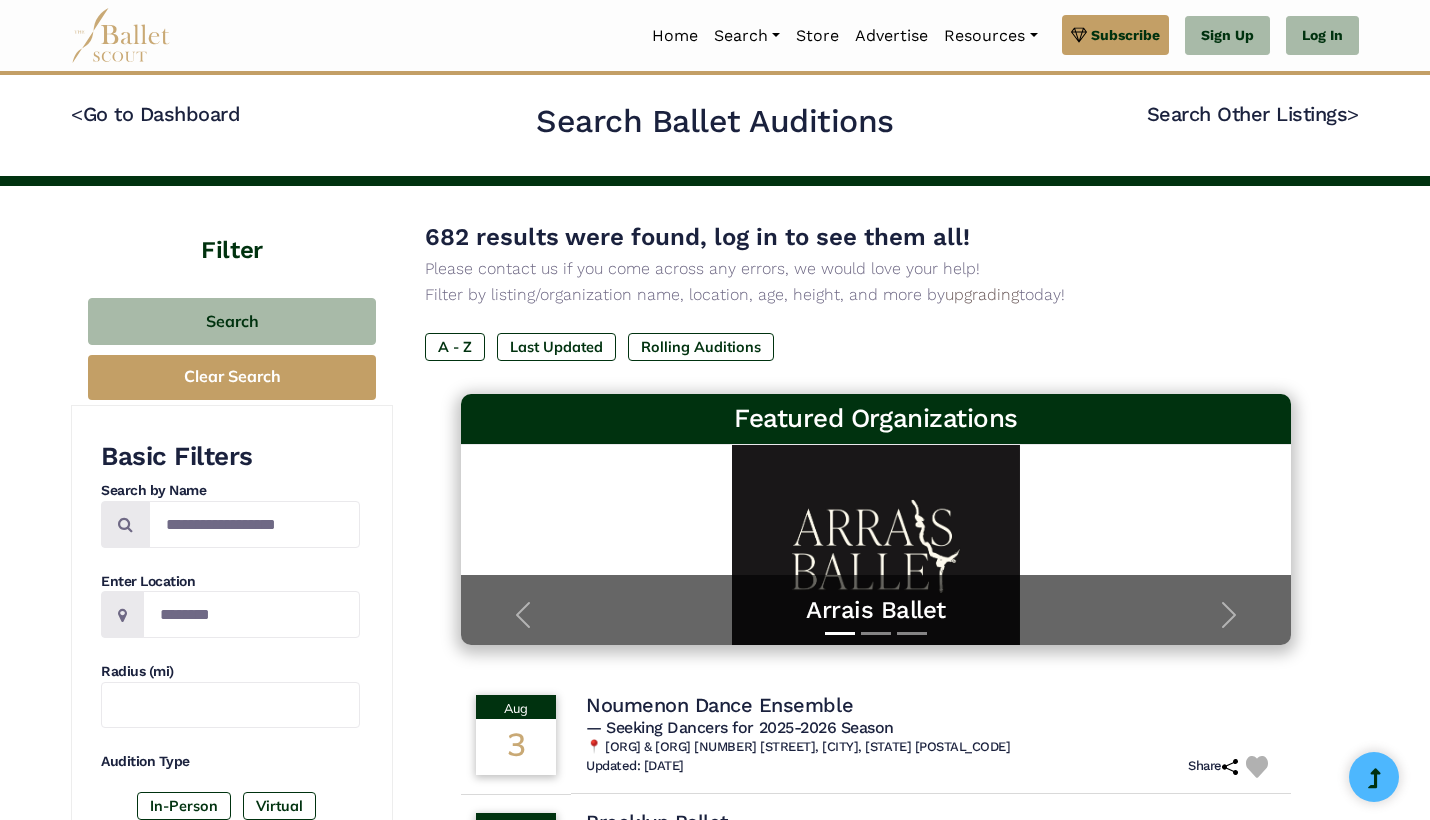 scroll, scrollTop: 0, scrollLeft: 0, axis: both 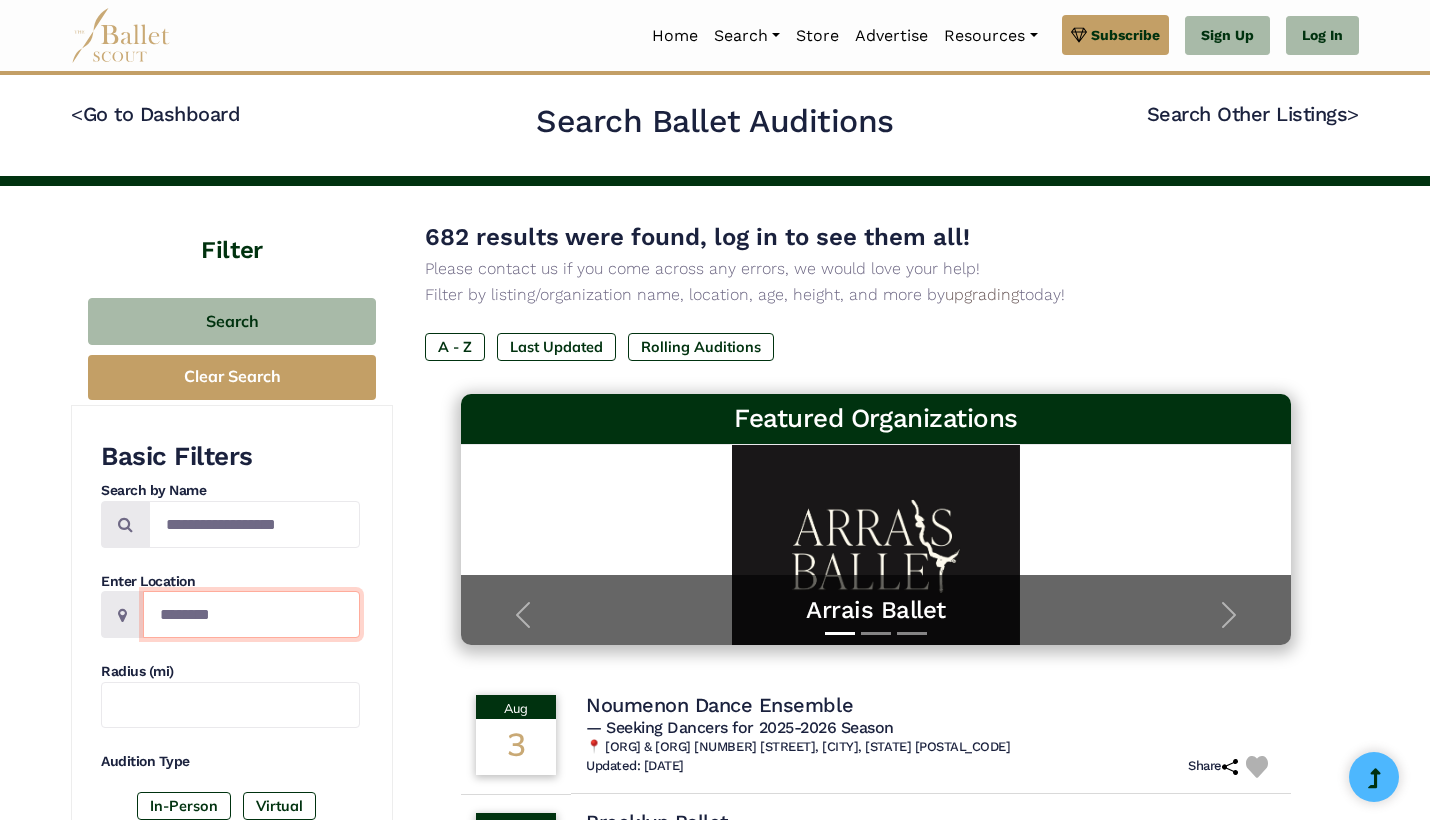 click at bounding box center [251, 614] 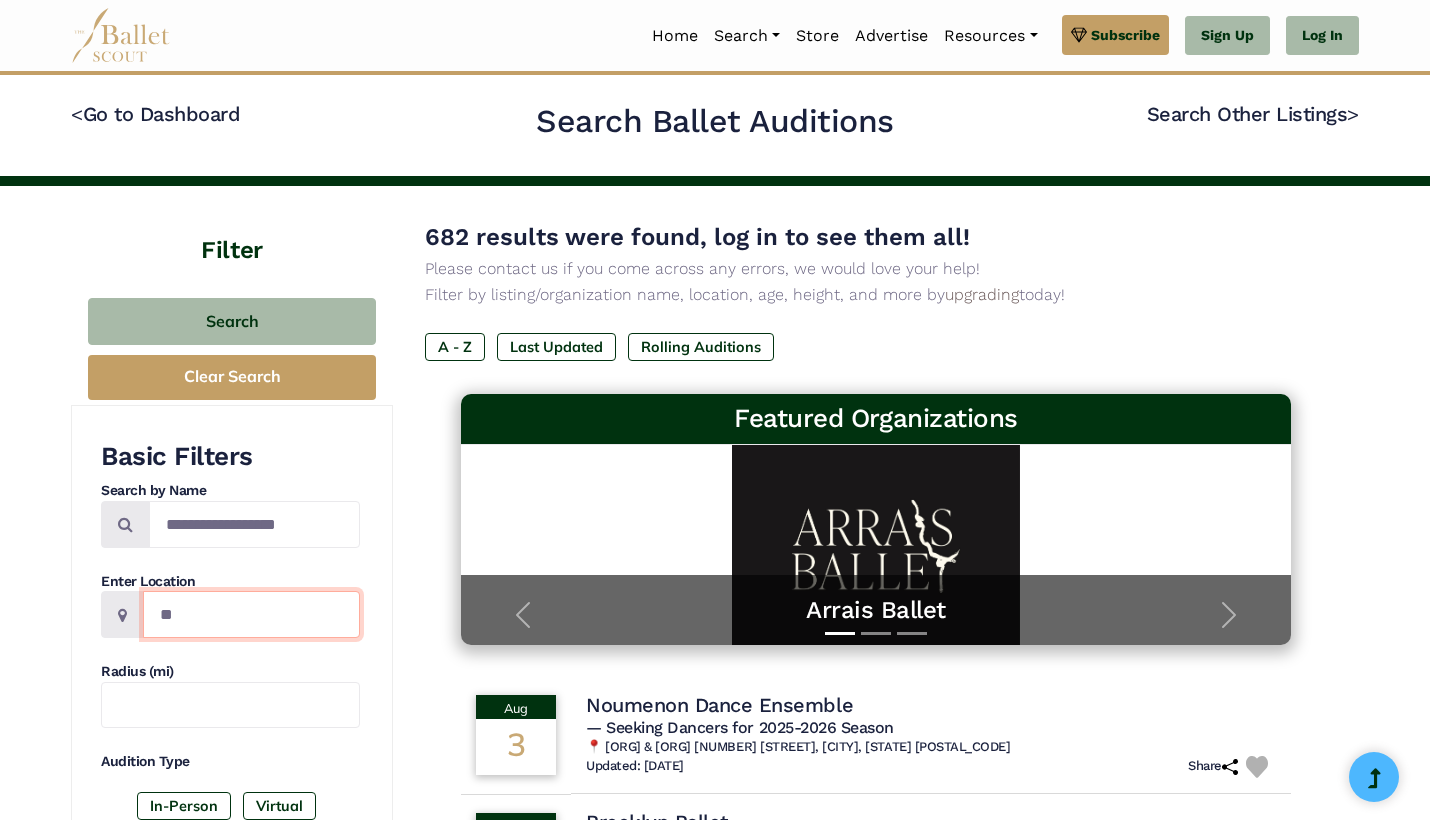 type on "*" 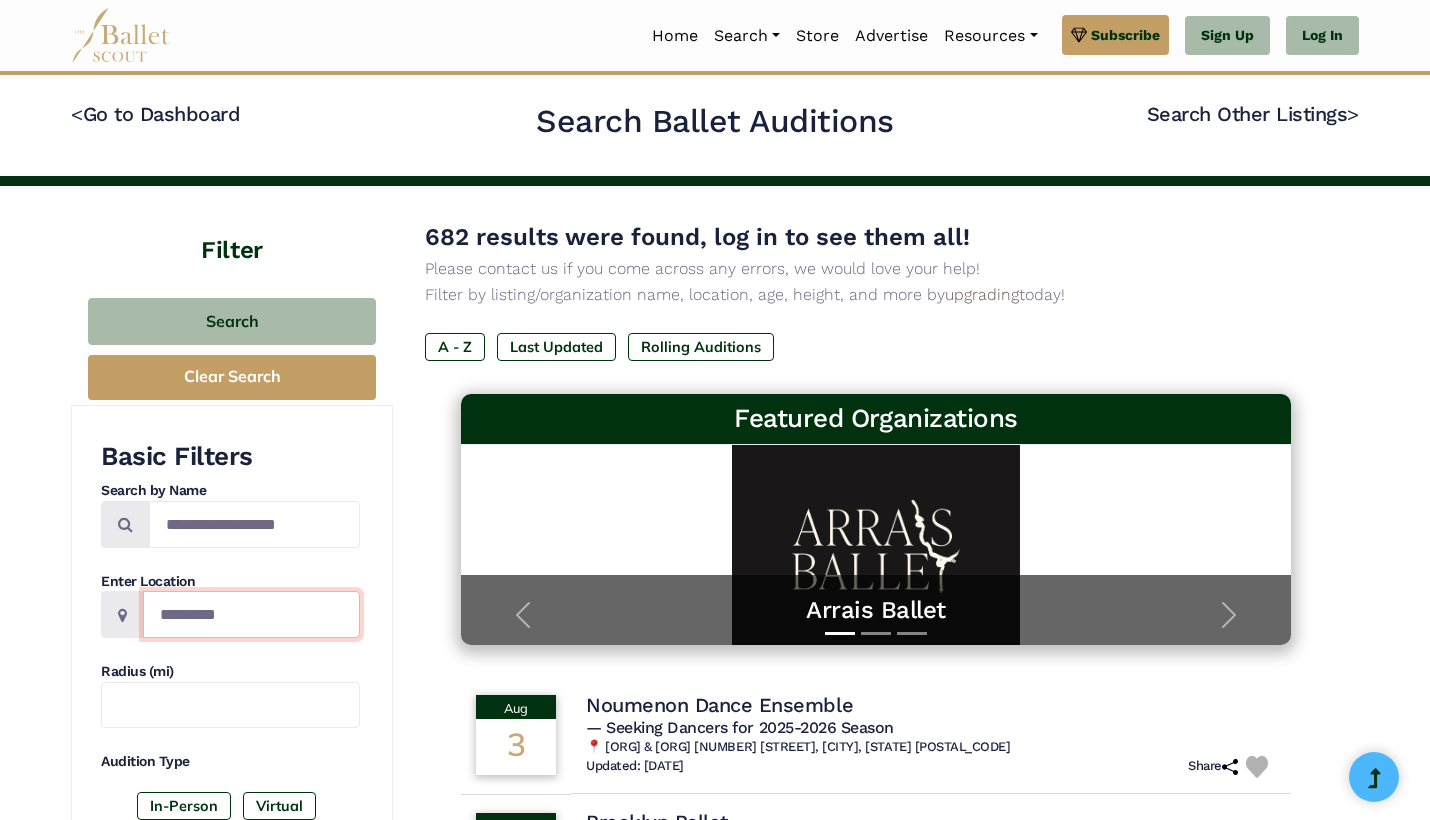 type on "*********" 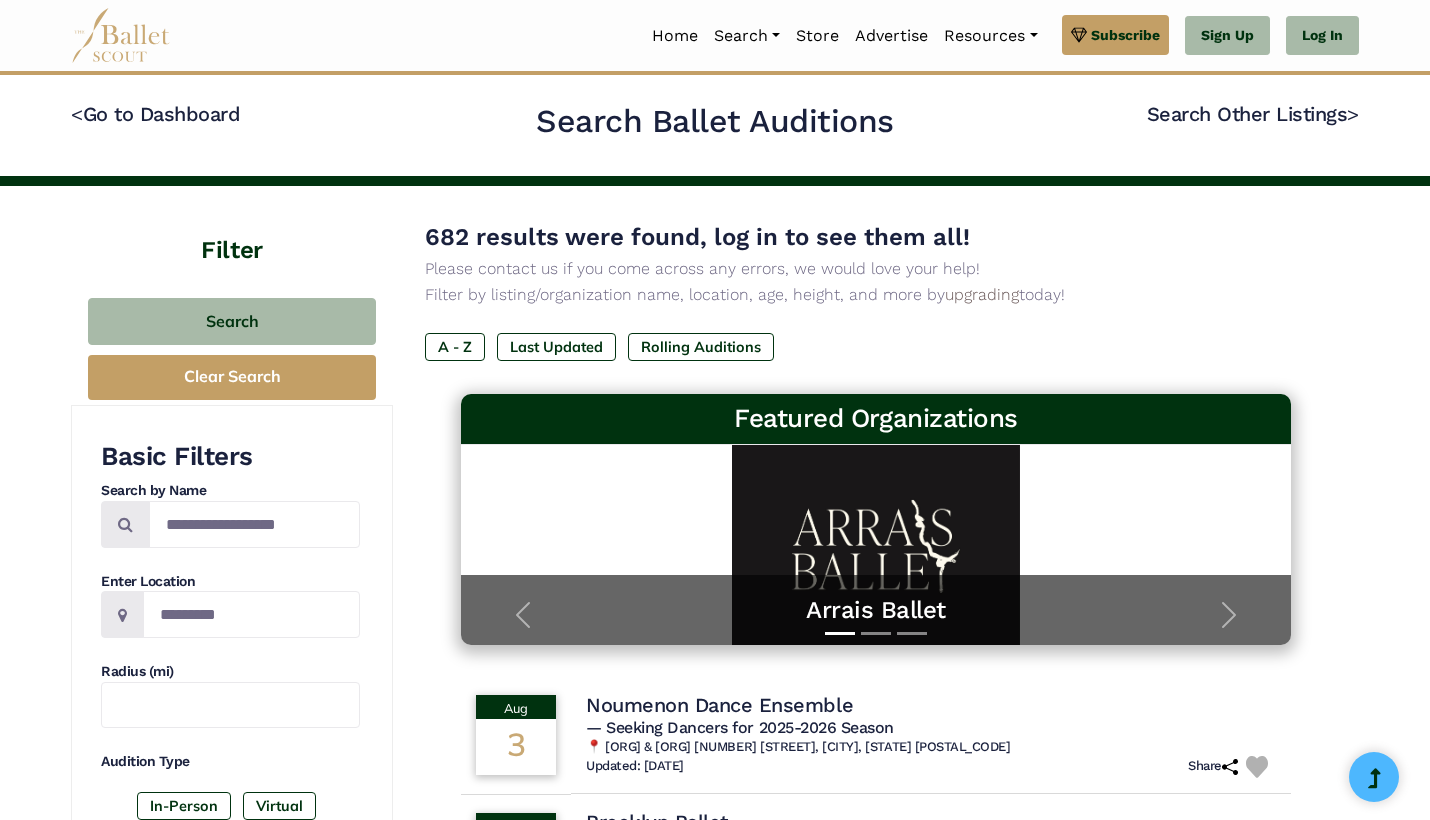 click at bounding box center [125, 524] 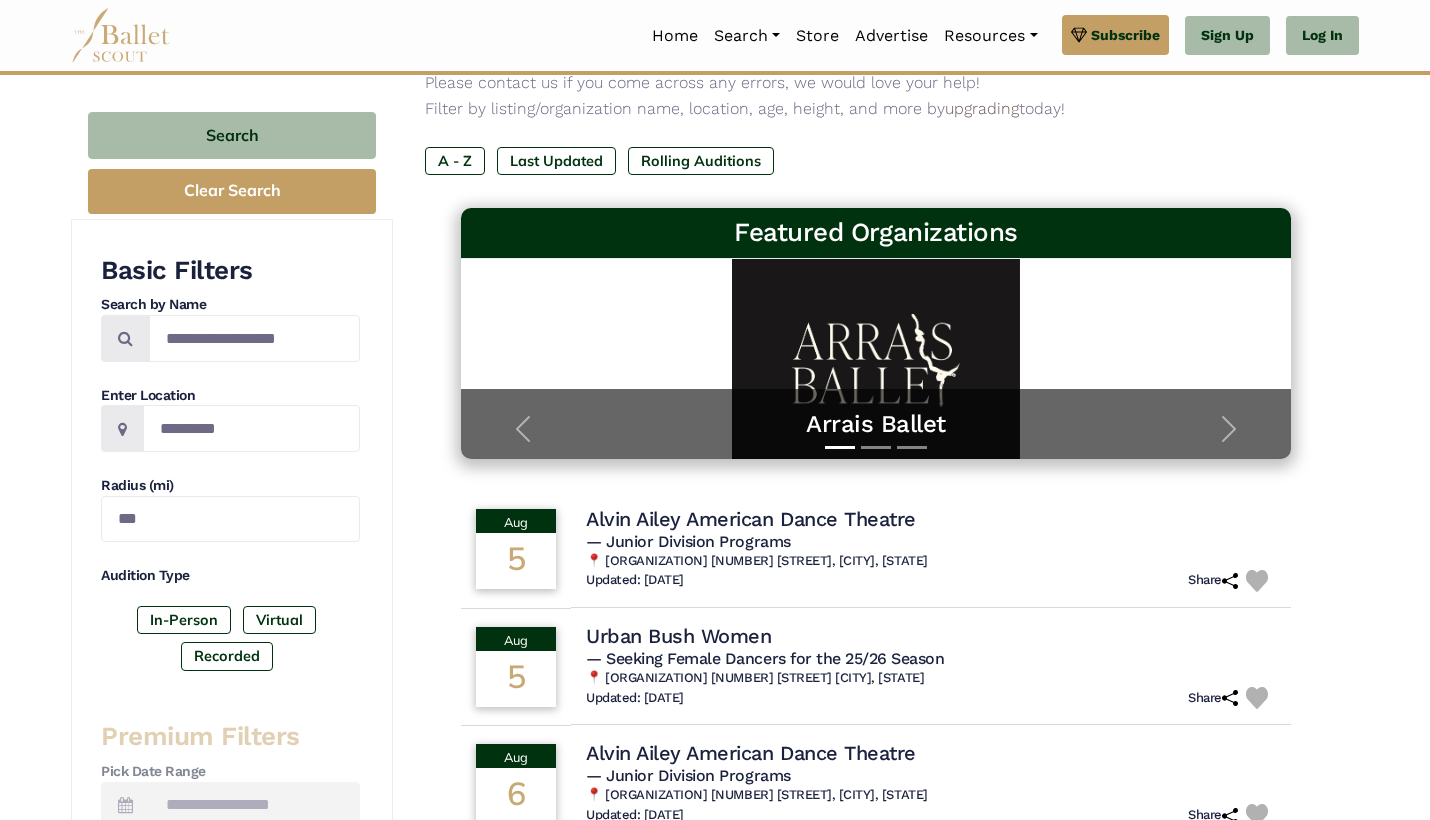 scroll, scrollTop: 202, scrollLeft: 0, axis: vertical 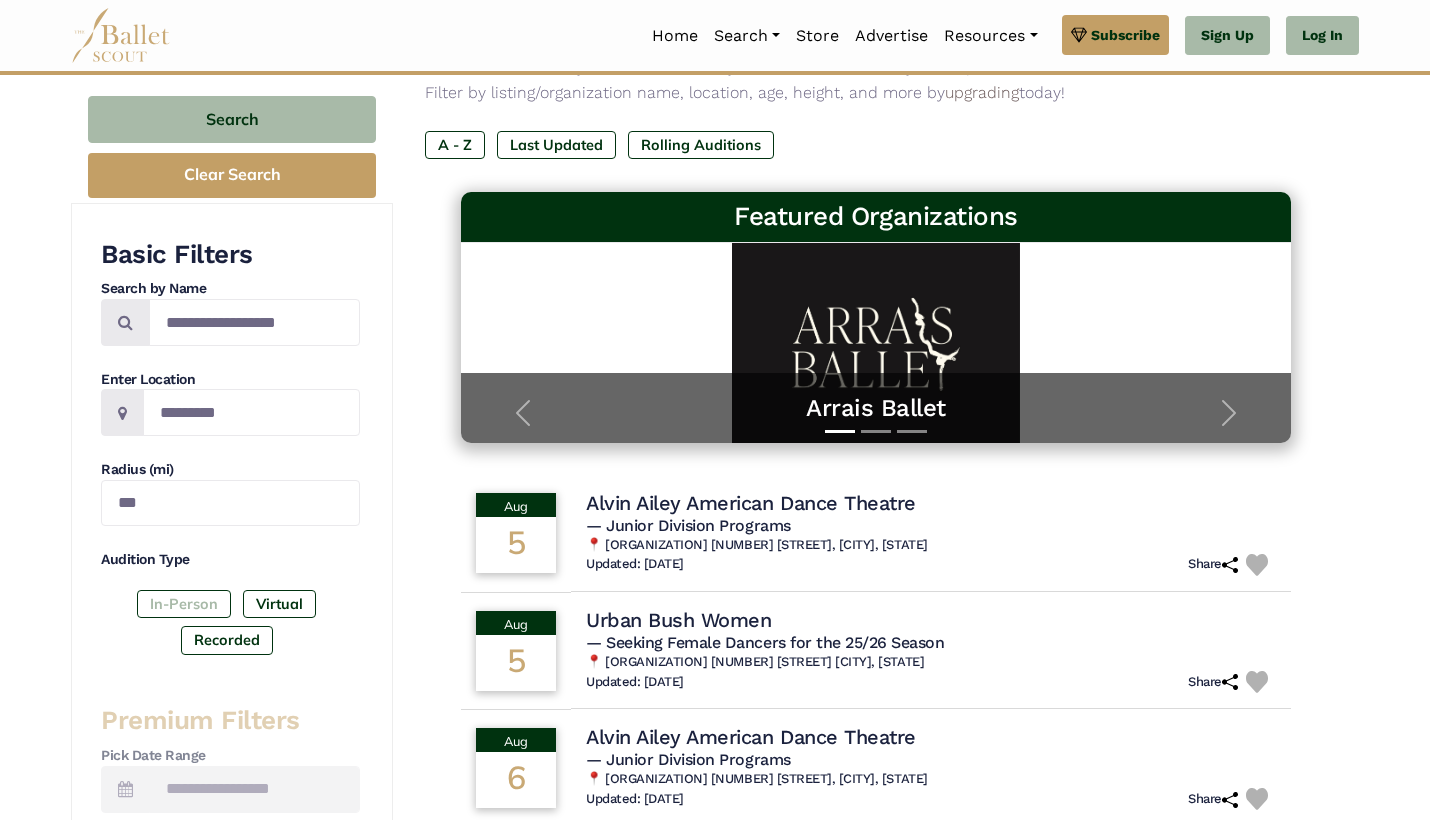 click on "In-Person" at bounding box center (184, 604) 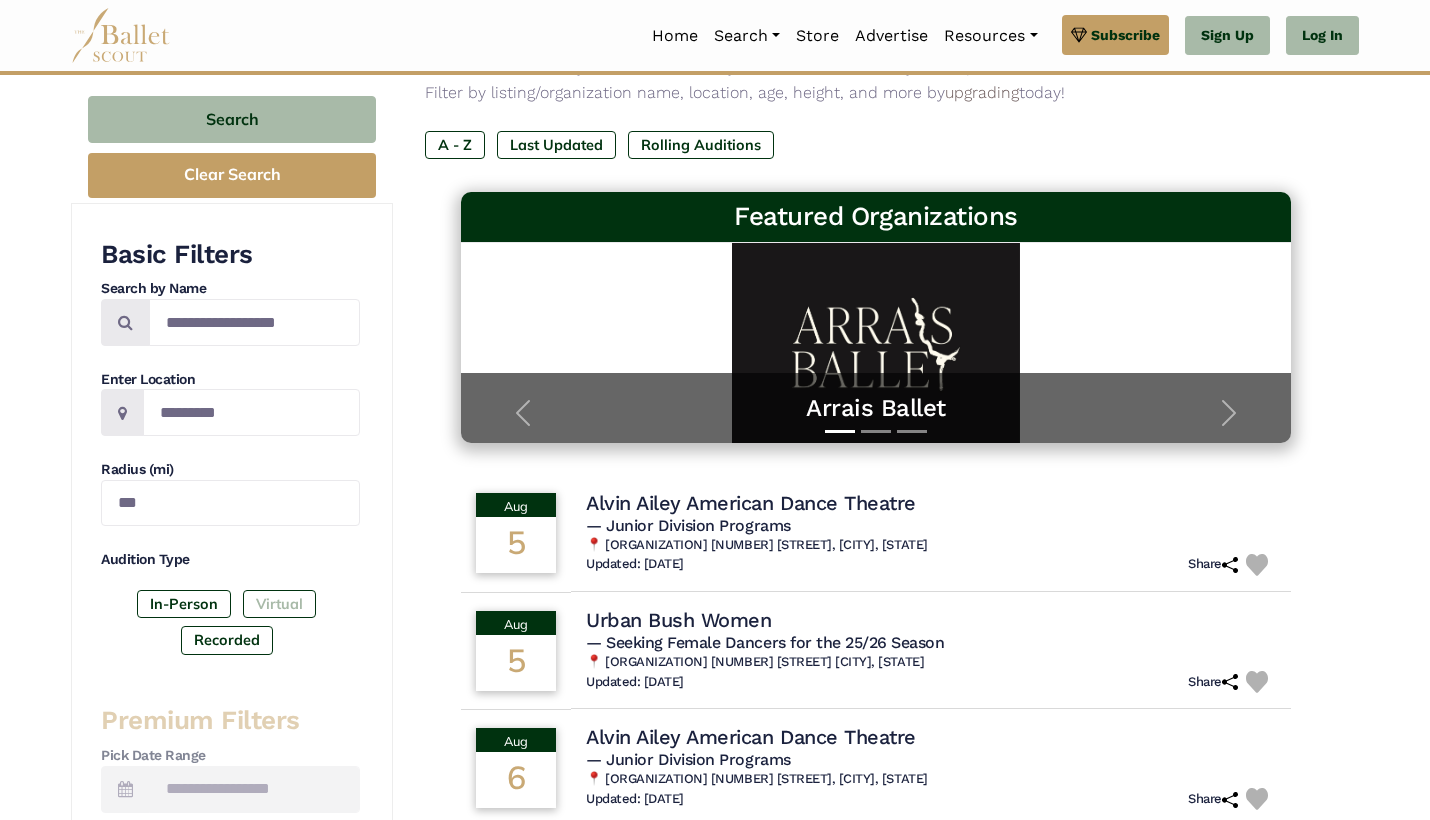 click on "Virtual" at bounding box center [279, 604] 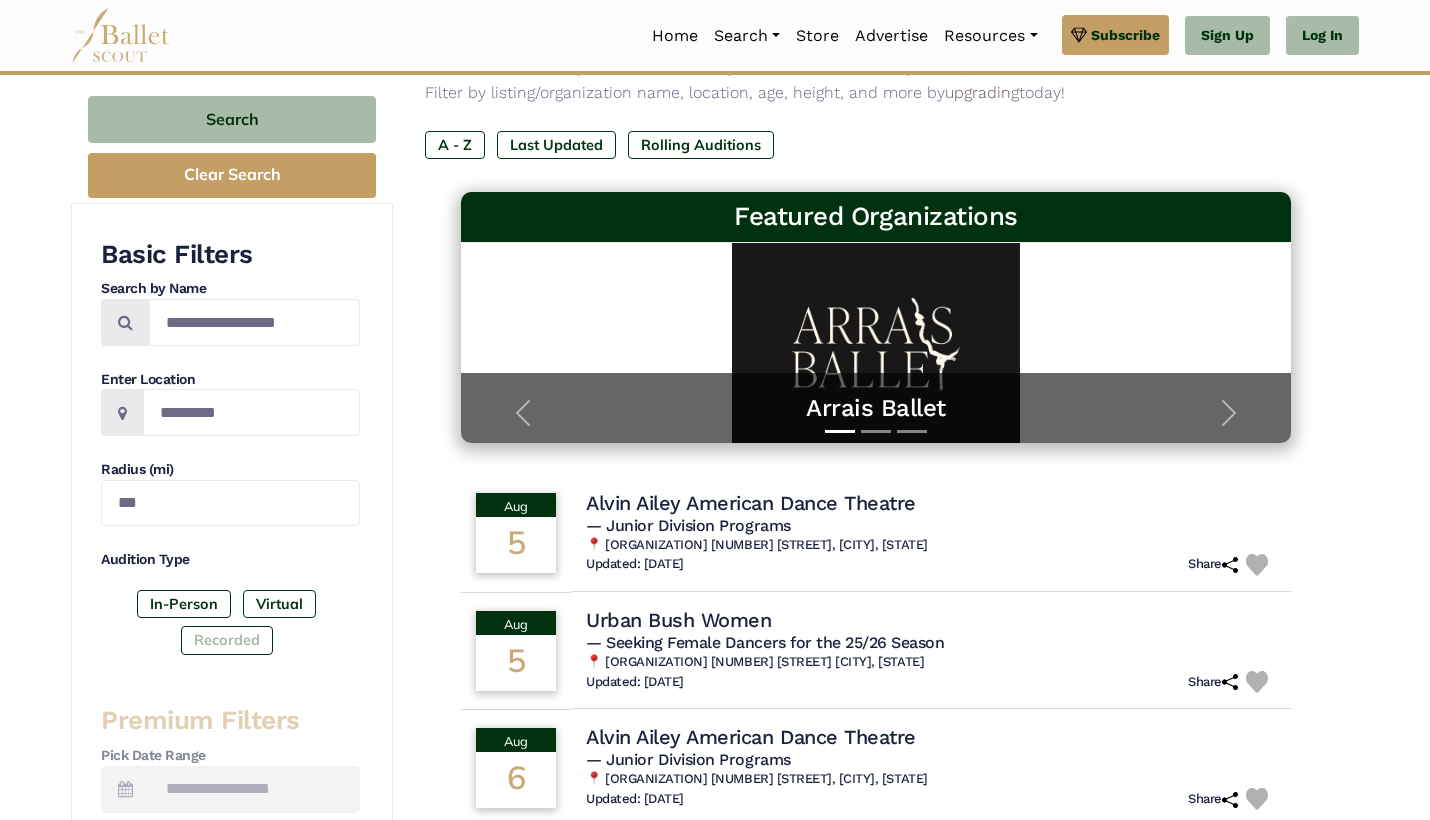click on "Recorded" at bounding box center [227, 640] 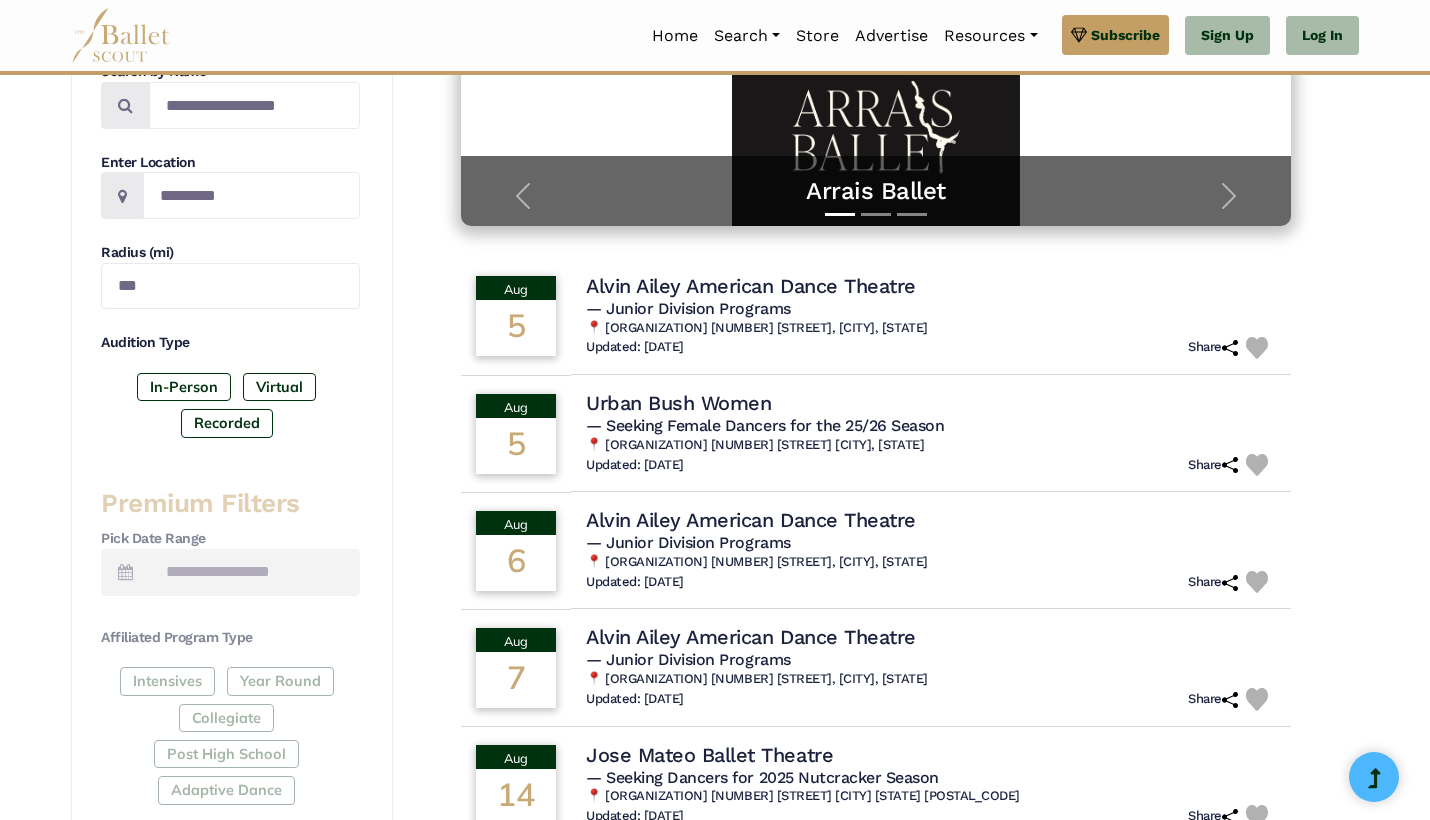 click at bounding box center [254, 572] 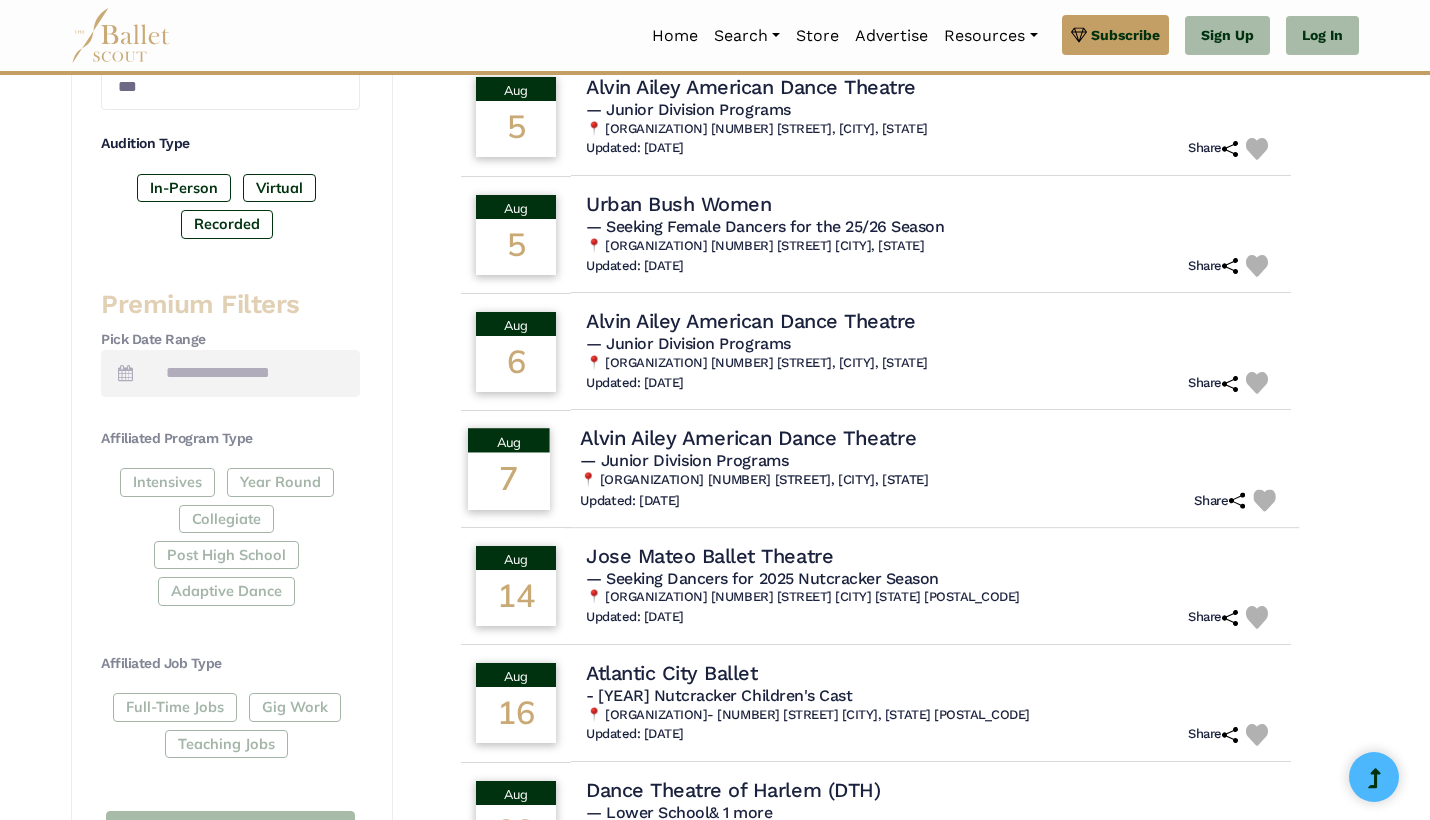 scroll, scrollTop: 622, scrollLeft: 0, axis: vertical 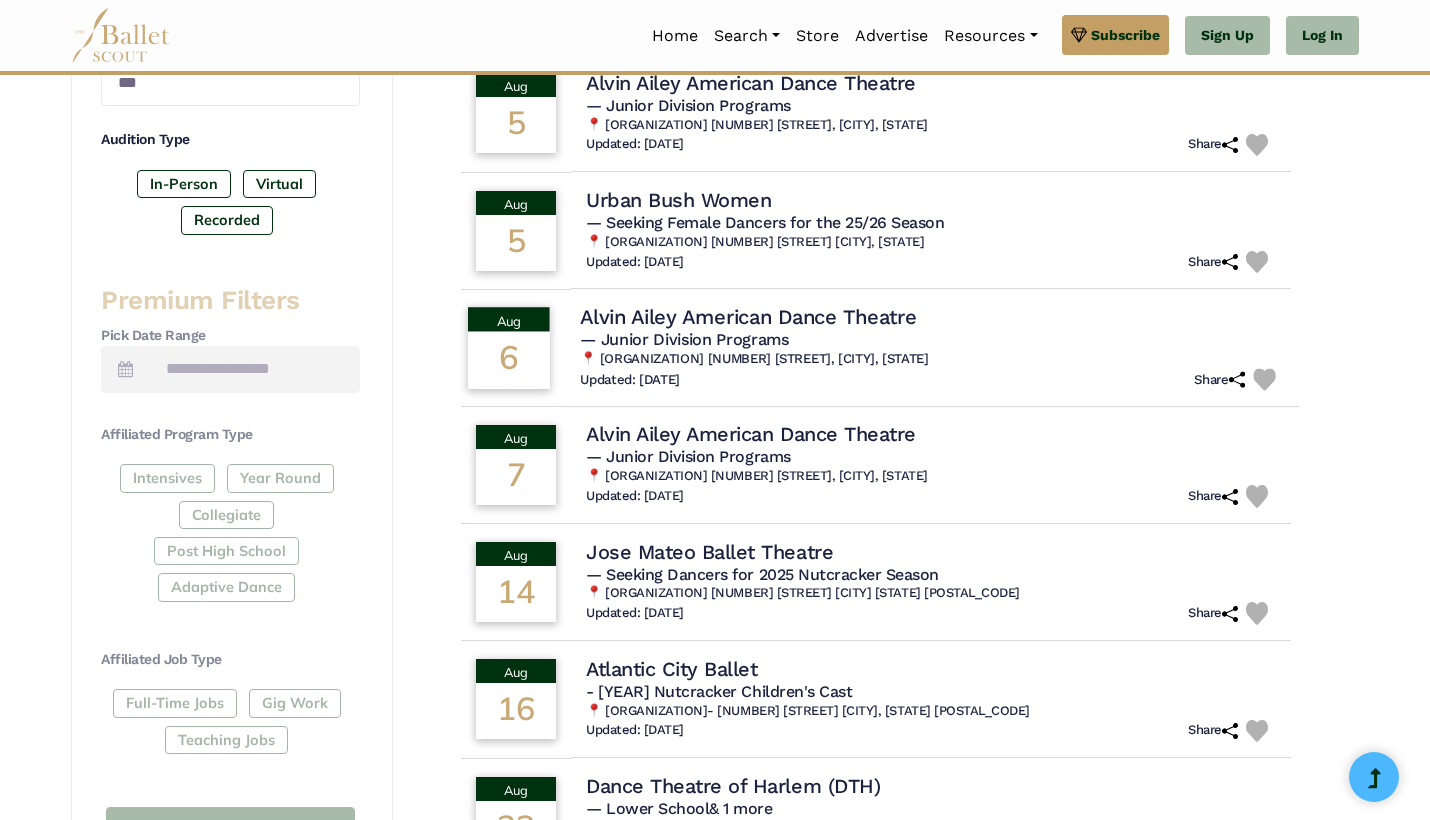 click on "Alvin Ailey American Dance Theatre" at bounding box center (748, 316) 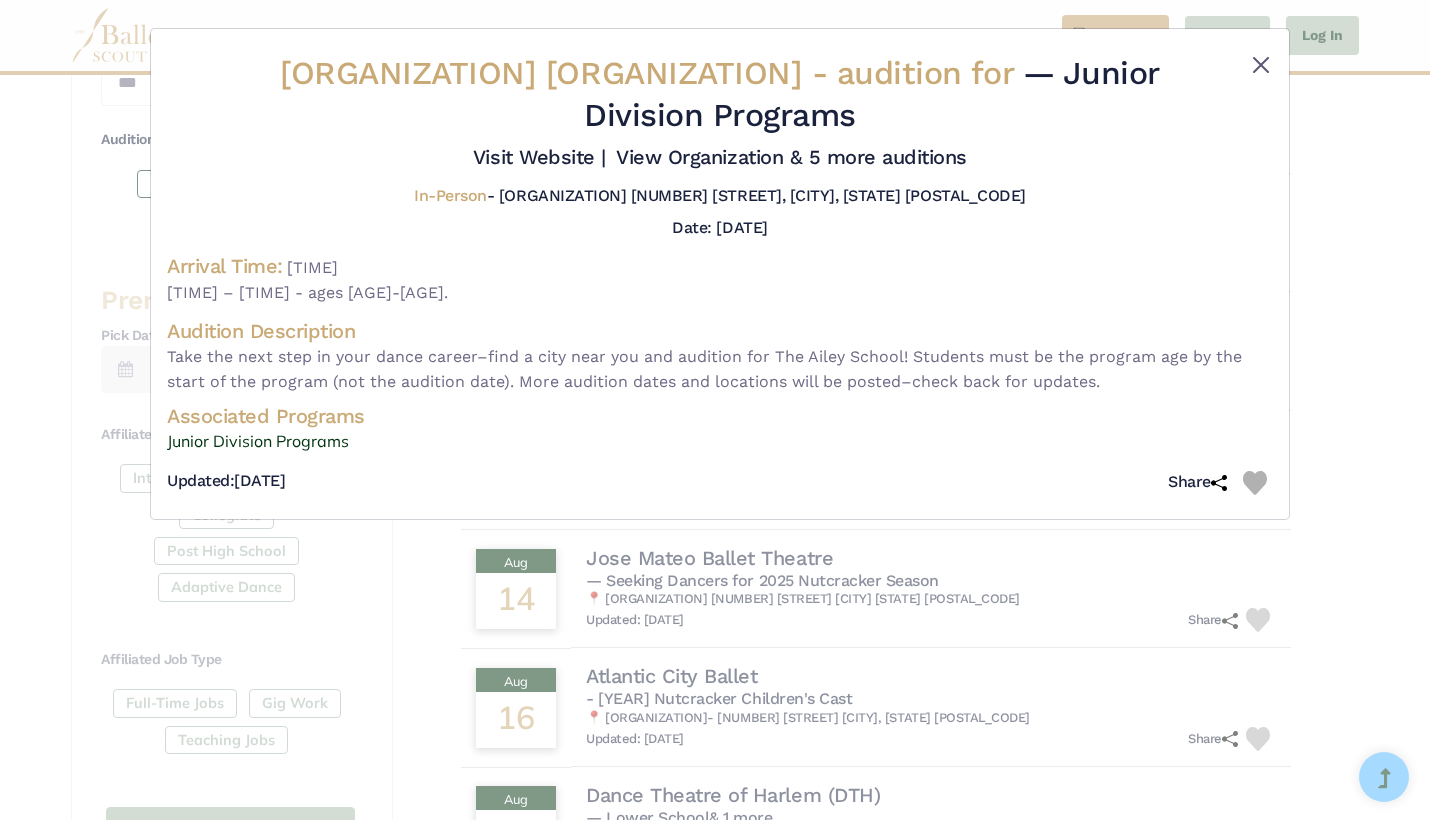 click at bounding box center [1261, 65] 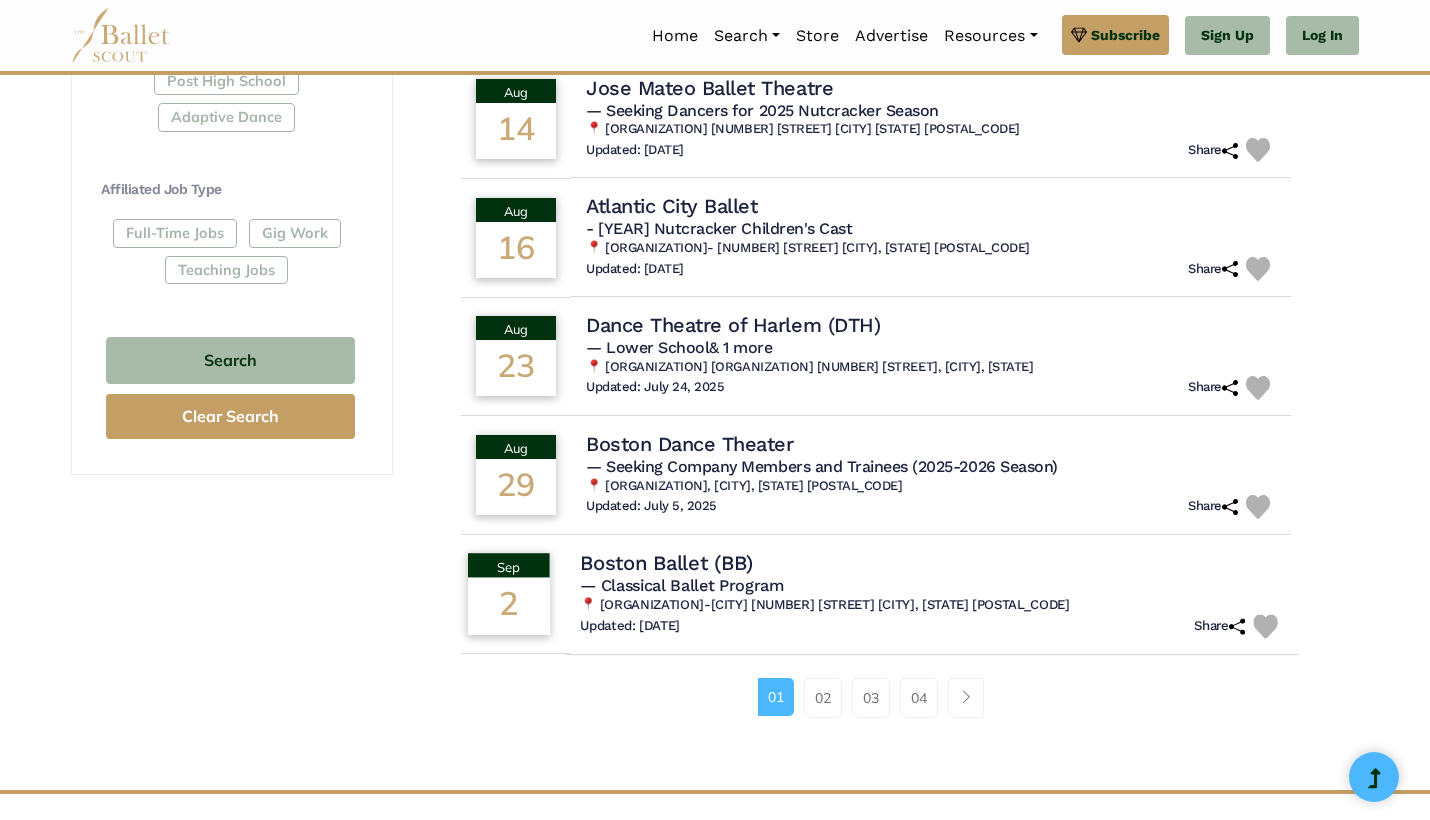 scroll, scrollTop: 1153, scrollLeft: 0, axis: vertical 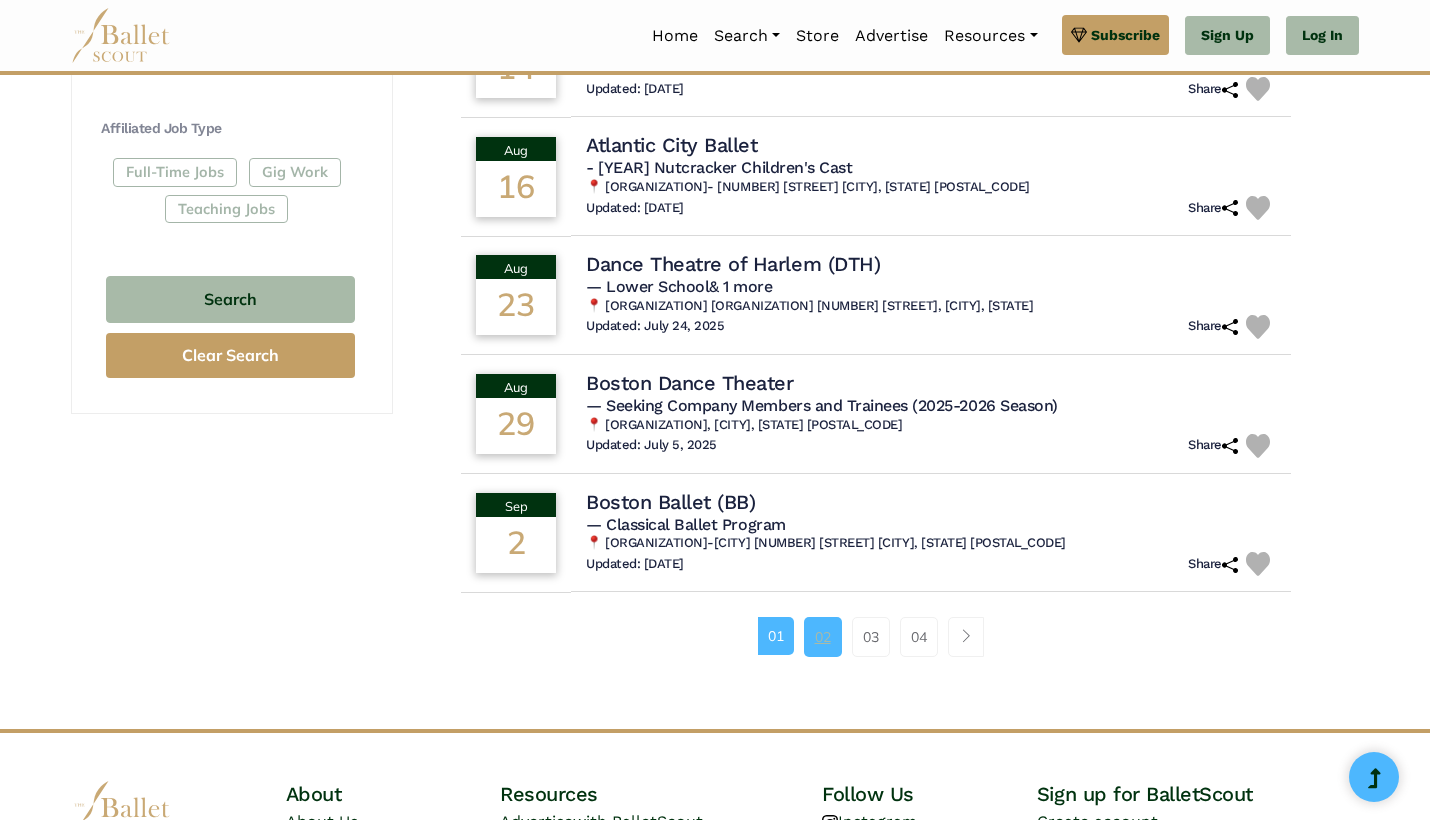 click on "02" at bounding box center (823, 637) 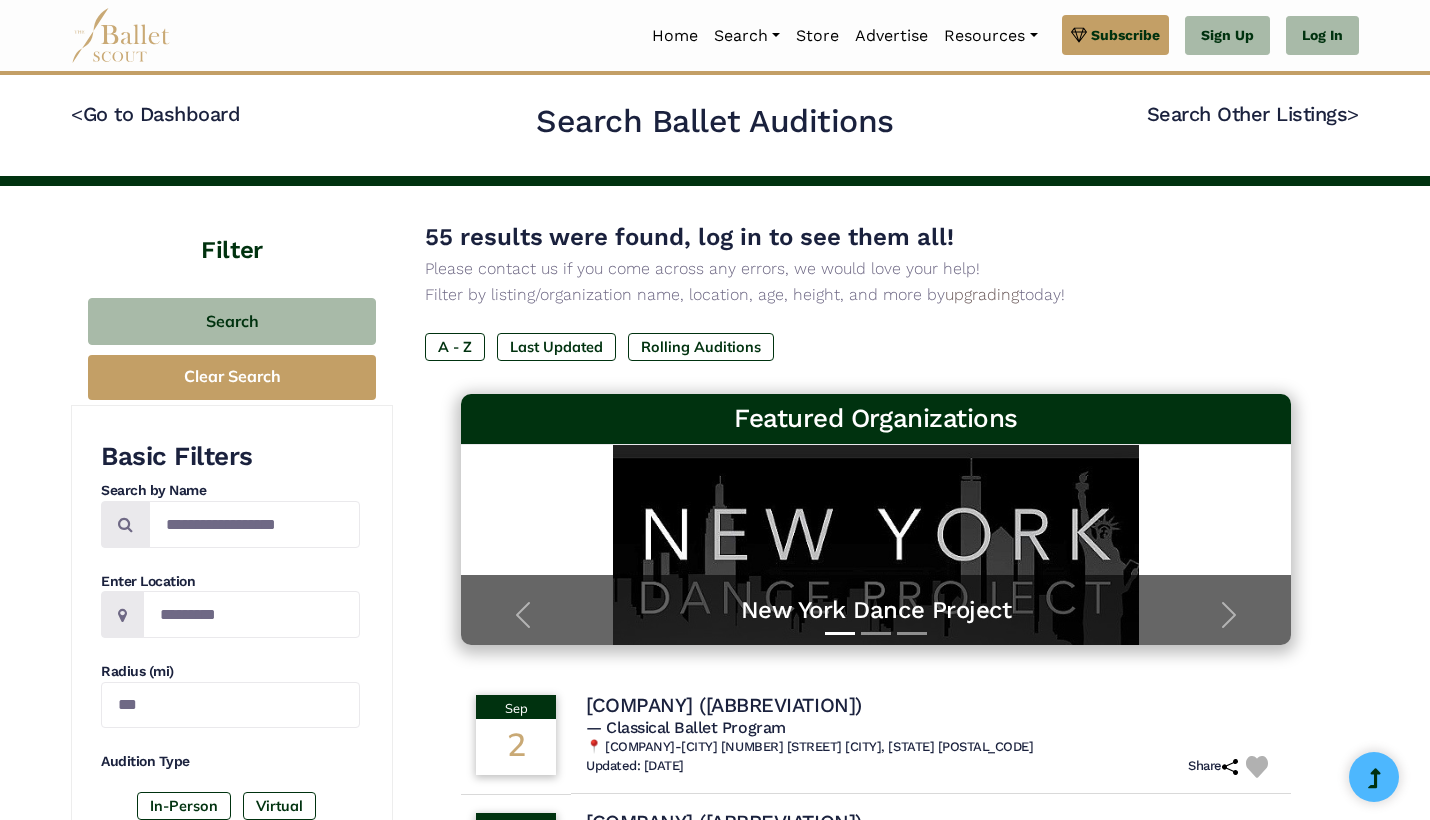 scroll, scrollTop: 0, scrollLeft: 0, axis: both 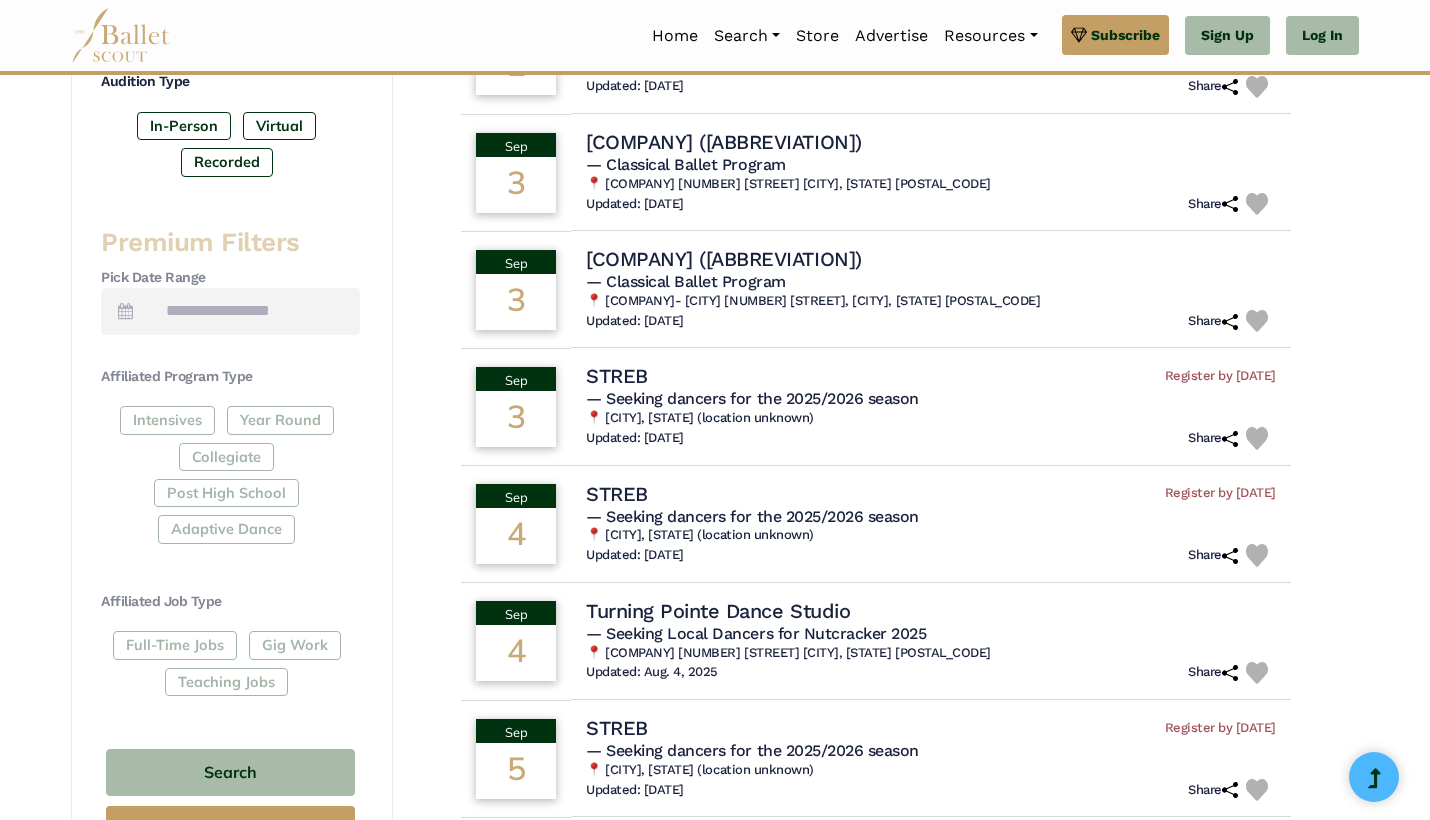 click at bounding box center [254, 311] 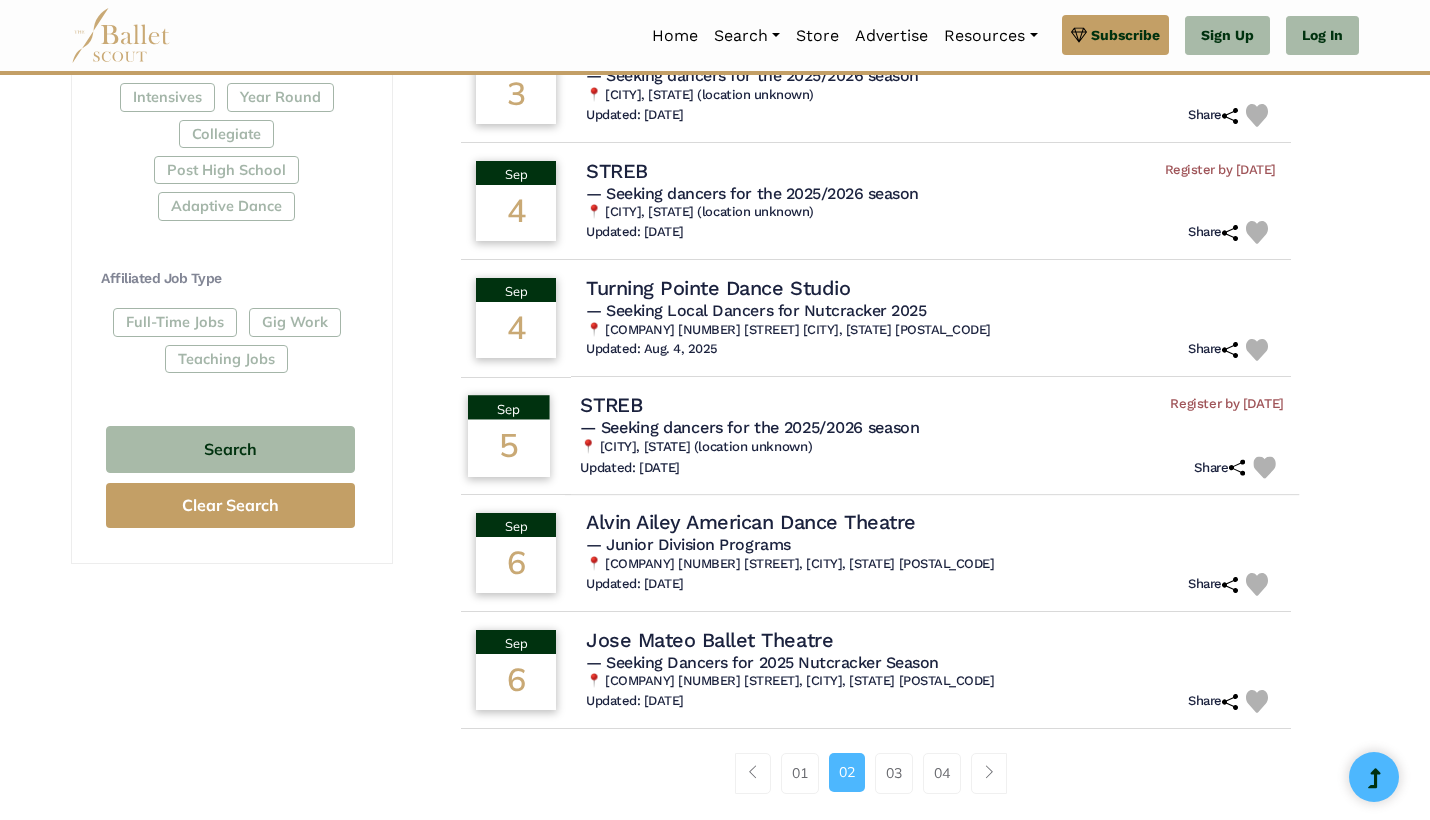 scroll, scrollTop: 1003, scrollLeft: 0, axis: vertical 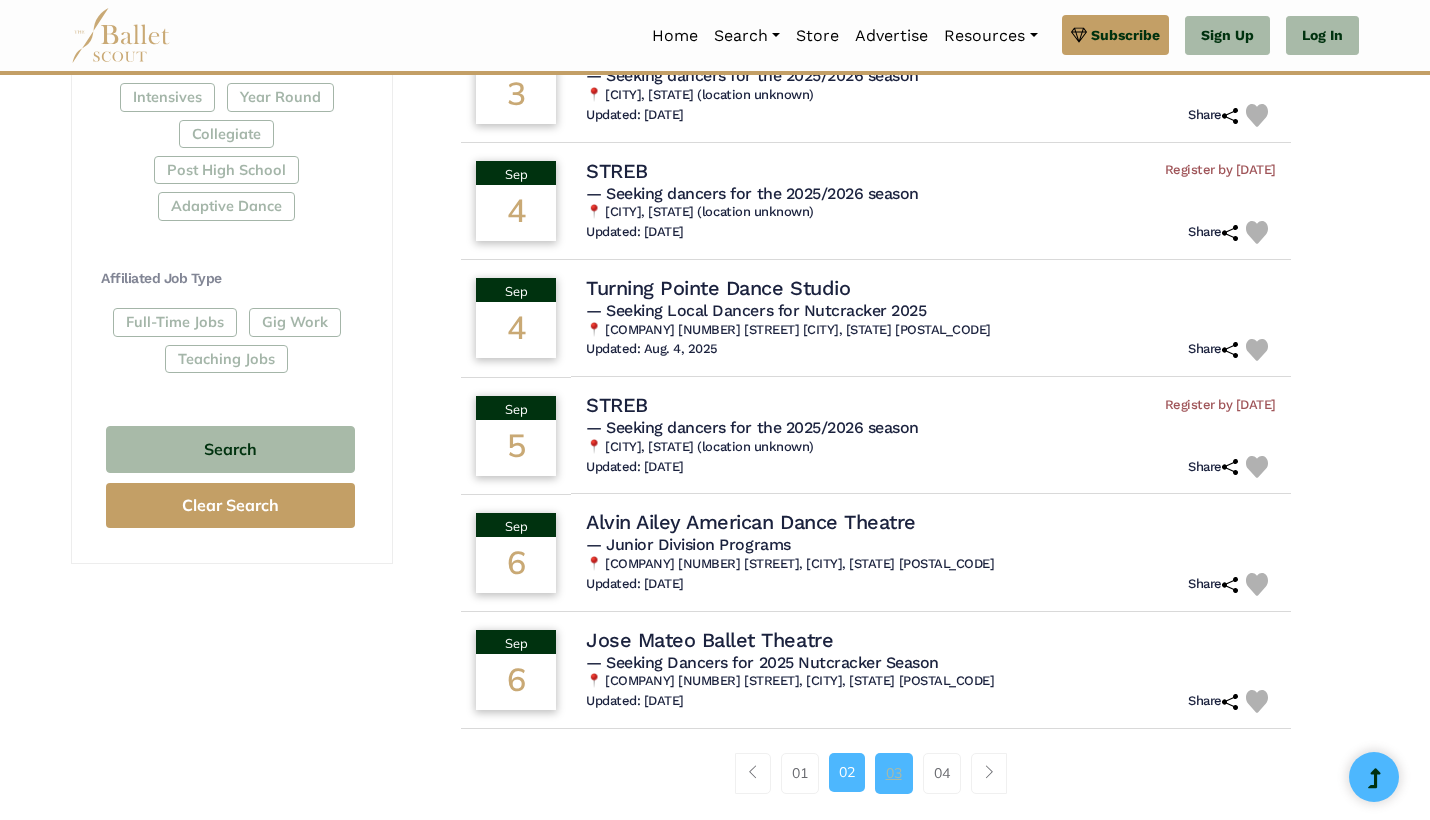 click on "03" at bounding box center [894, 773] 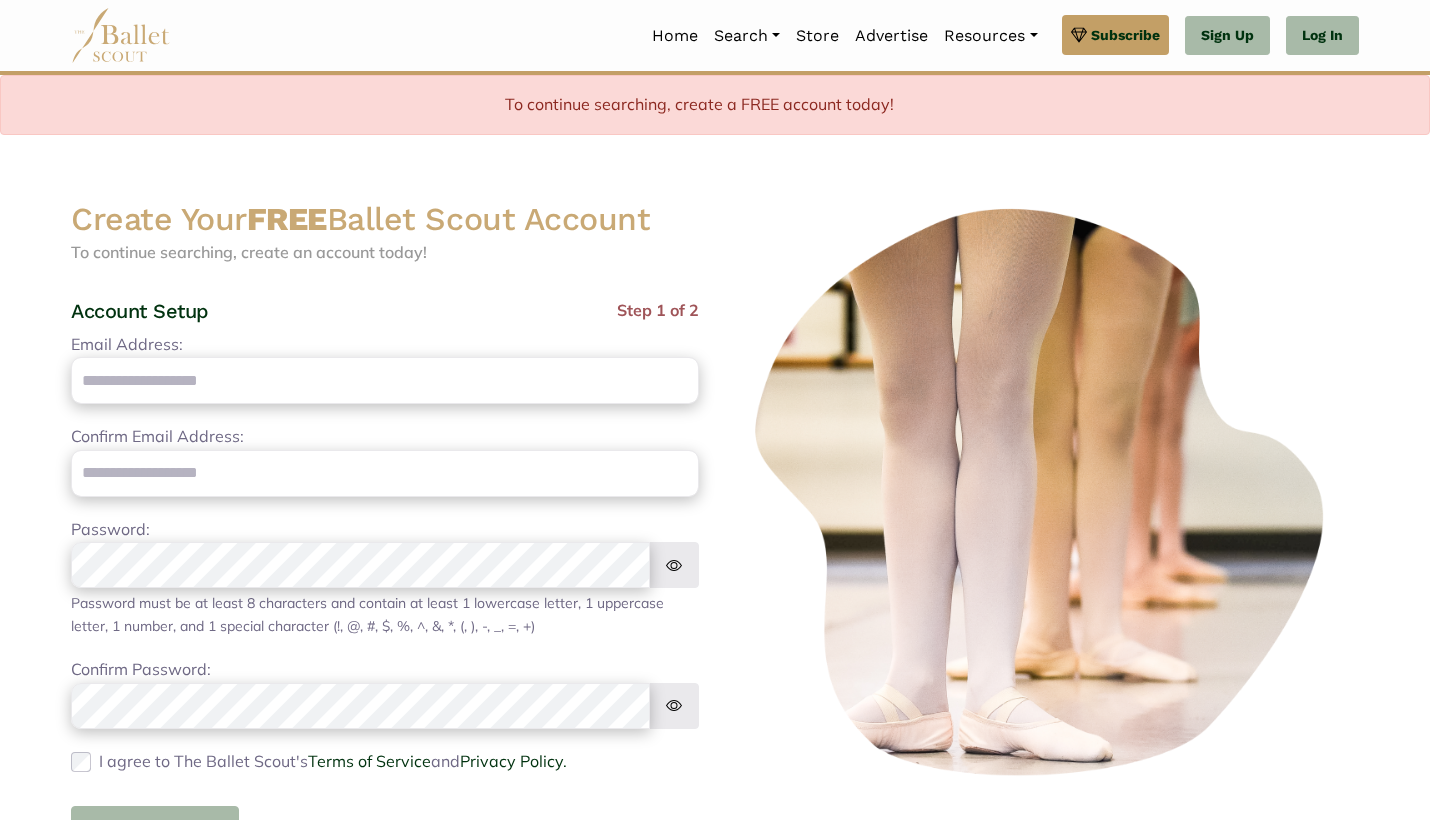 scroll, scrollTop: 20, scrollLeft: 0, axis: vertical 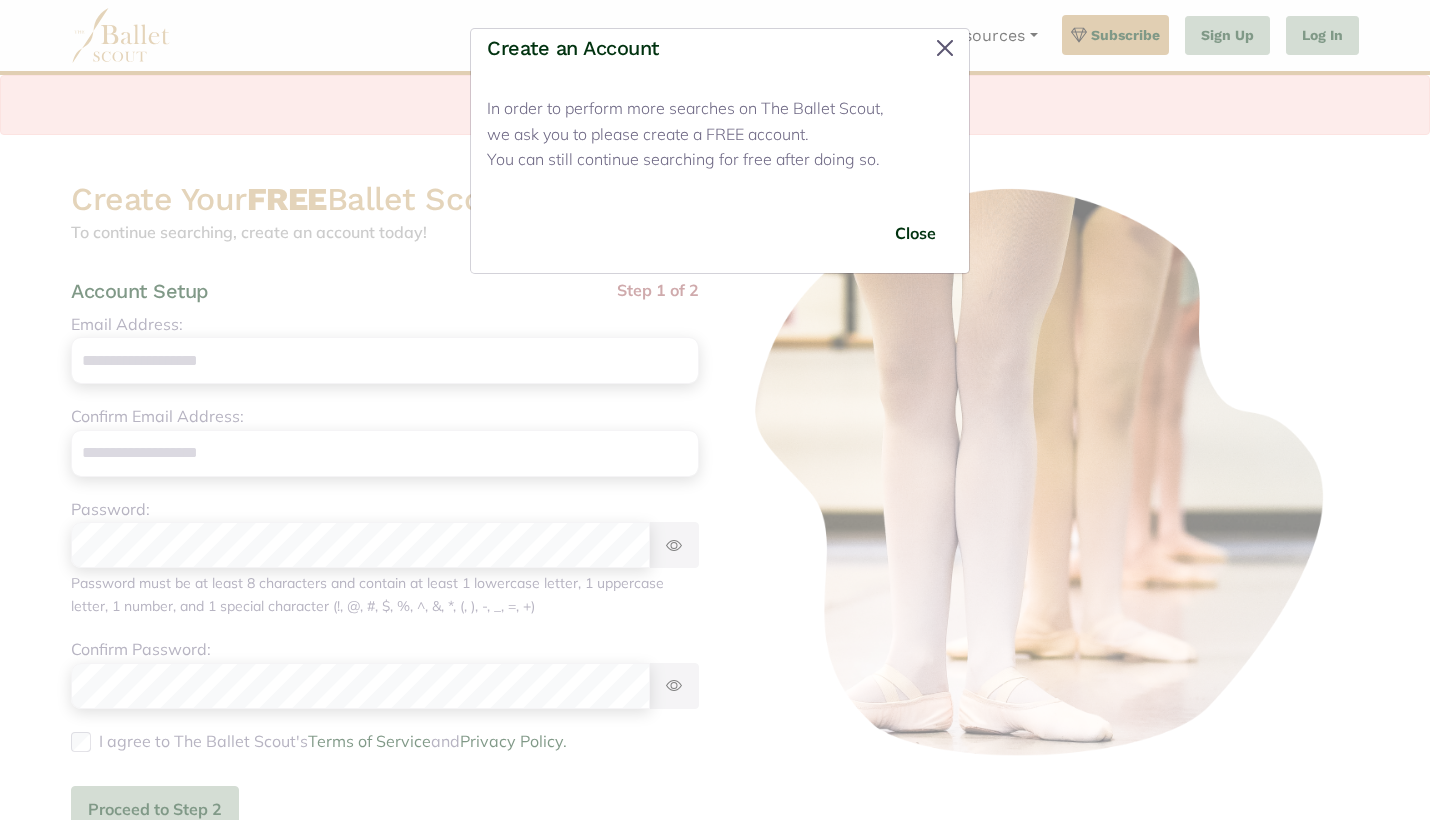 click at bounding box center (945, 48) 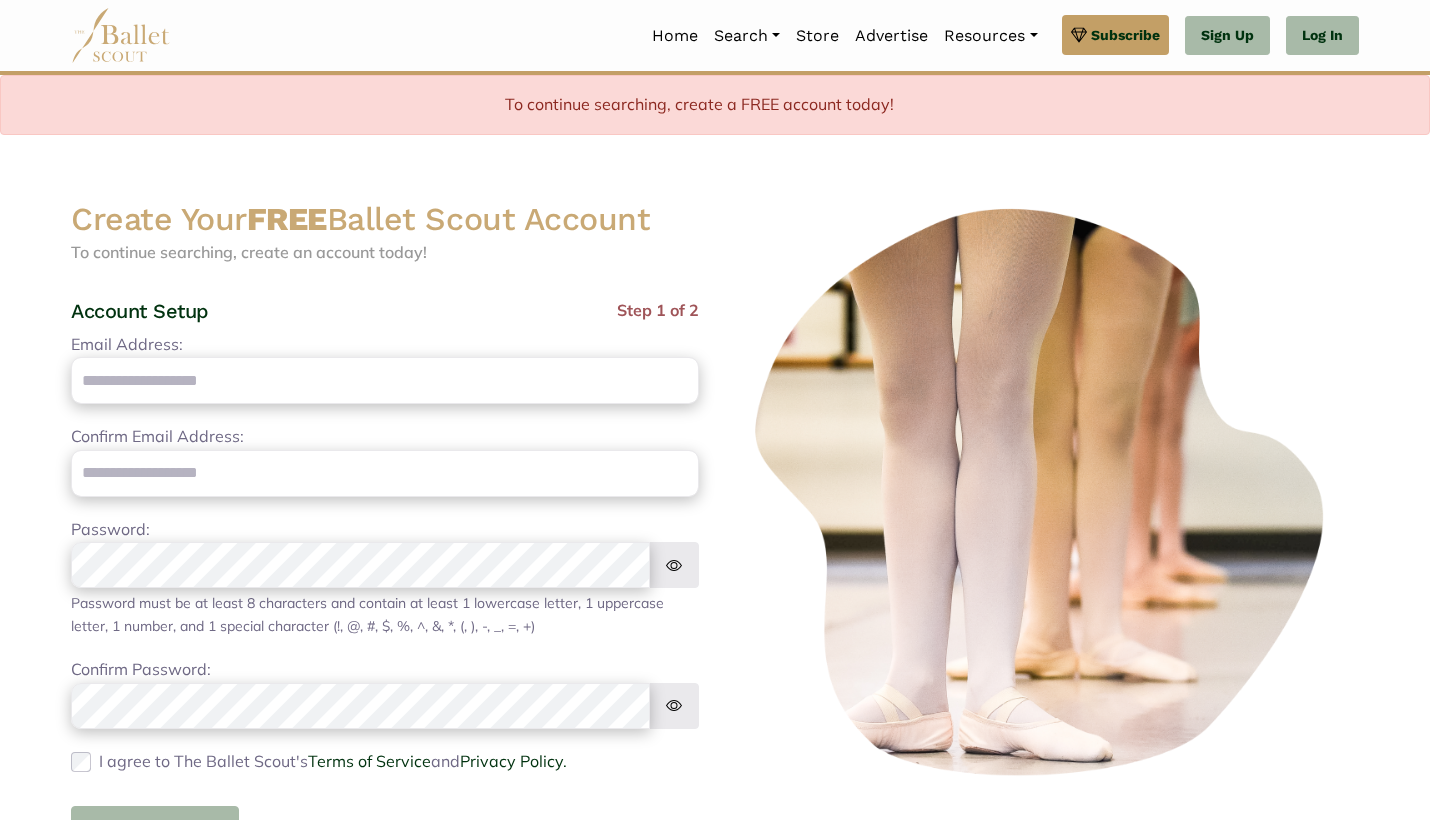 scroll, scrollTop: -1, scrollLeft: 0, axis: vertical 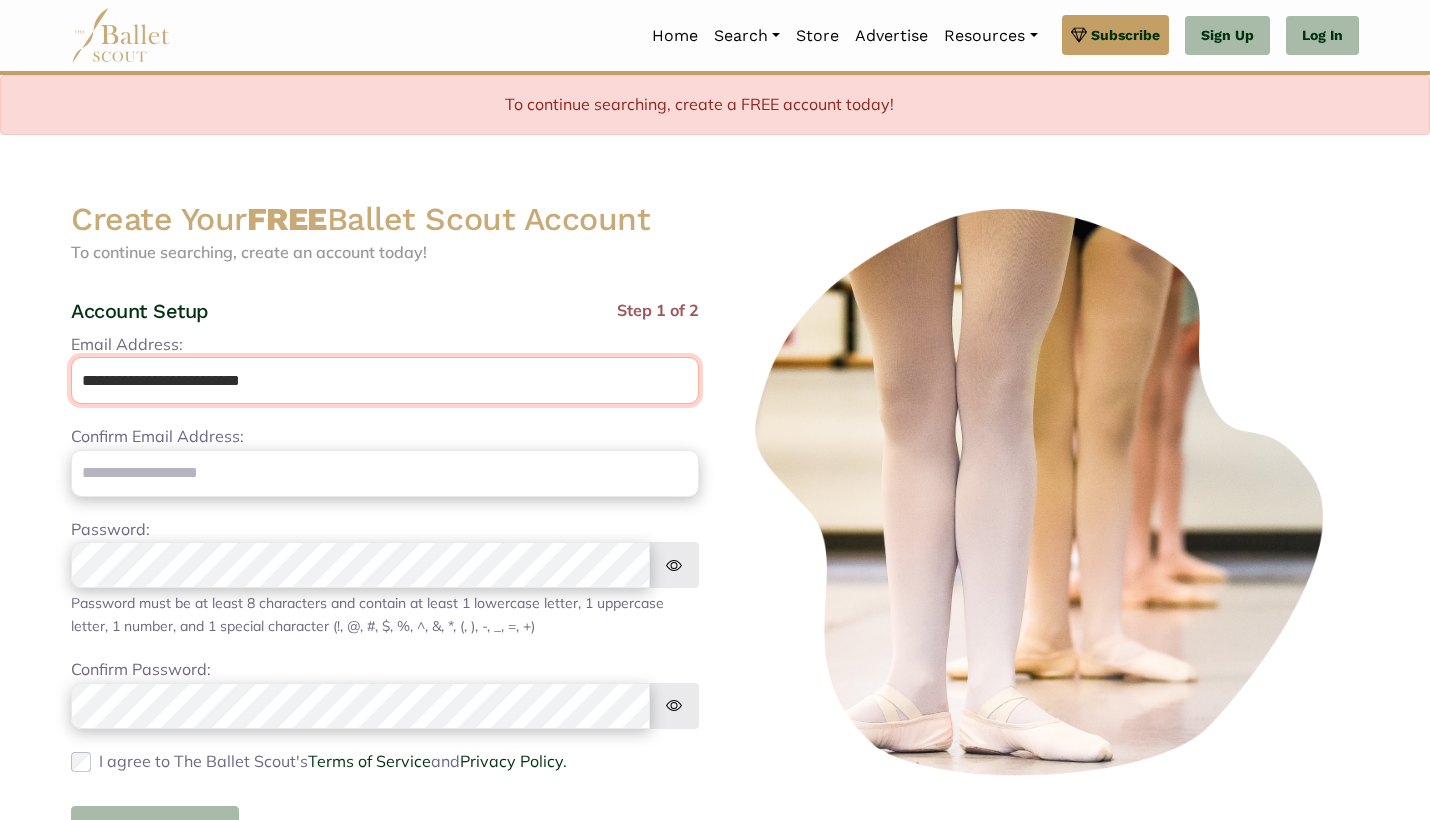 type on "**********" 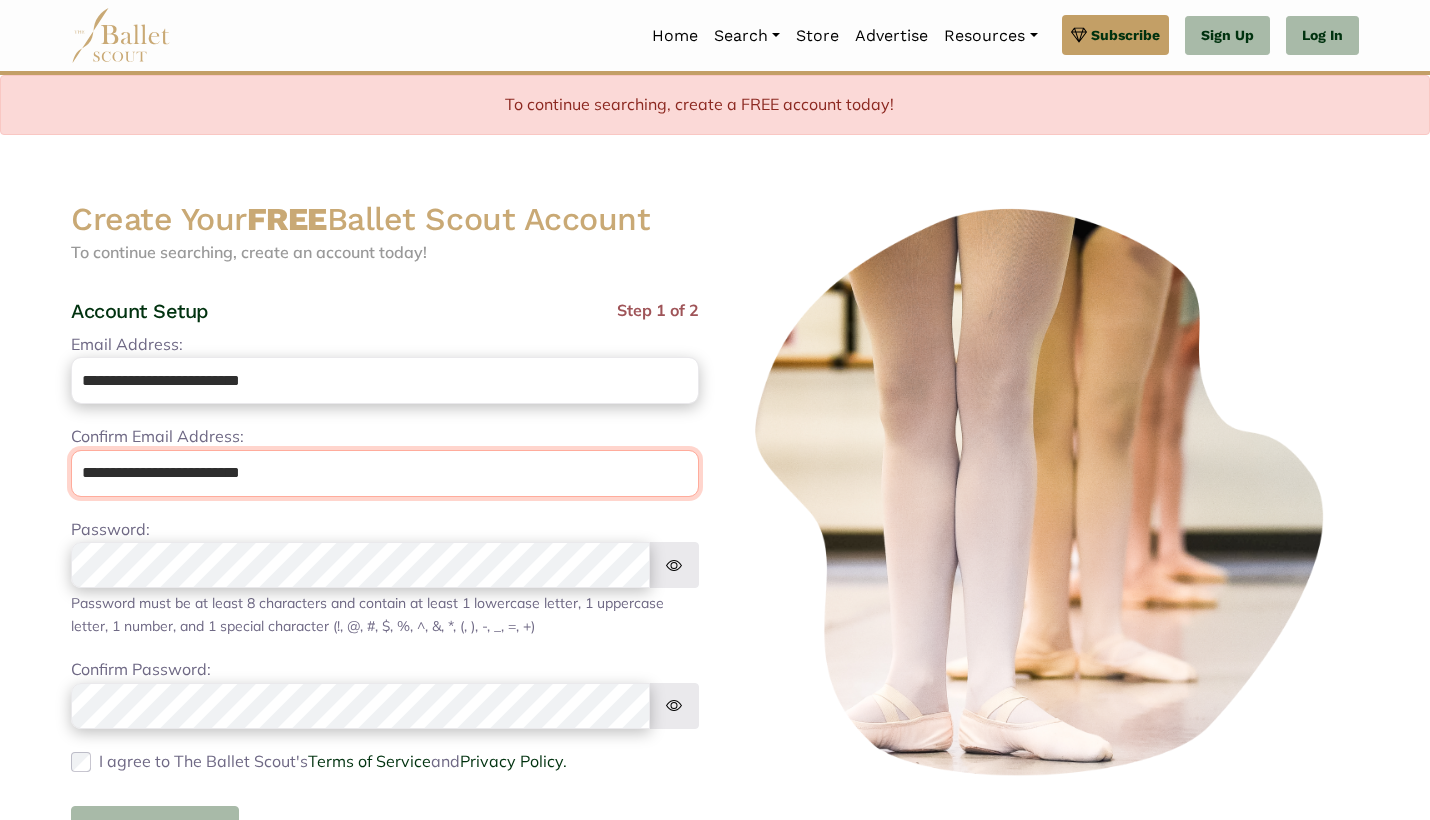 type on "**********" 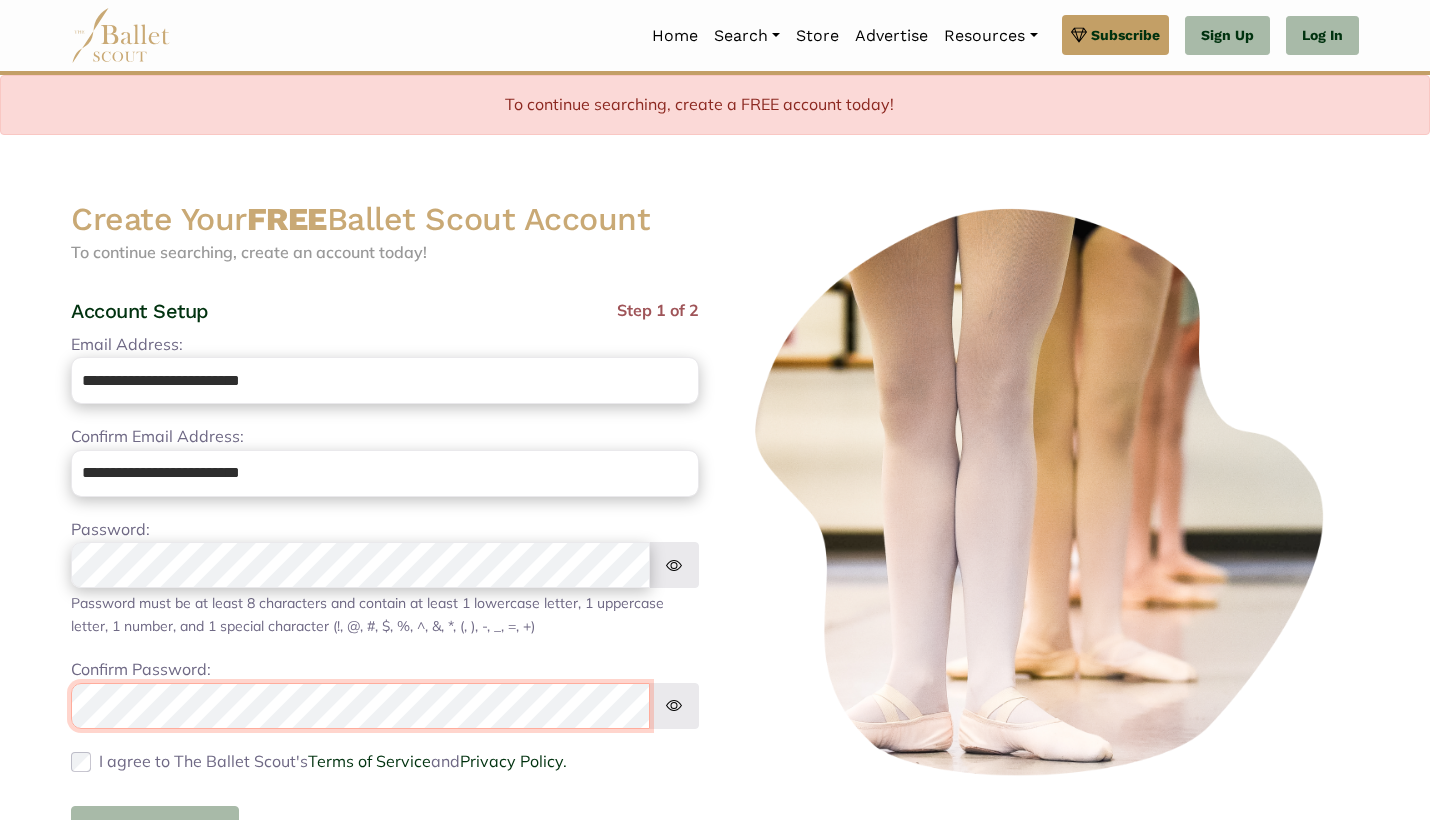 scroll, scrollTop: 84, scrollLeft: 0, axis: vertical 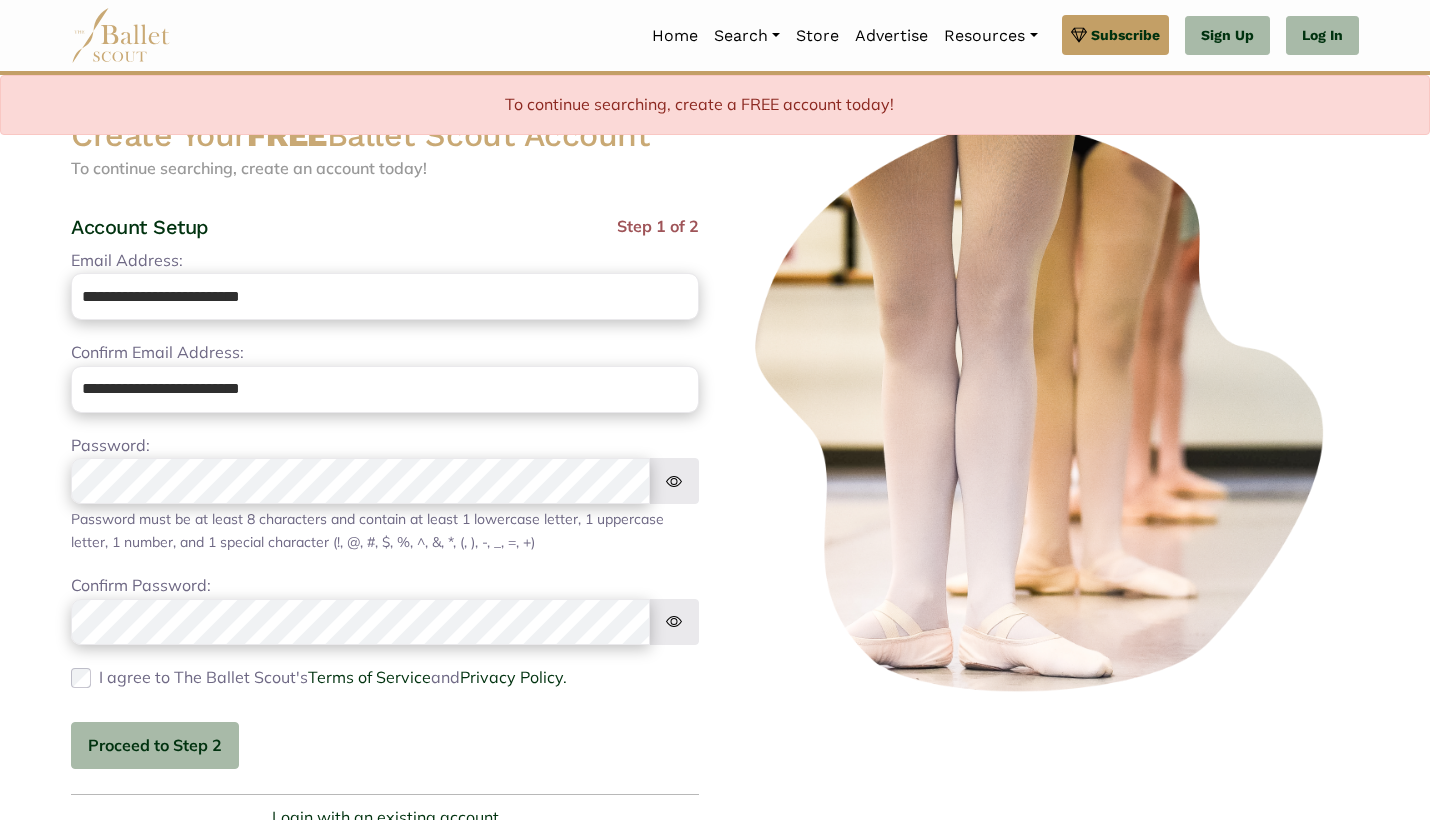 click on "I agree to The Ballet Scout's  Terms of Service  and  Privacy Policy.
Please agree to the terms of service." at bounding box center [385, 678] 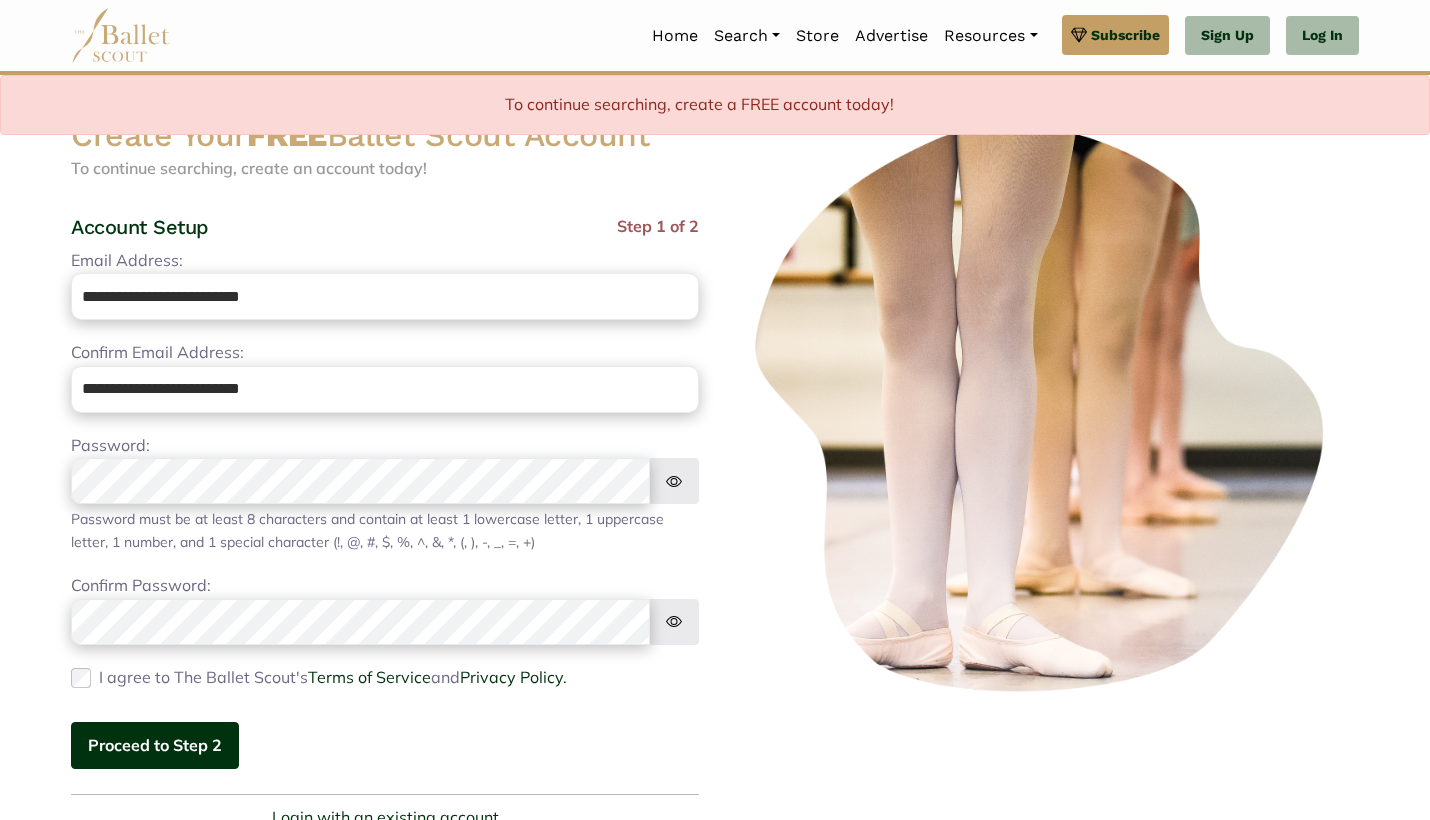 click on "Proceed to Step 2" at bounding box center [155, 745] 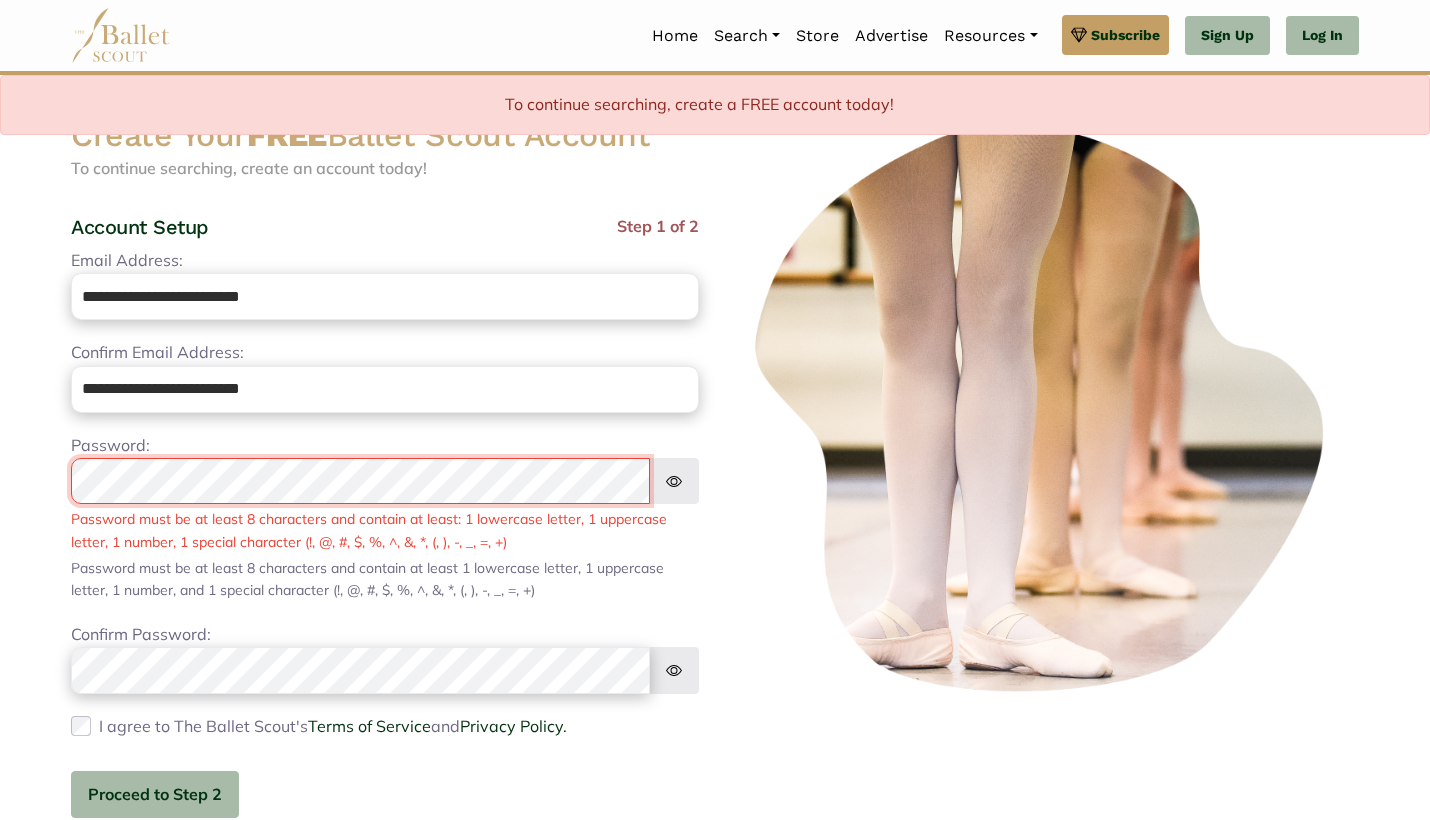 click at bounding box center (0, 1233) 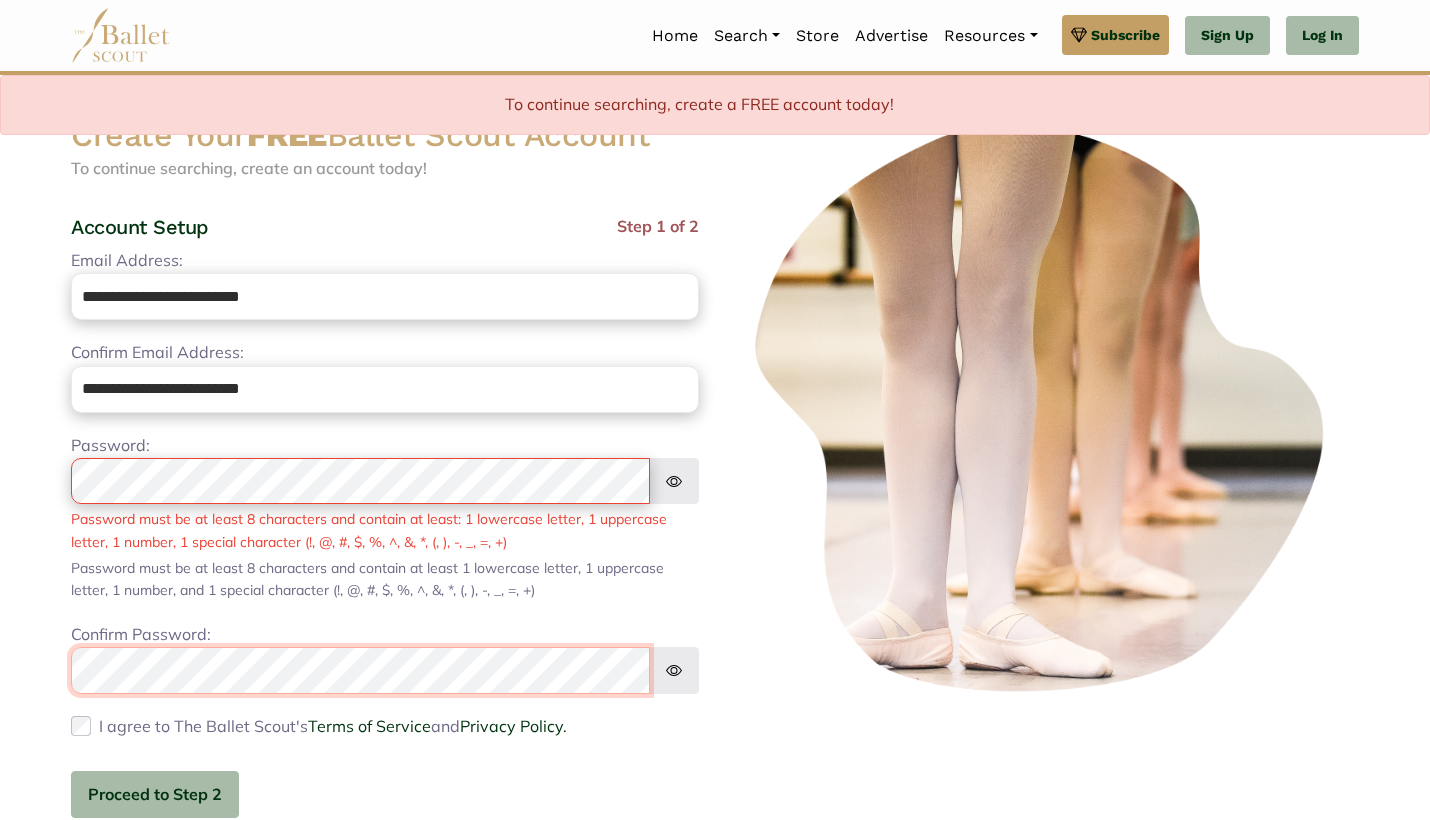 click on "Premium Feature
Make this audition season count. Upgrade to premium for access to tools and resources that will help you stay ahead of the game.
About Premium
Cancel
Loading...
Please Wait
Organizations Programs Jobs" at bounding box center [715, 574] 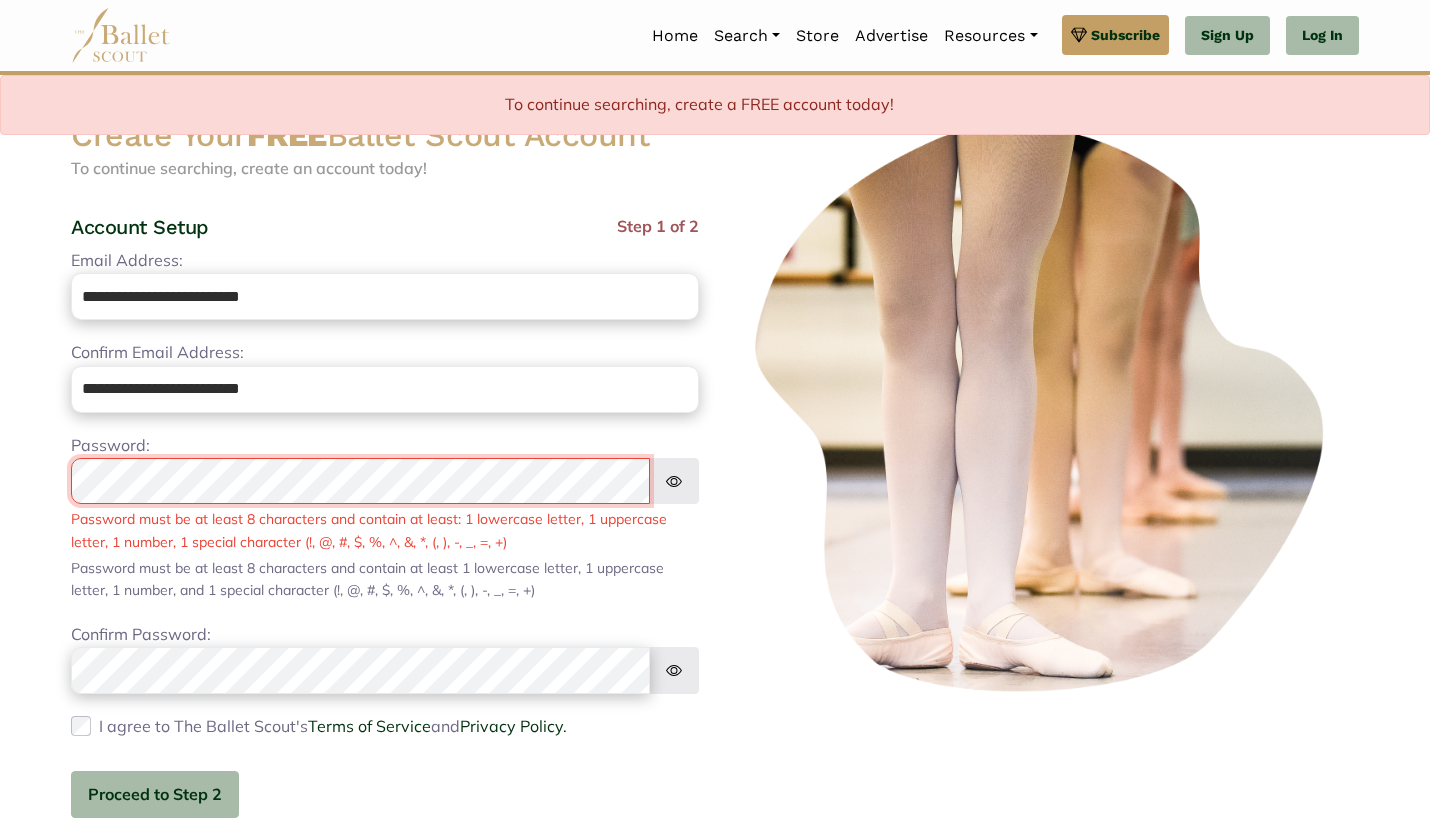 click on "Premium Feature
Make this audition season count. Upgrade to premium for access to tools and resources that will help you stay ahead of the game.
About Premium
Cancel
Loading...
Please Wait
Organizations Programs Jobs" at bounding box center [715, 574] 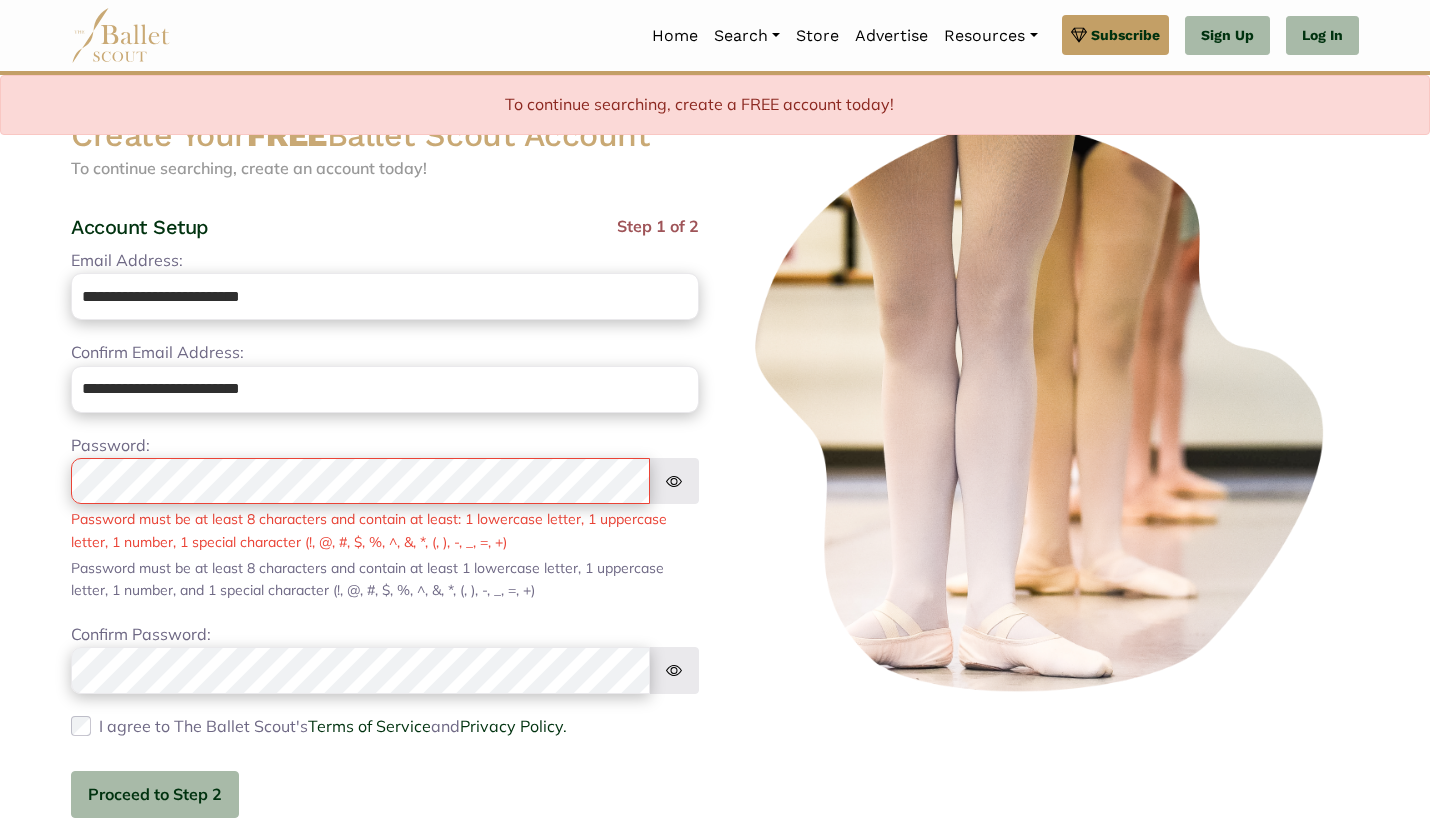 click on "Proceed to Step 2" at bounding box center [155, 794] 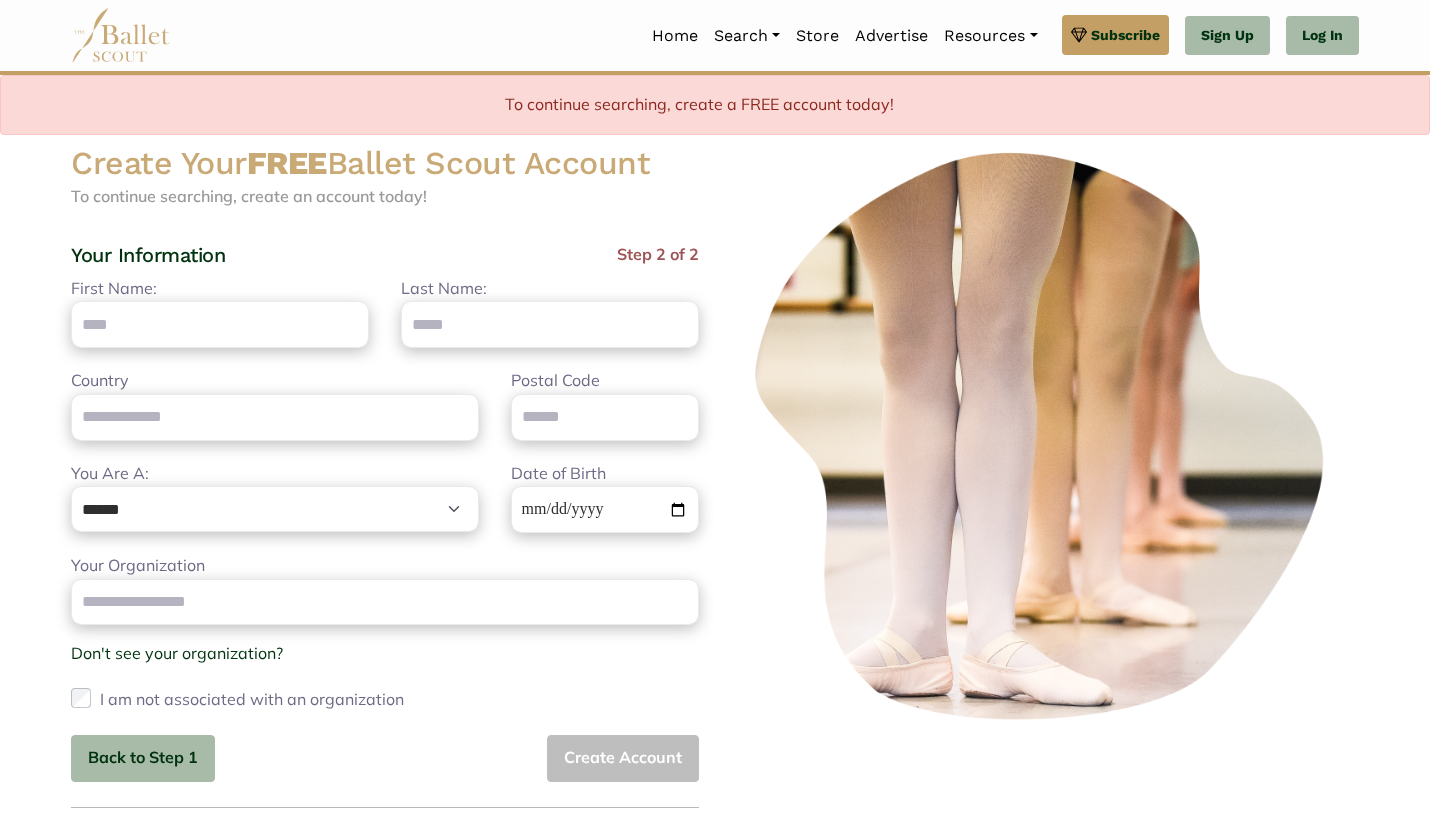 scroll, scrollTop: 0, scrollLeft: 0, axis: both 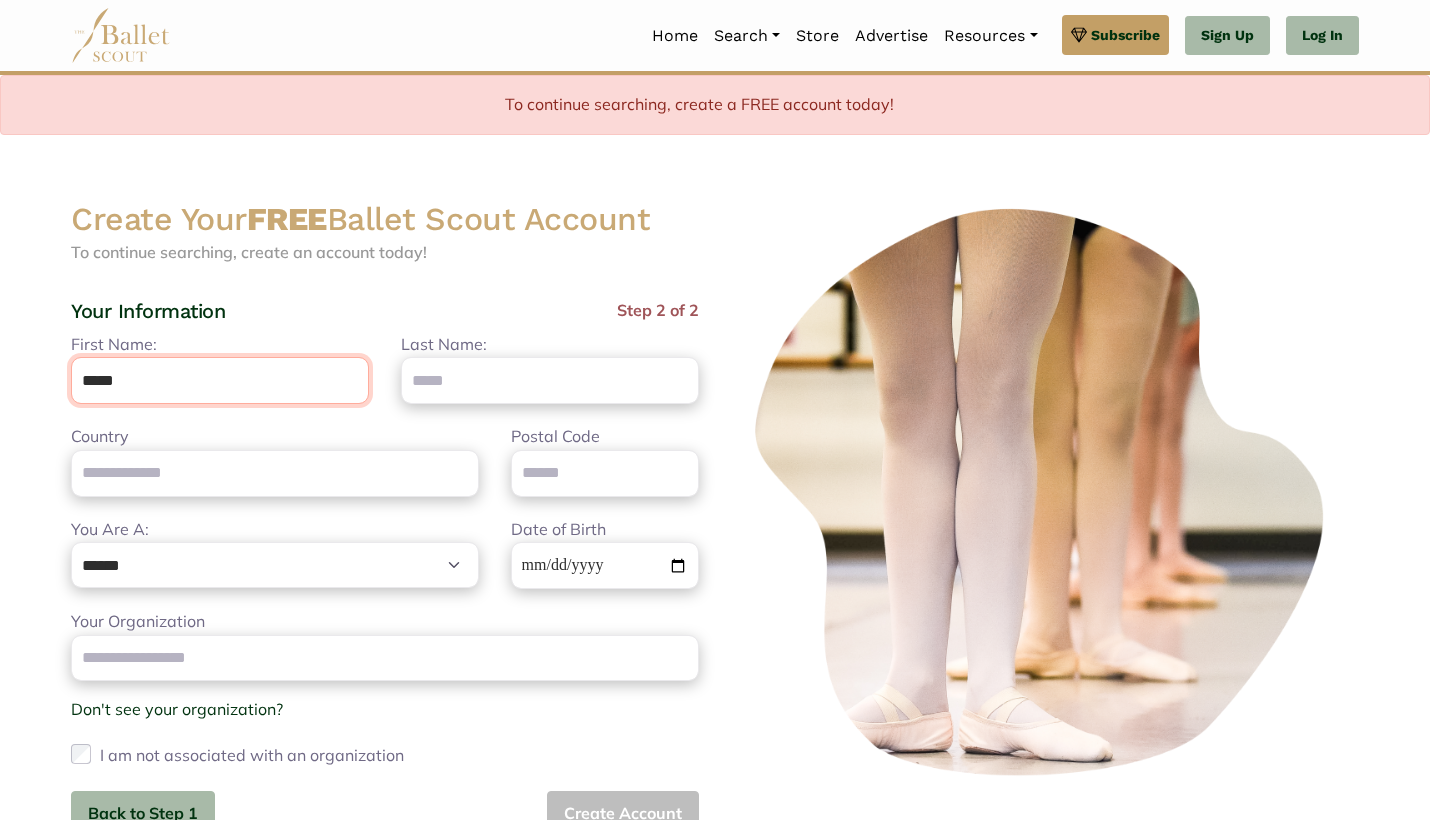 type on "*****" 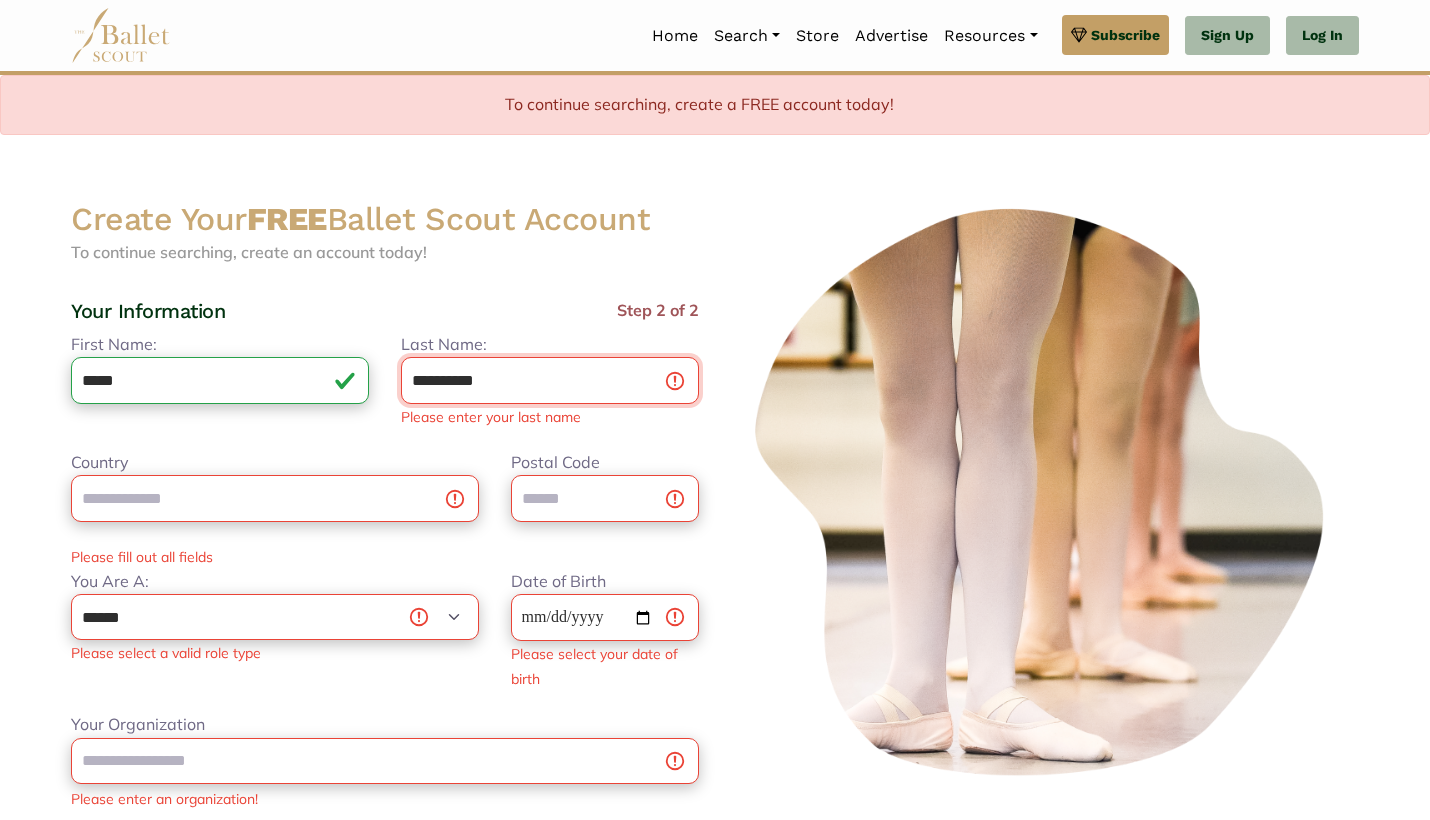 type on "**********" 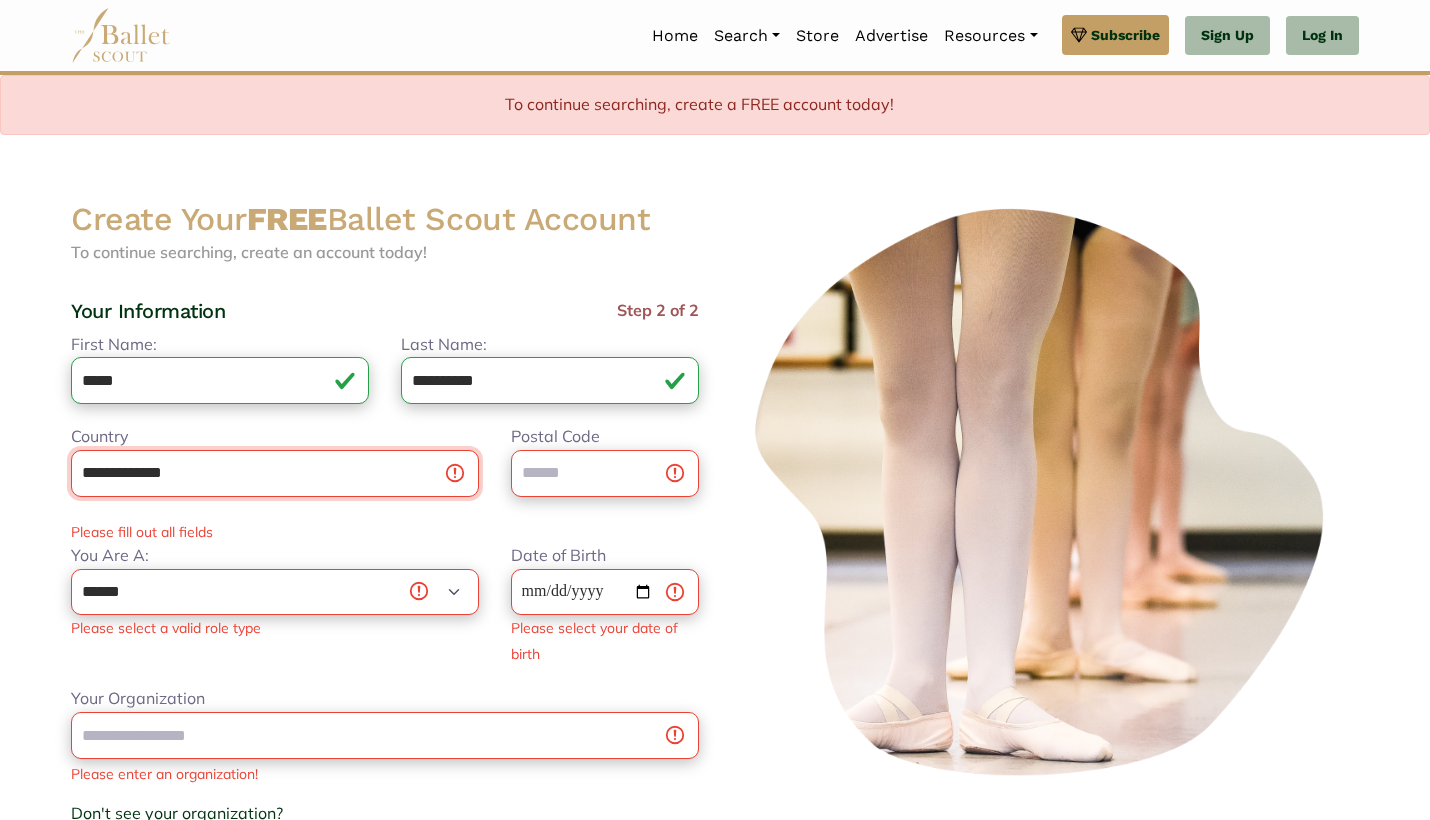 type on "**********" 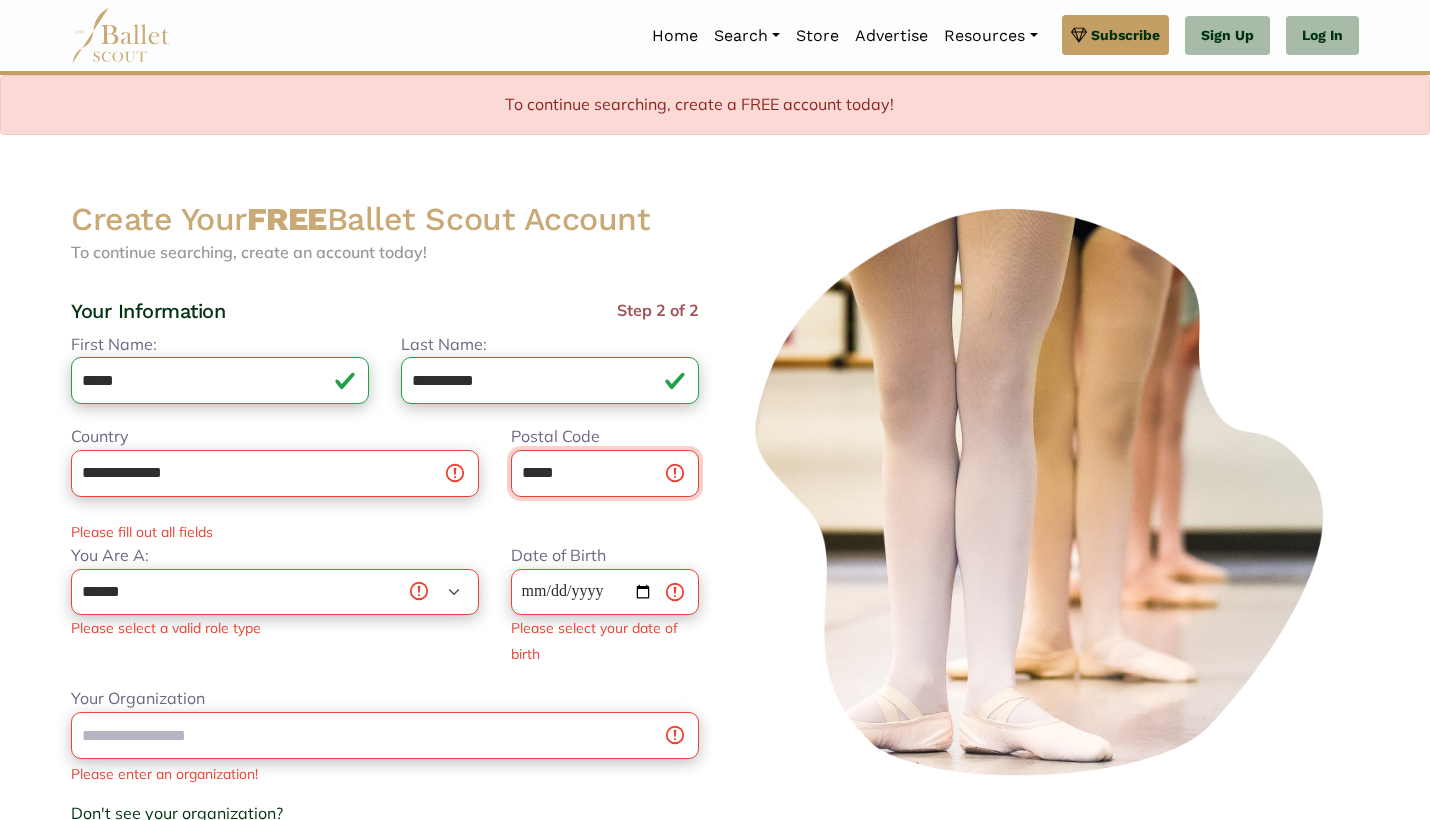type on "*****" 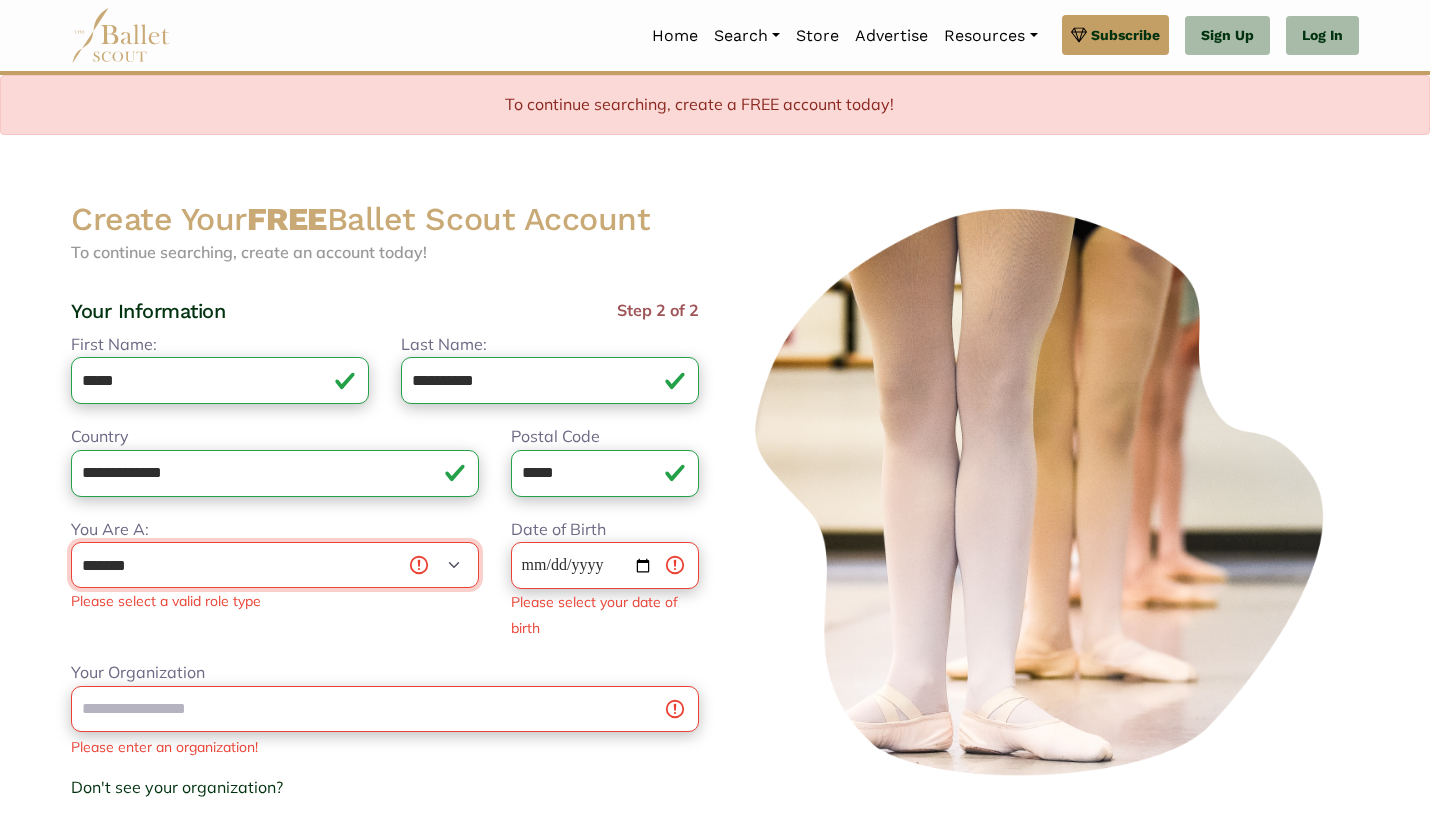 select on "***" 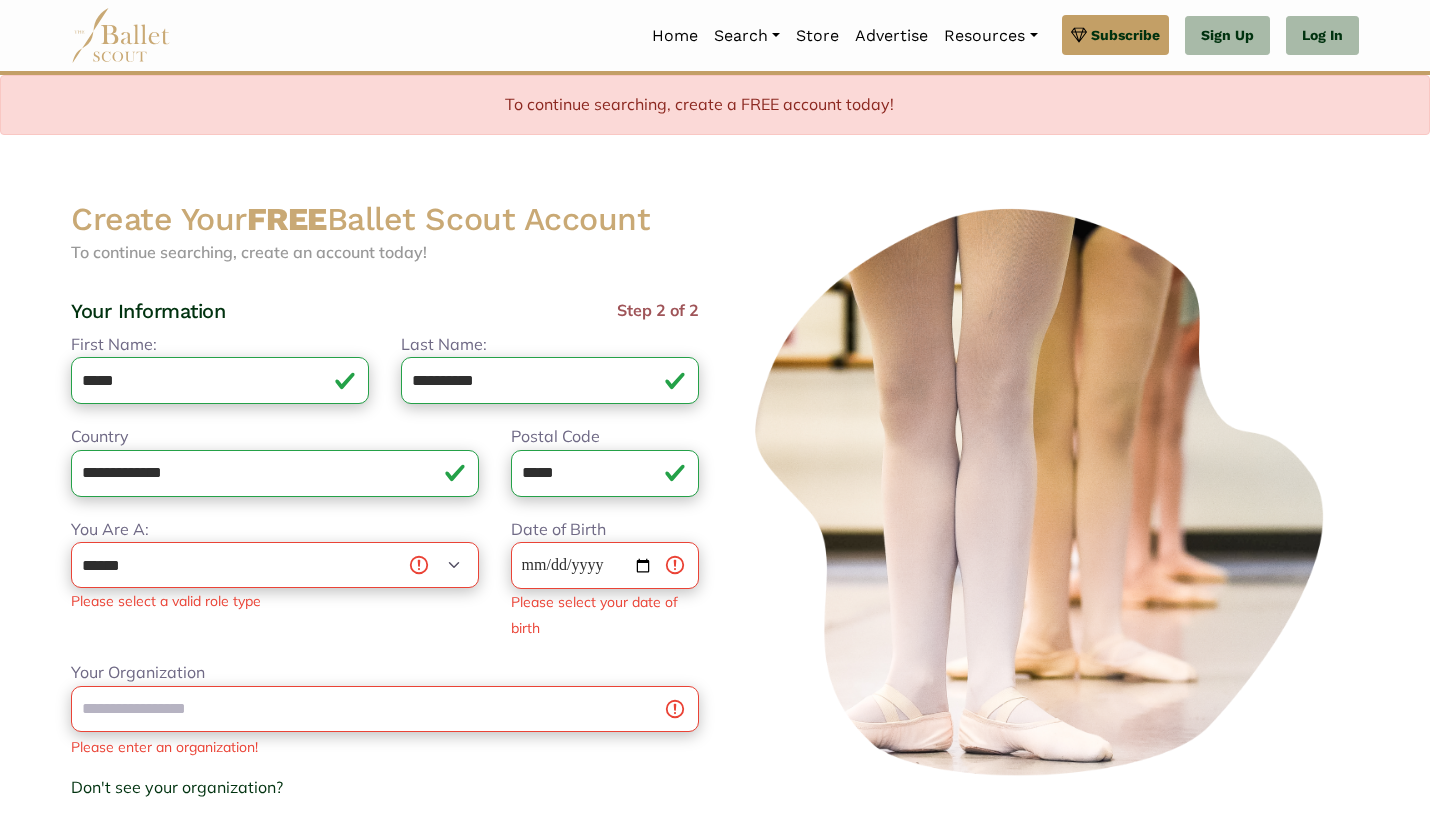 click on "Premium Feature
Make this audition season count. Upgrade to premium for access to tools and resources that will help you stay ahead of the game.
About Premium
Cancel
Loading...
Please Wait
Organizations Programs Jobs" at bounding box center [715, 665] 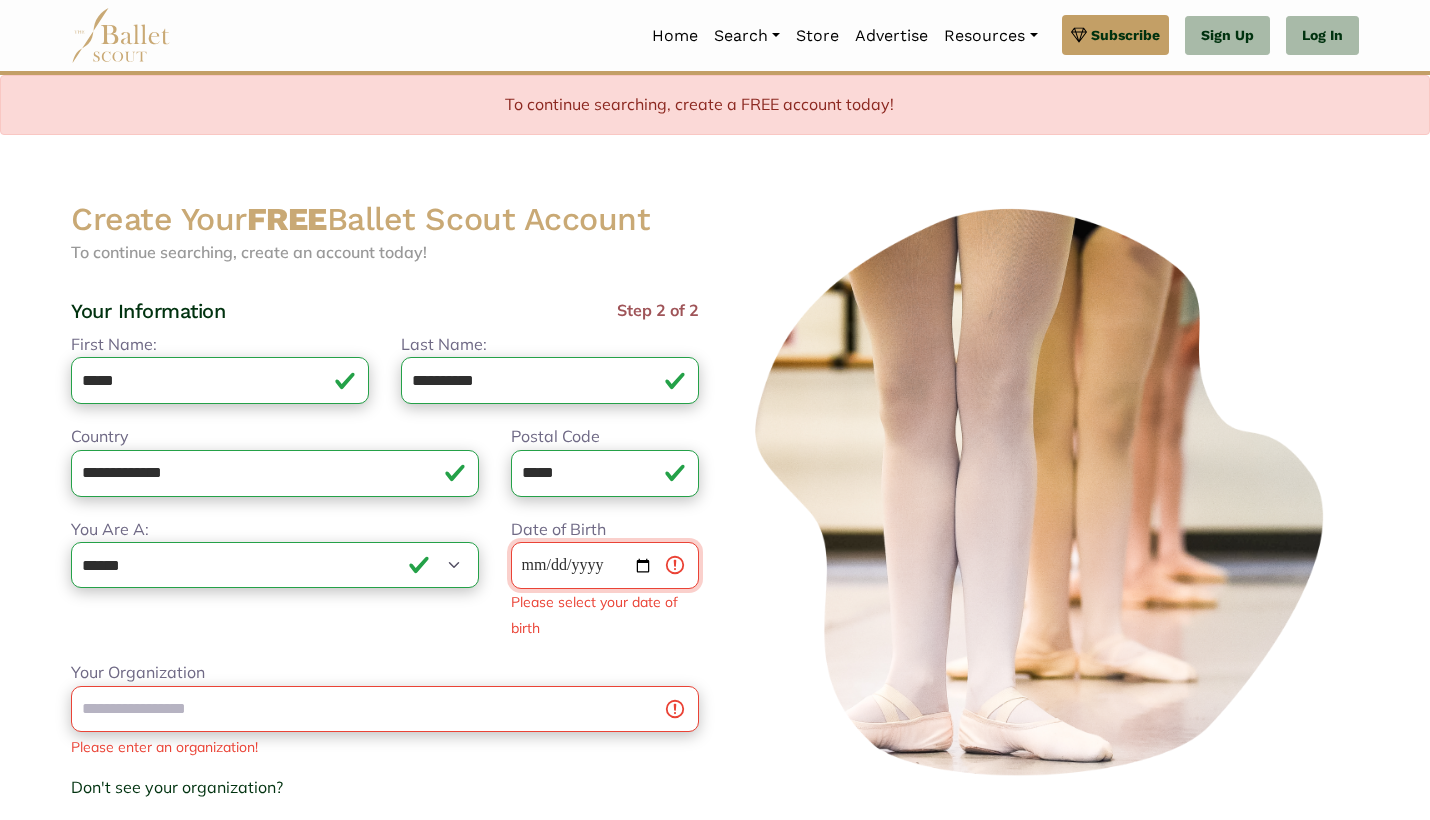 click on "Date of Birth" at bounding box center [605, 565] 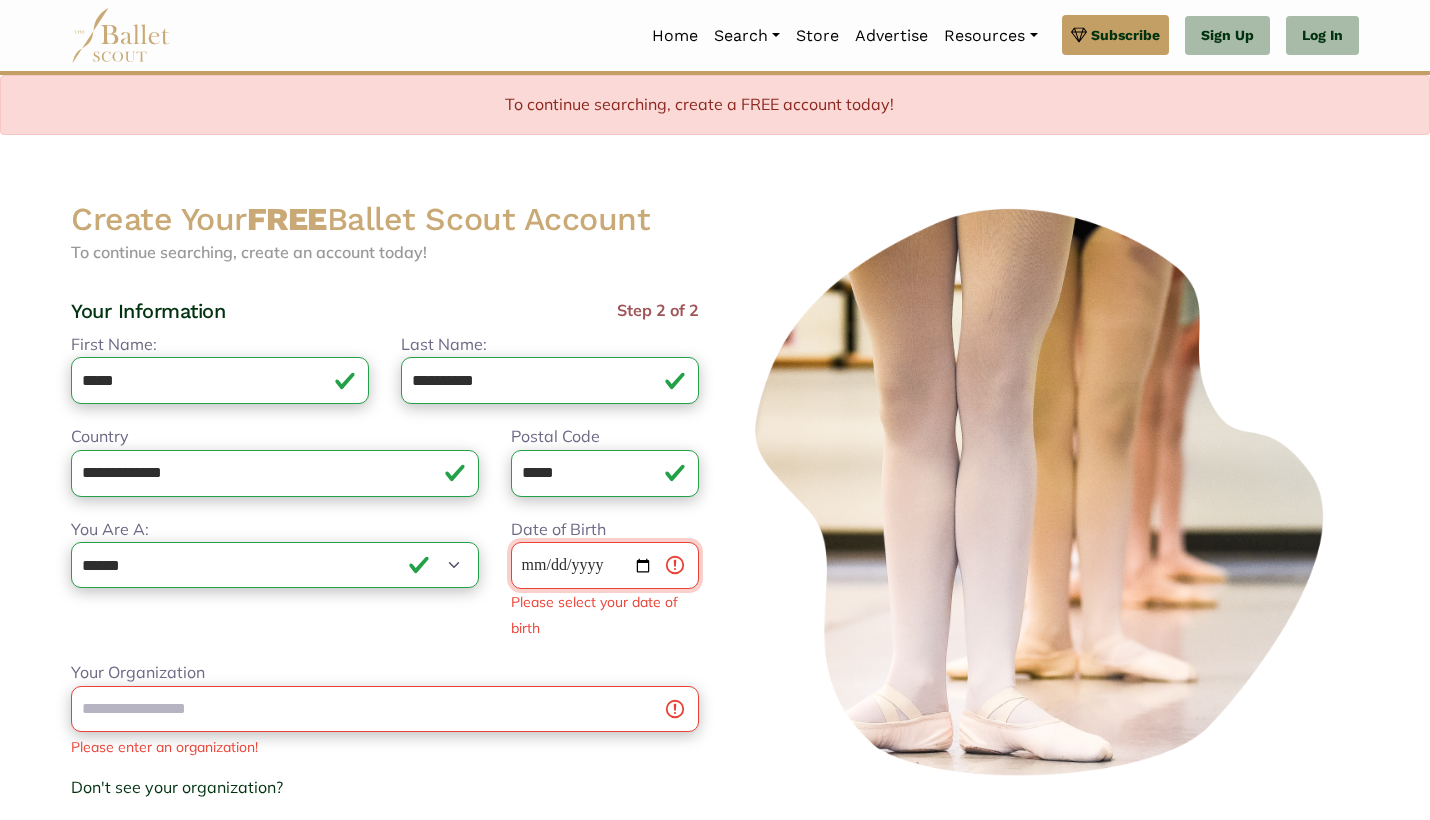 click on "Date of Birth" at bounding box center (605, 565) 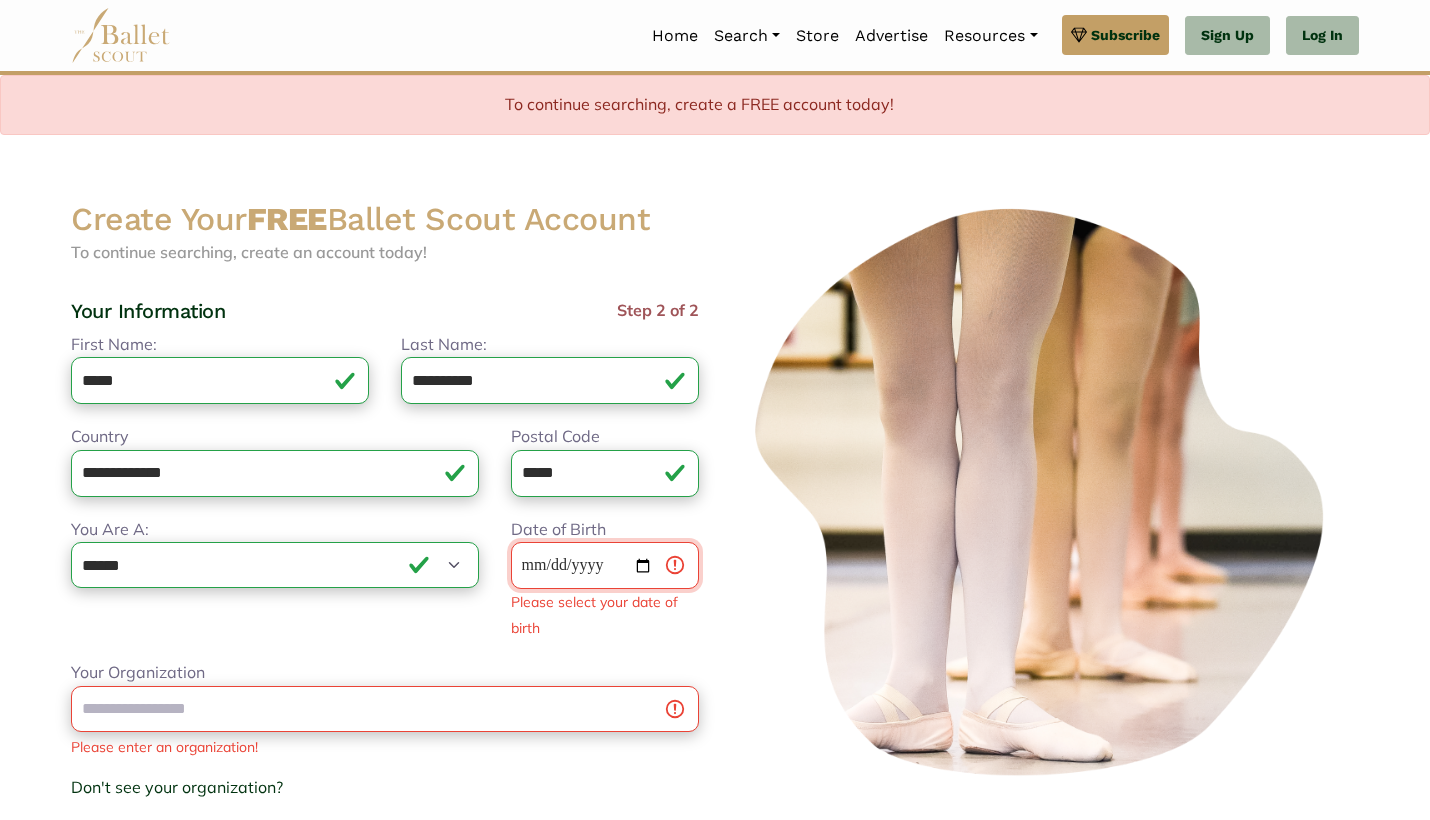 click on "Date of Birth" at bounding box center (605, 565) 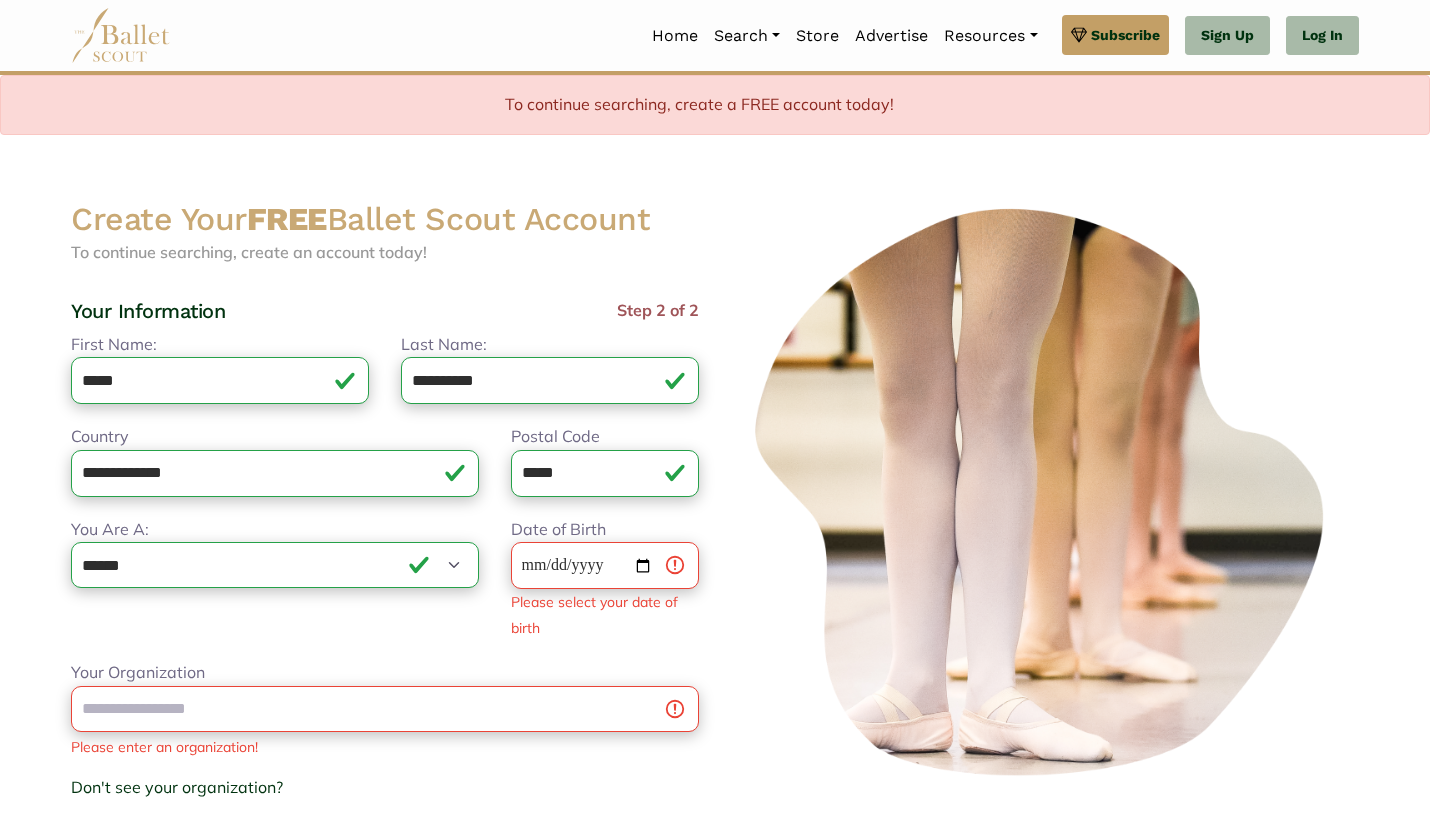 click on "**********" at bounding box center (385, 623) 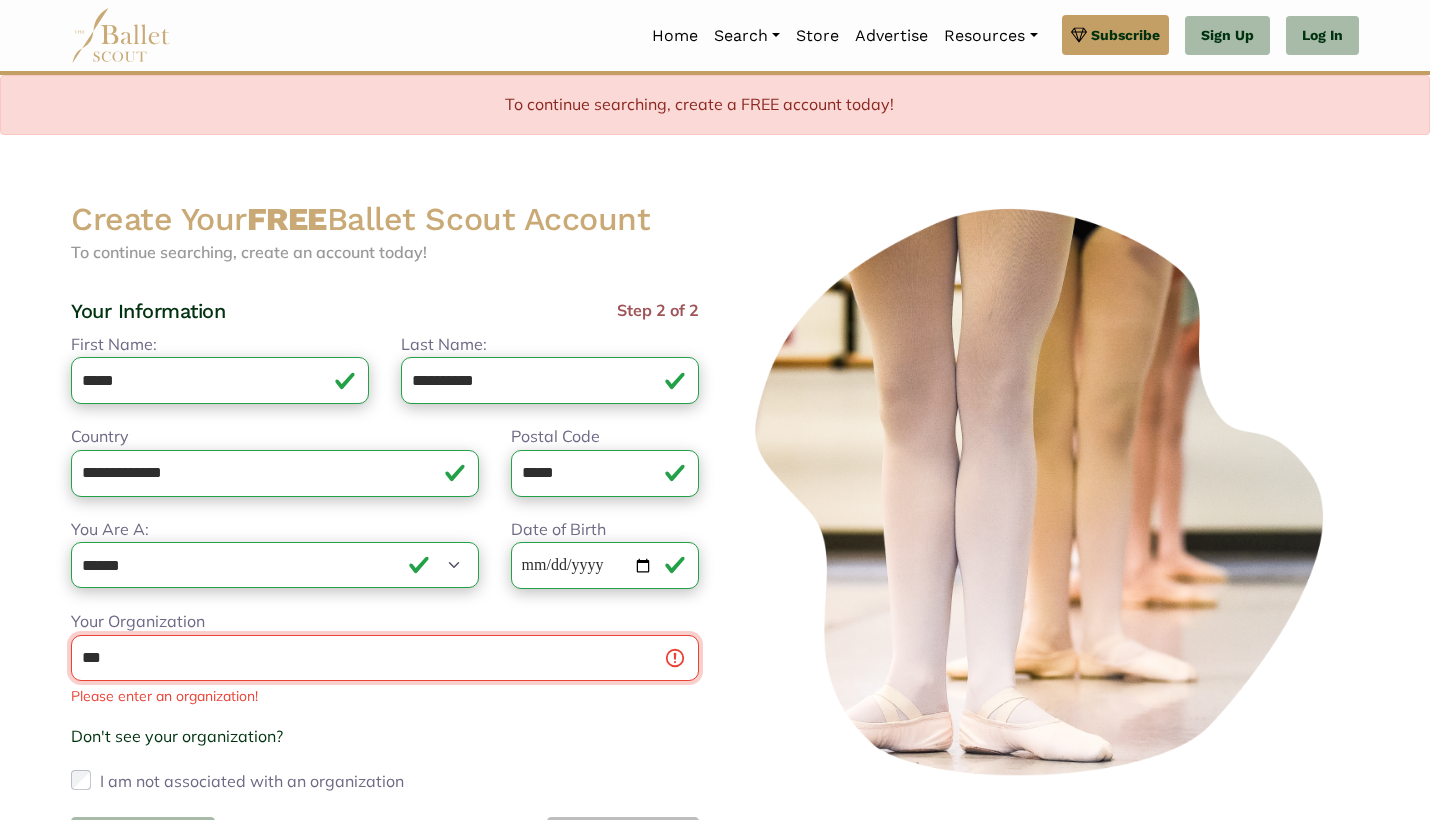 type on "***" 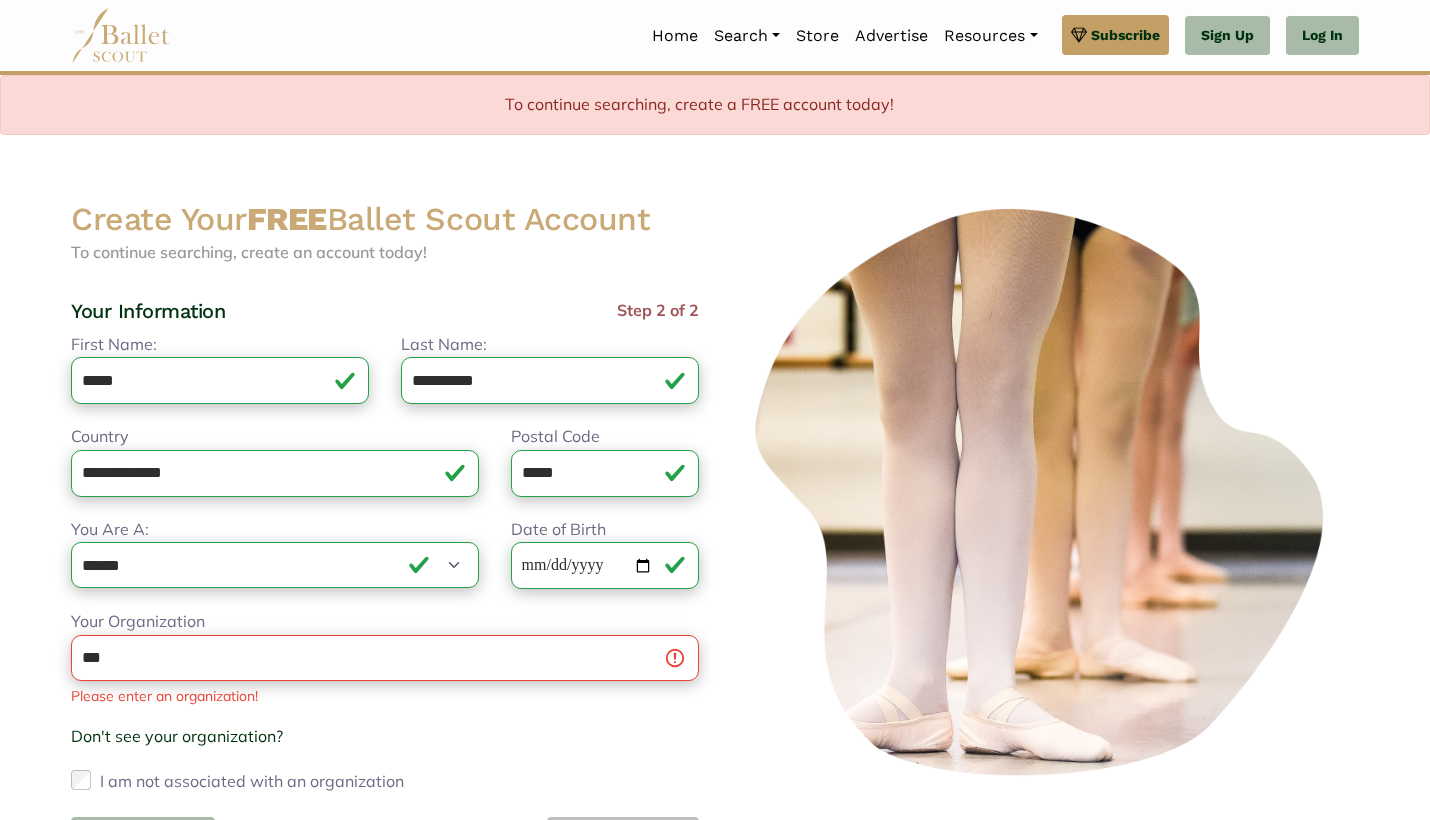 click on "Create Your  FREE  Ballet Scout Account
To continue searching, create an account today!
Create an Account
In order to perform more searches on The Ballet Scout,  we ask you to please create a FREE account.
You can still continue searching for free after doing so.
Close
Step 2 of 2" at bounding box center (385, 562) 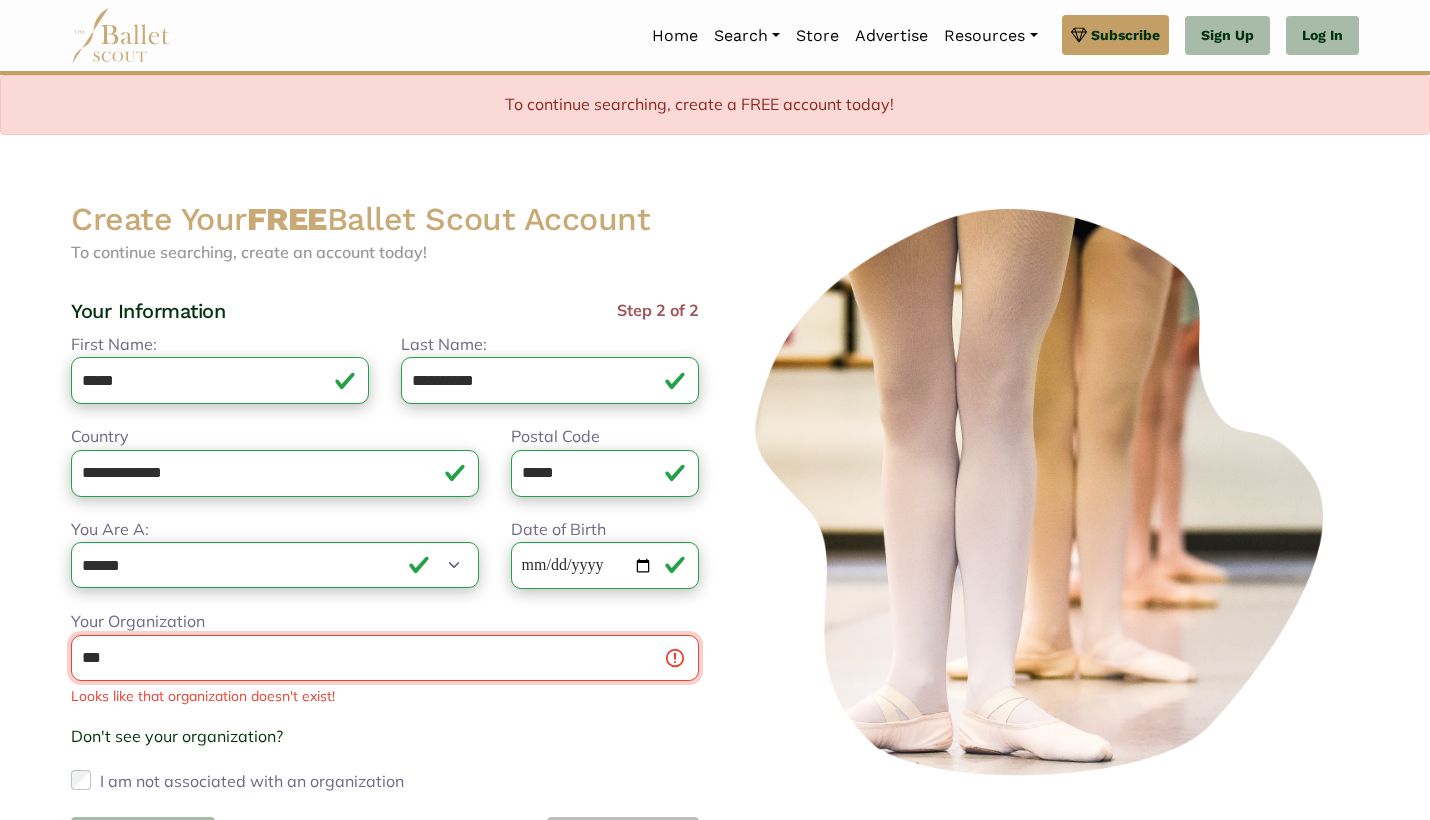 drag, startPoint x: 127, startPoint y: 663, endPoint x: 64, endPoint y: 663, distance: 63 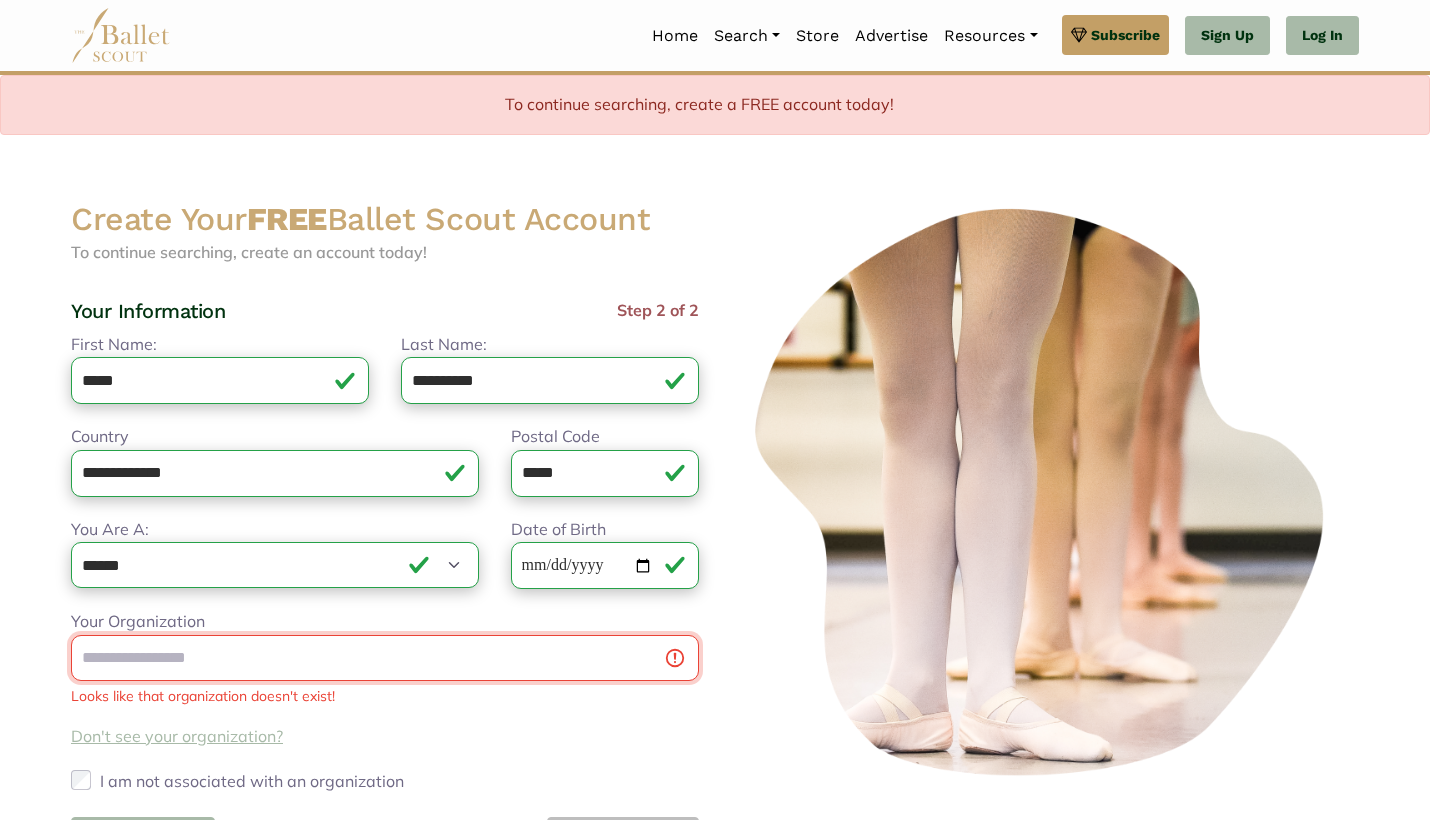 type 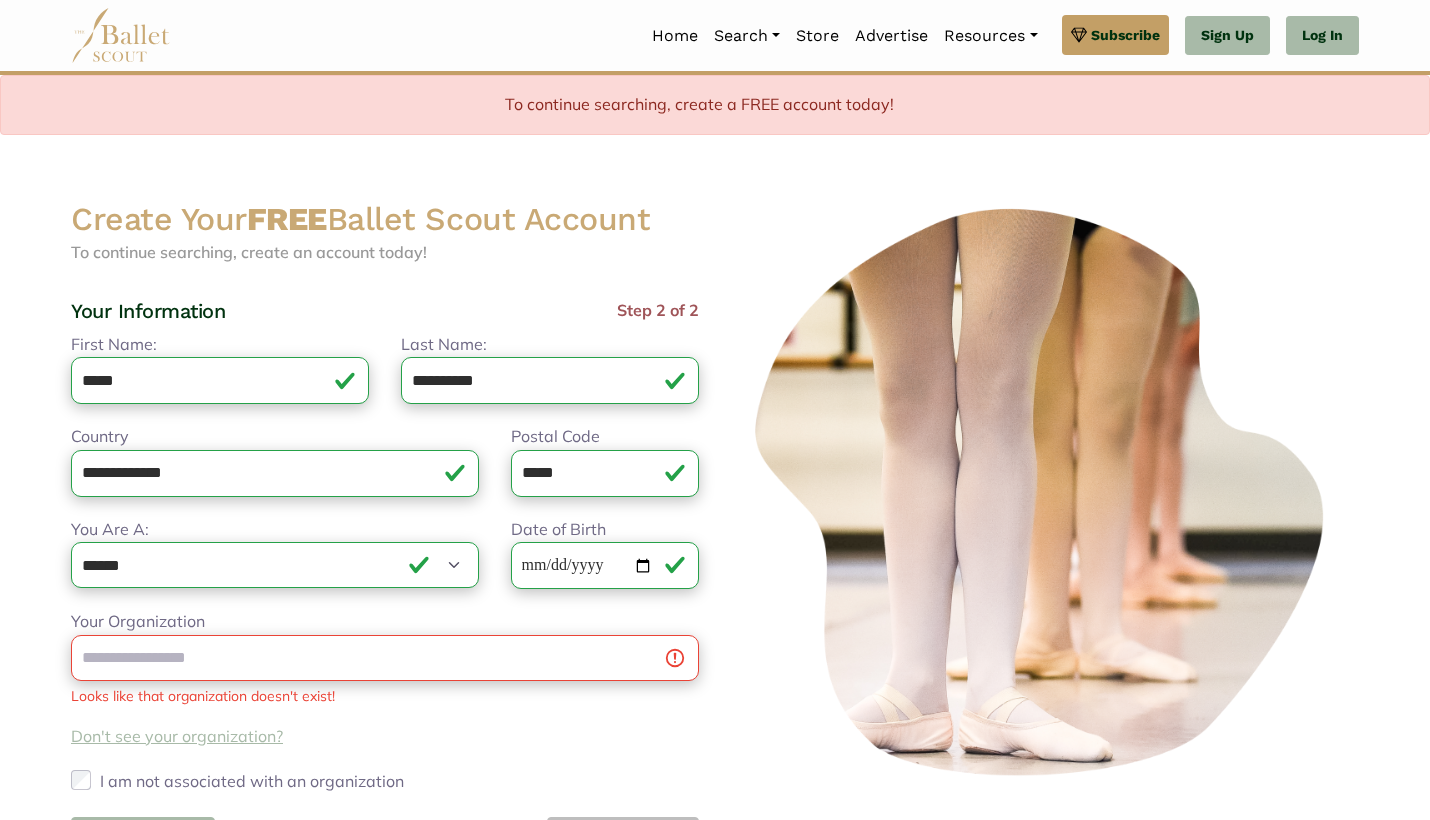 click on "Don't see your organization?" at bounding box center (177, 736) 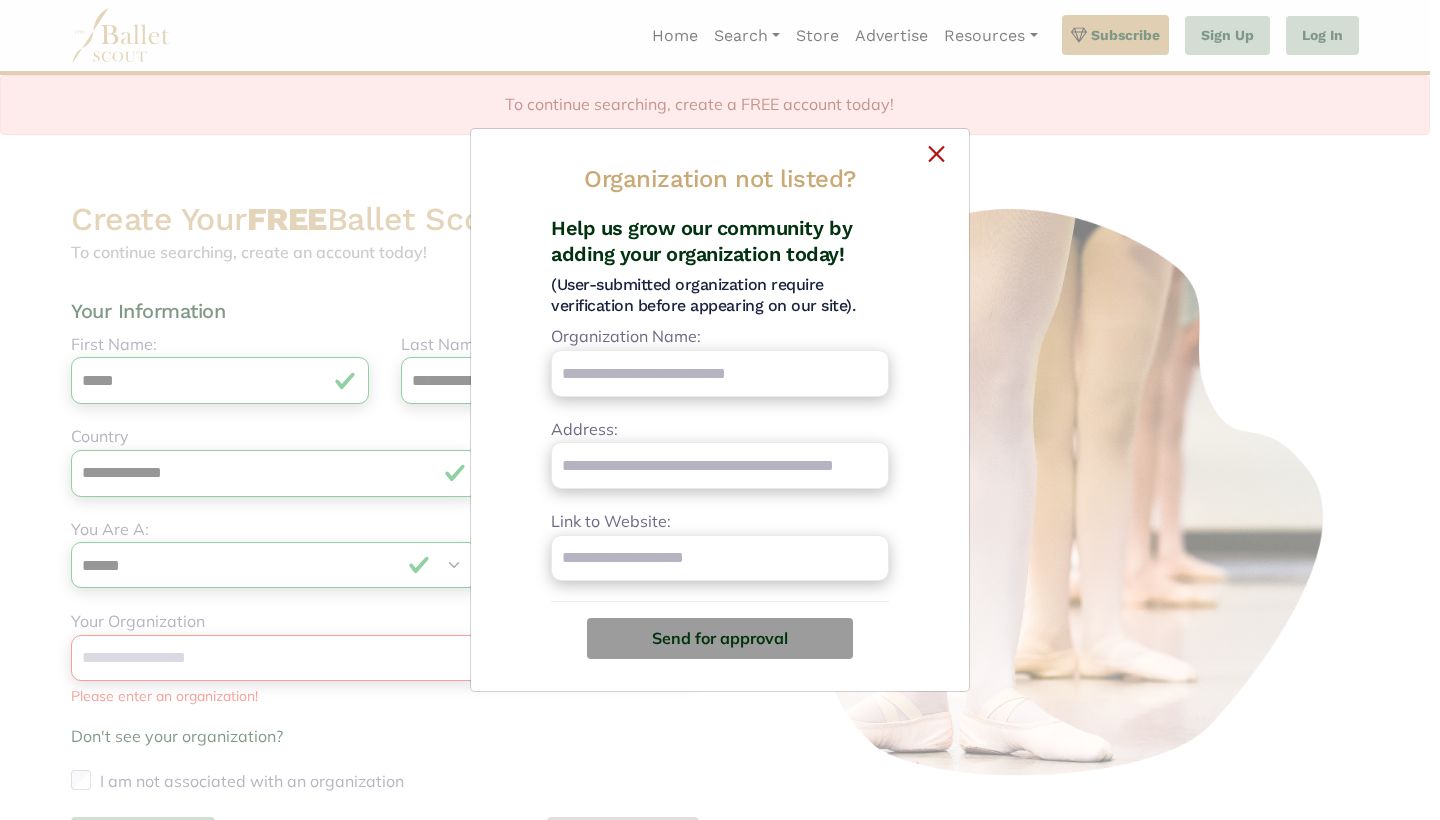 click on "Organization not listed?" at bounding box center [720, 186] 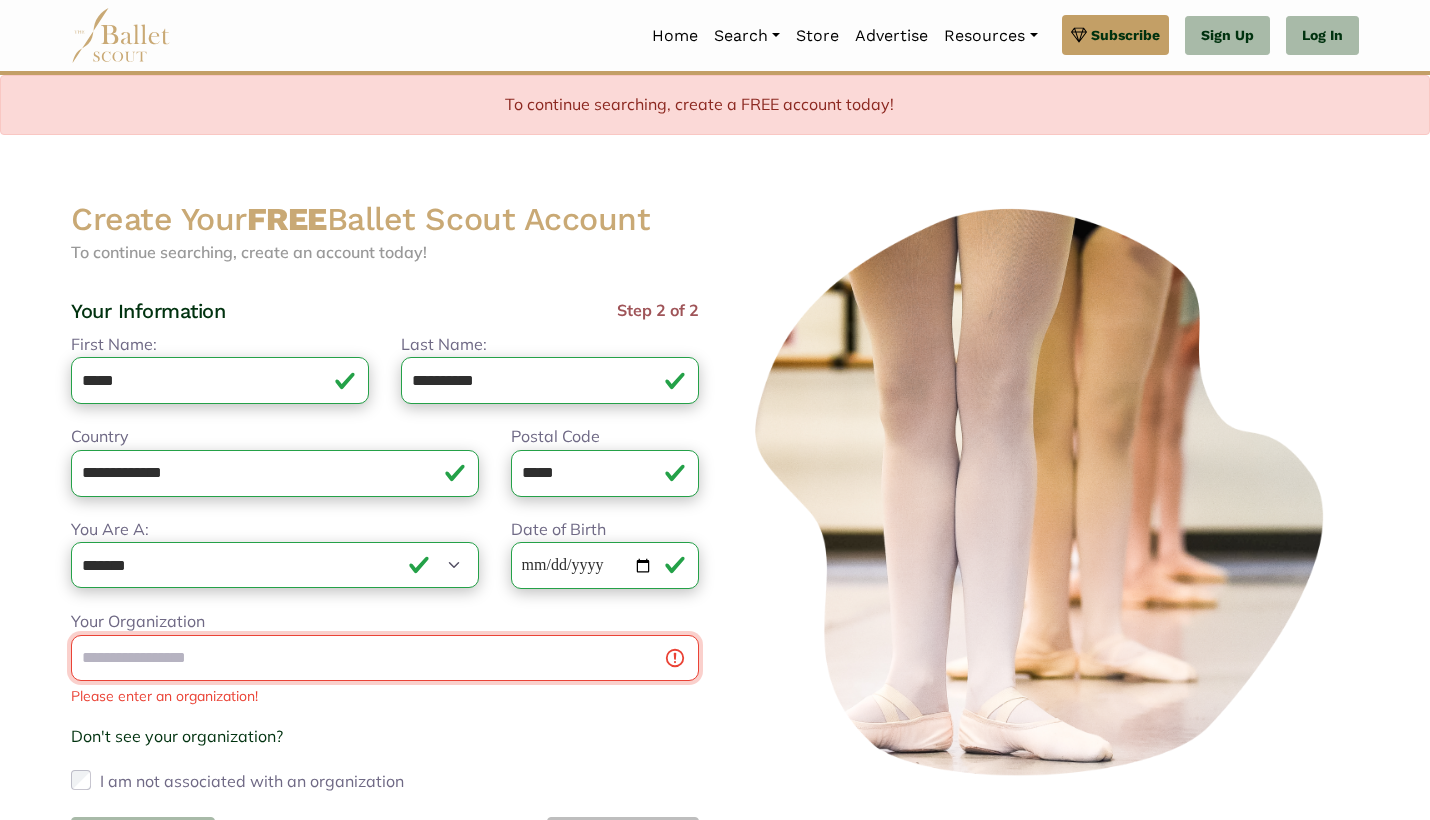 click on "Your Organization" at bounding box center [385, 658] 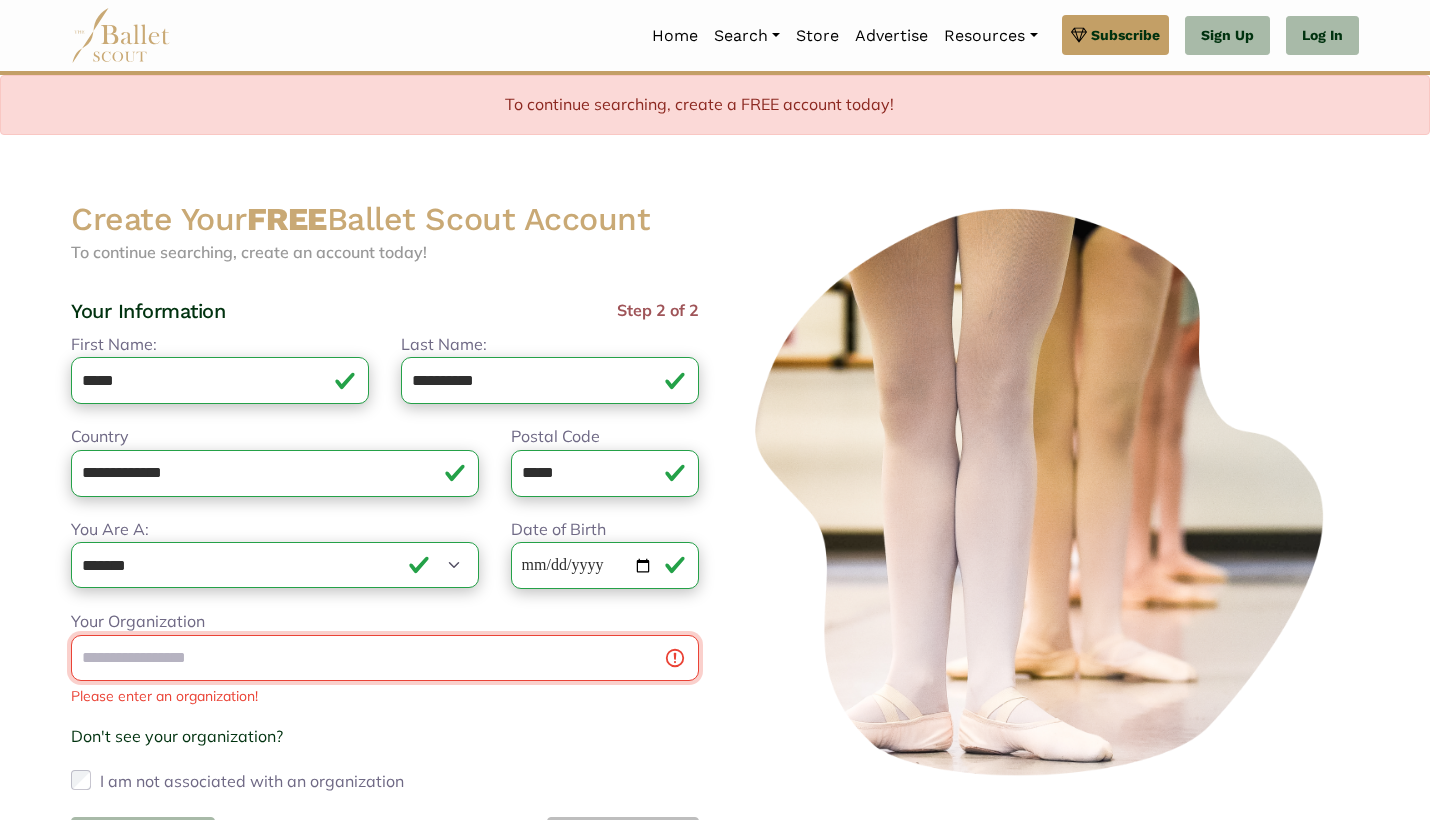 click on "Your Organization" at bounding box center (385, 658) 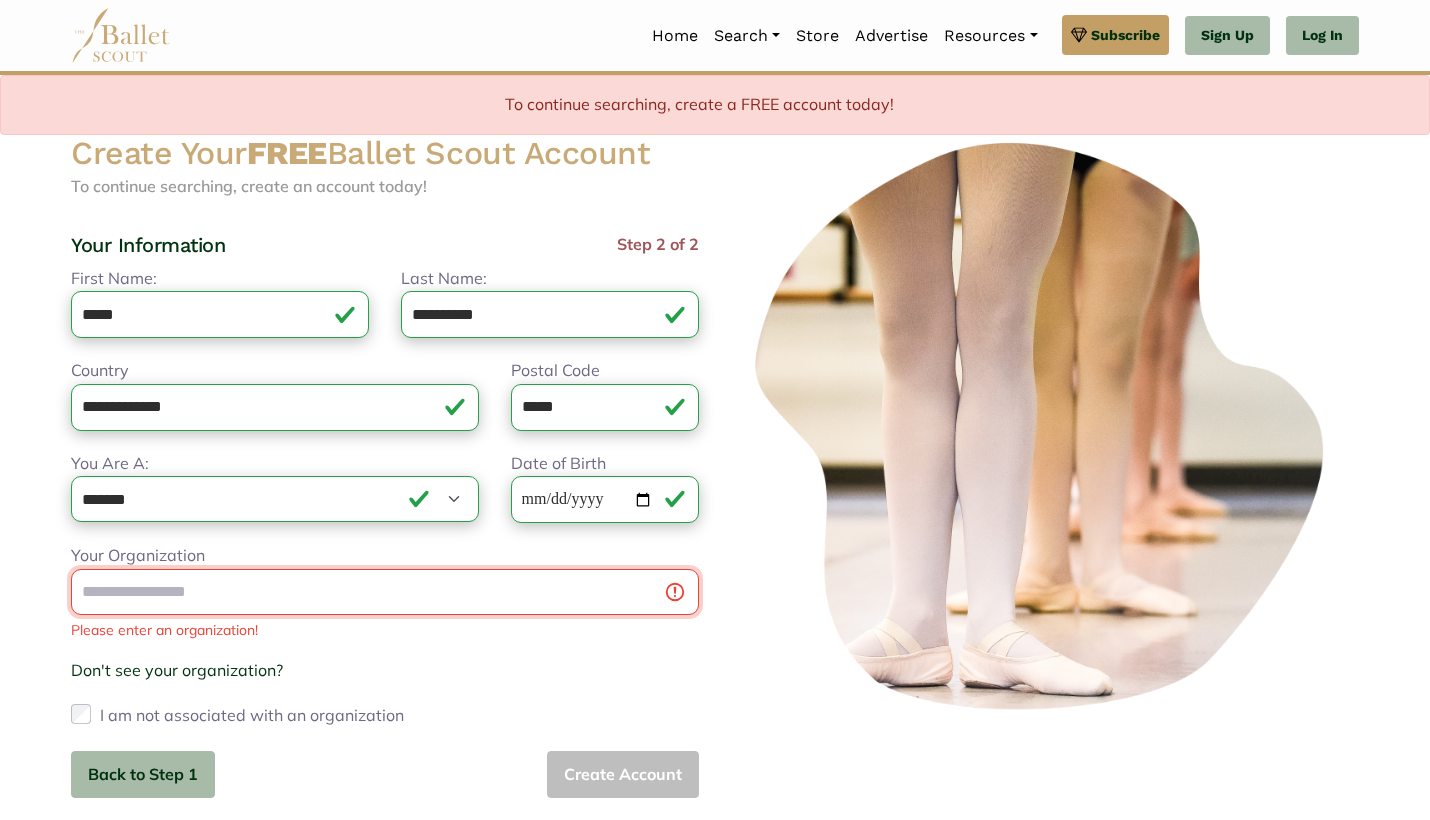 scroll, scrollTop: 67, scrollLeft: 0, axis: vertical 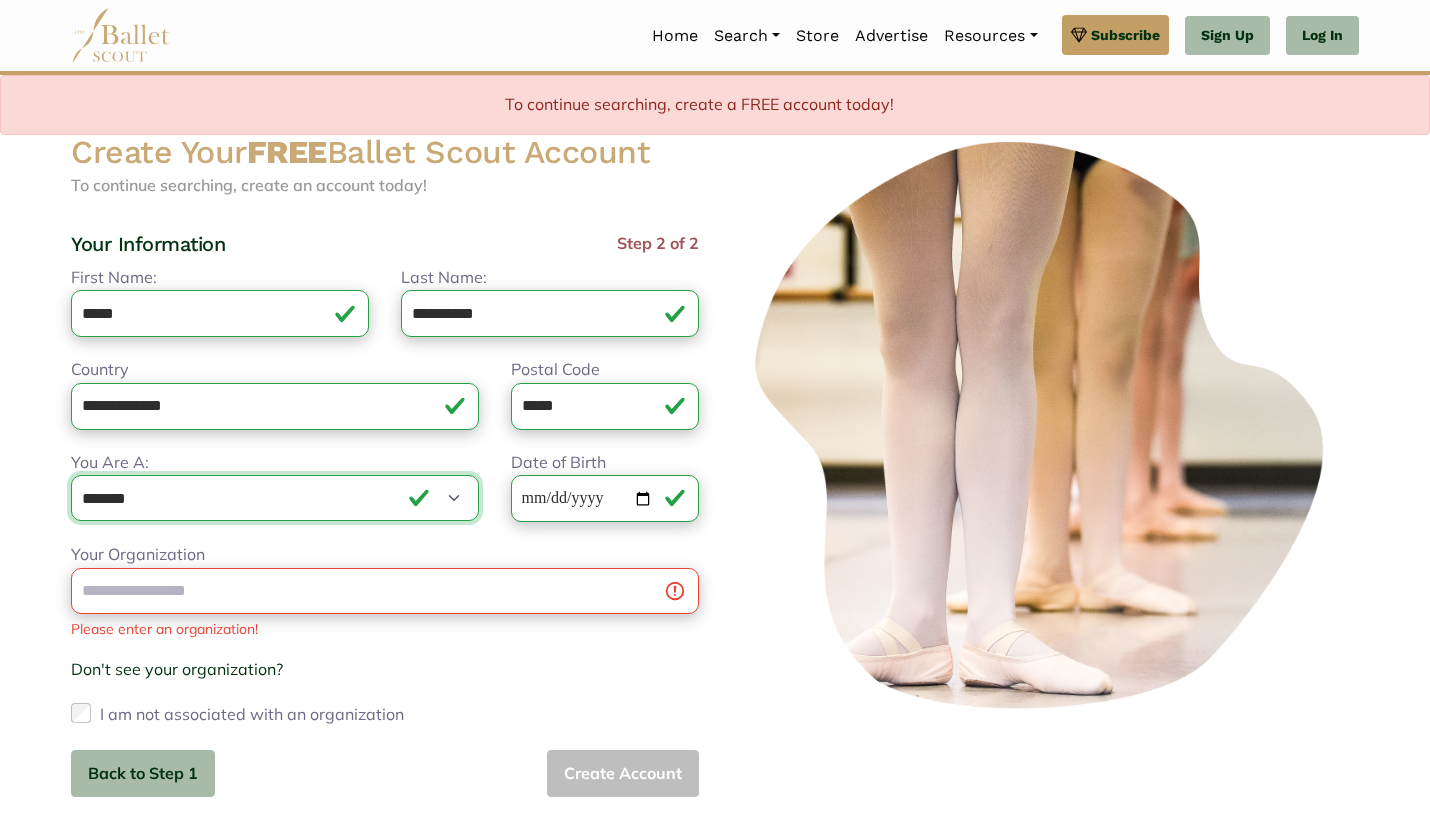 select on "***" 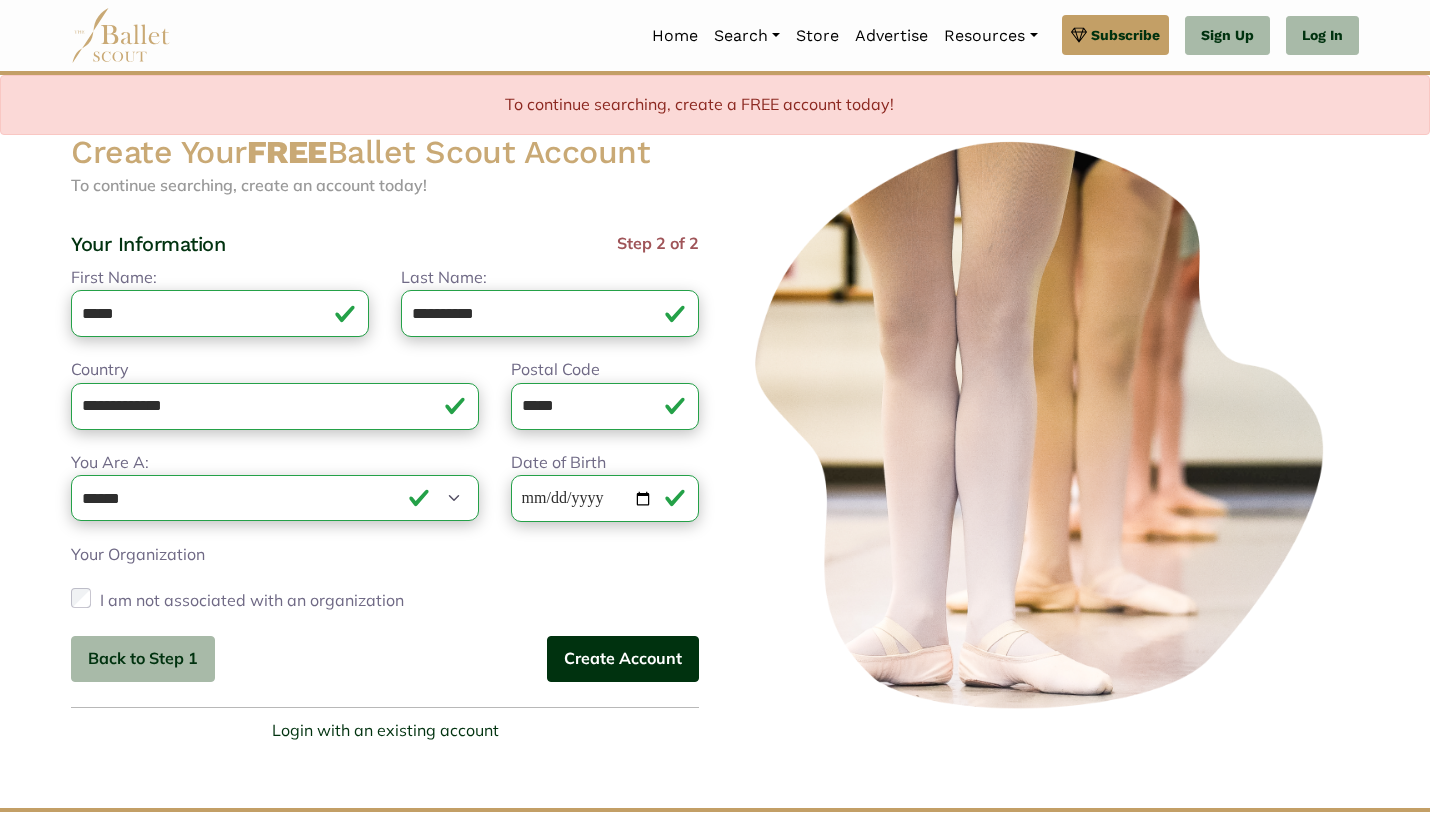 click on "Create Account" at bounding box center (623, 659) 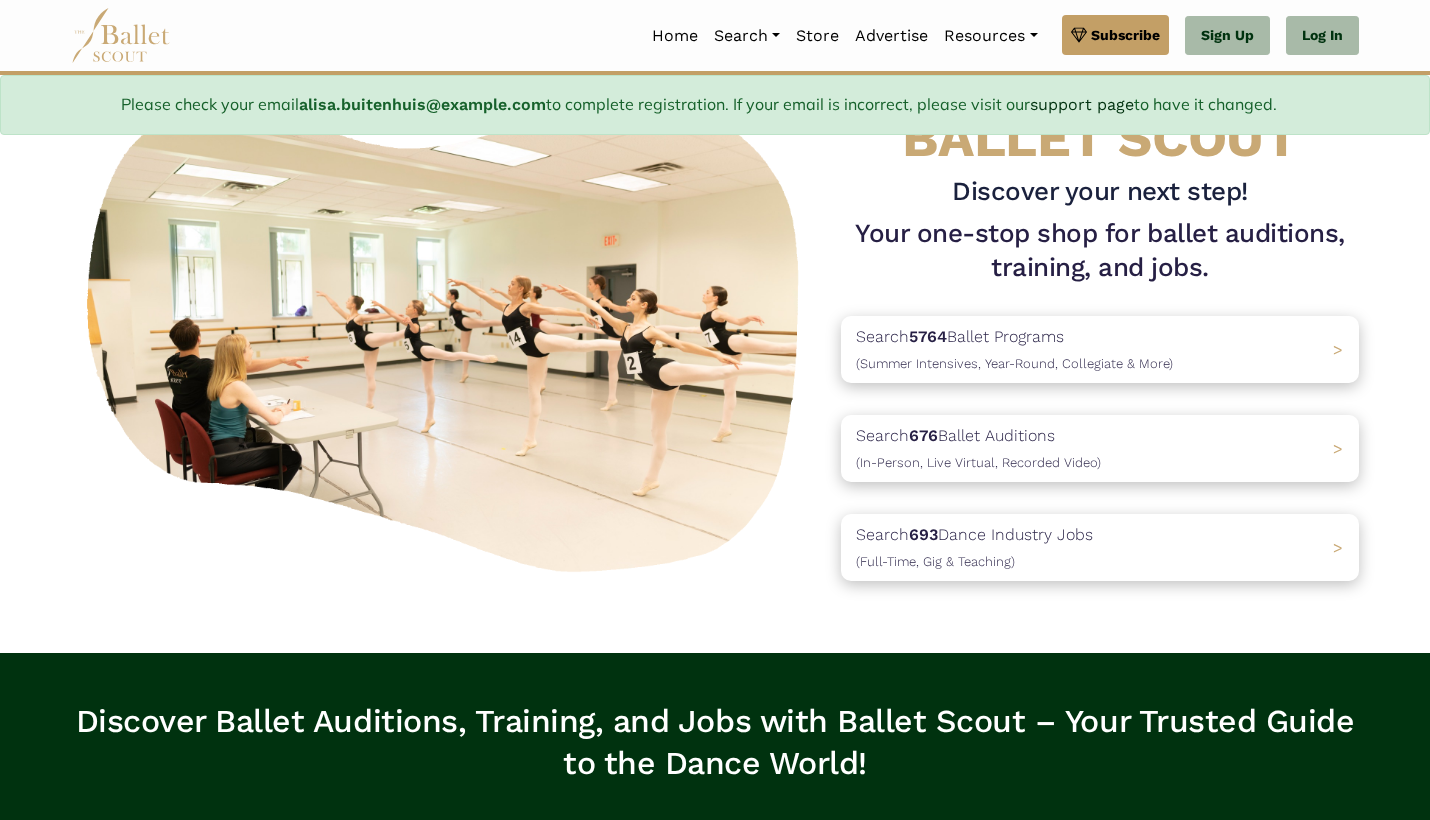 scroll, scrollTop: 118, scrollLeft: 0, axis: vertical 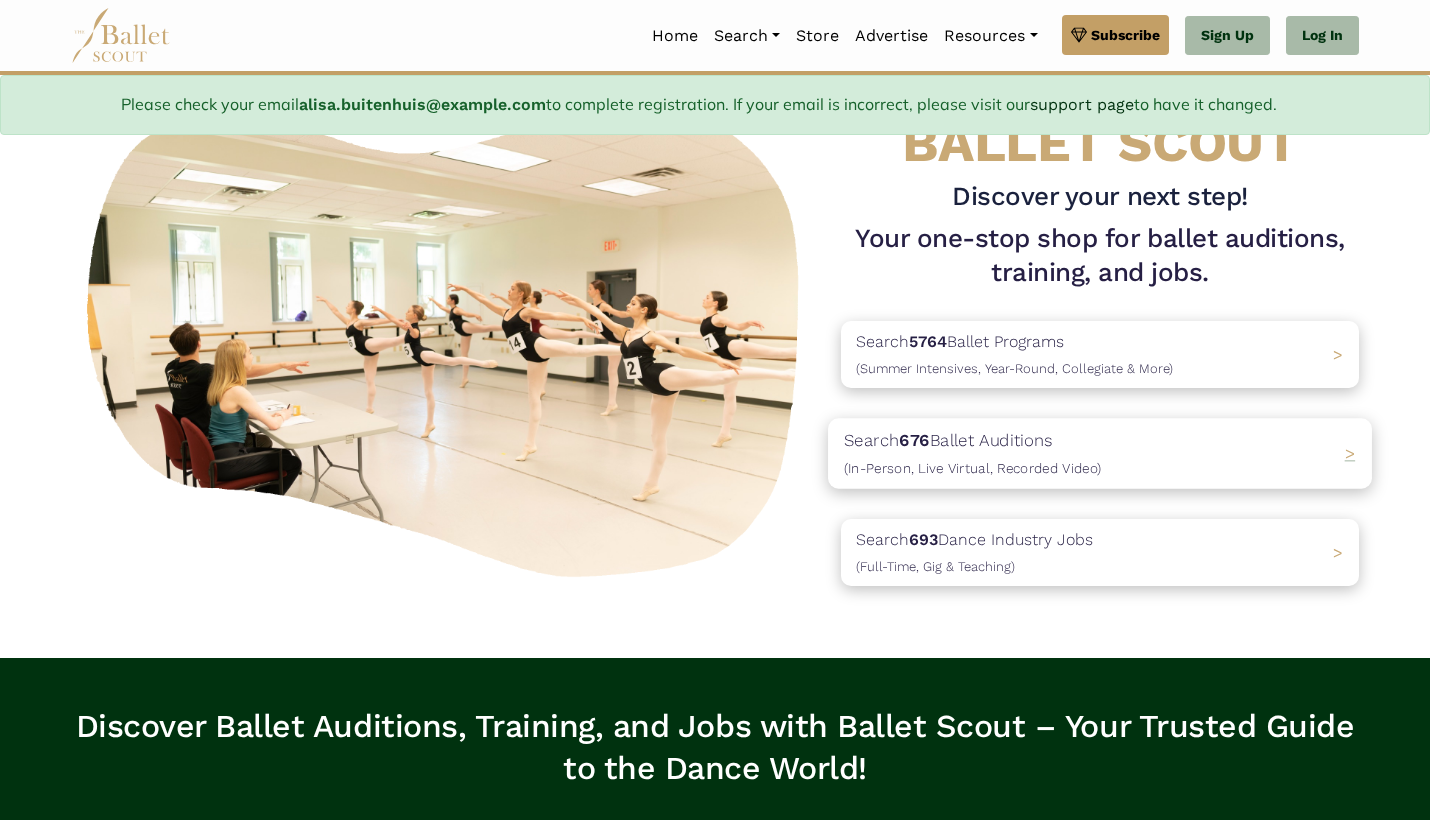 click on "676" at bounding box center [914, 440] 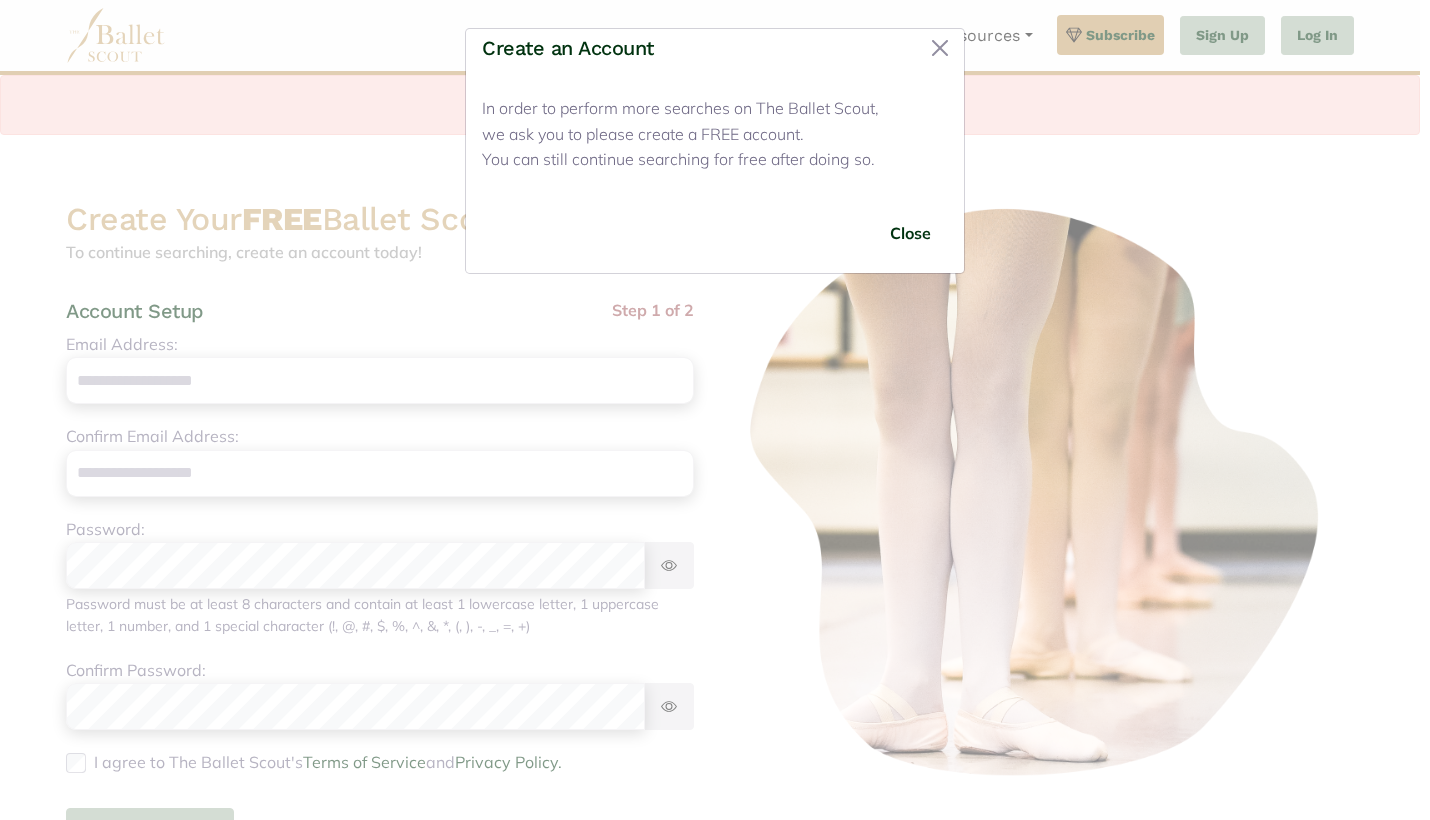 scroll, scrollTop: 0, scrollLeft: 0, axis: both 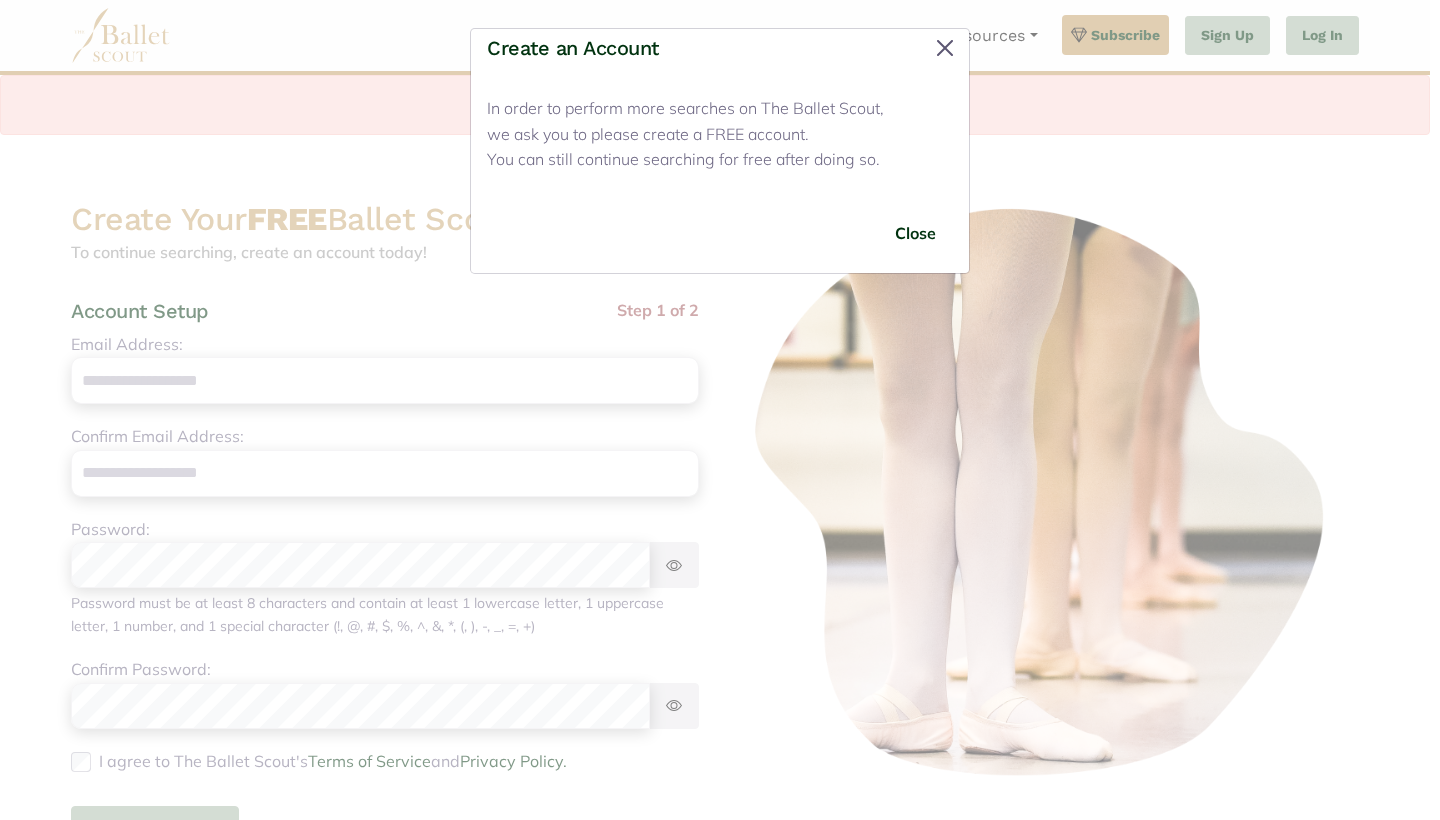 click at bounding box center (945, 48) 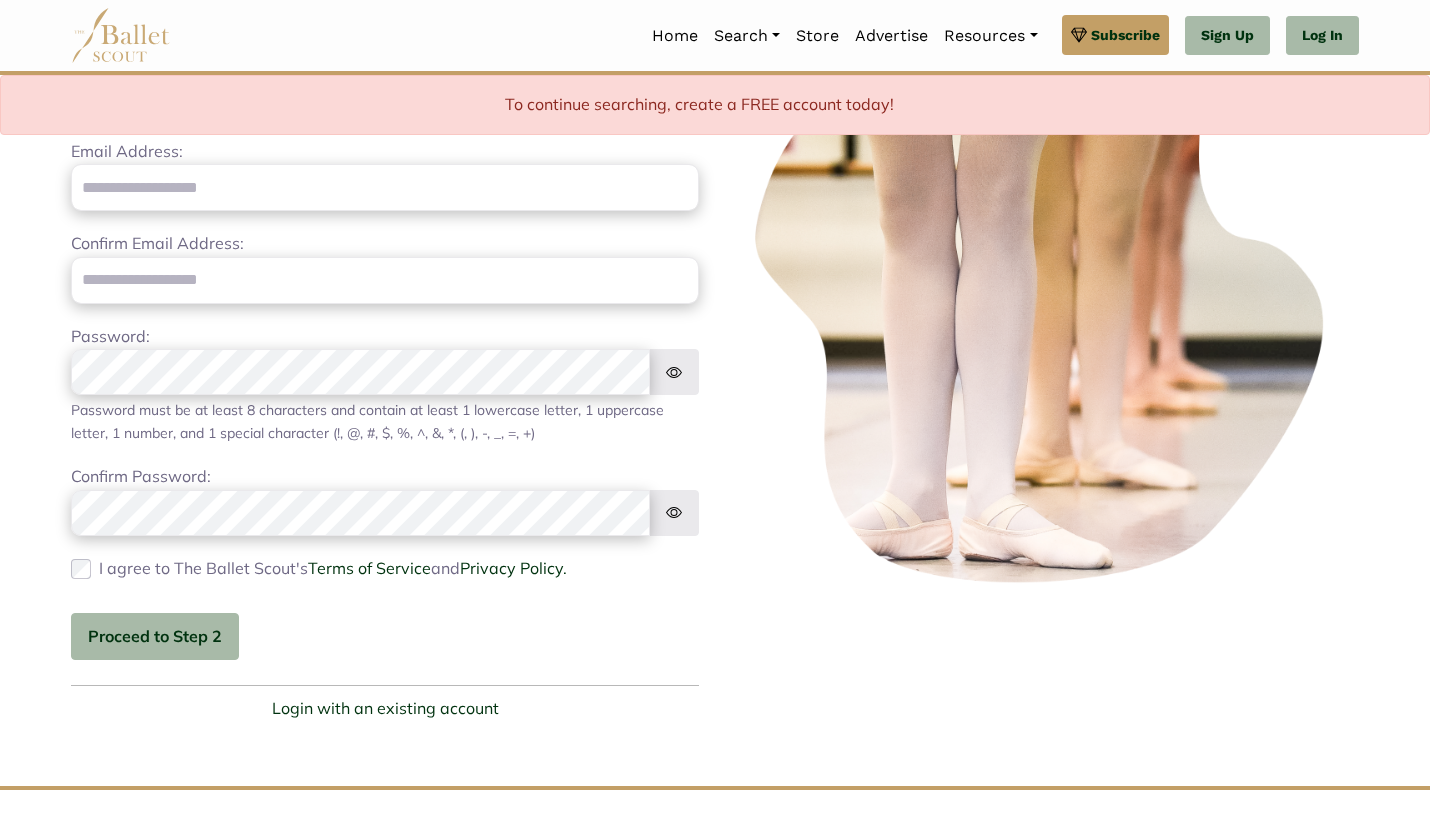 scroll, scrollTop: 326, scrollLeft: 0, axis: vertical 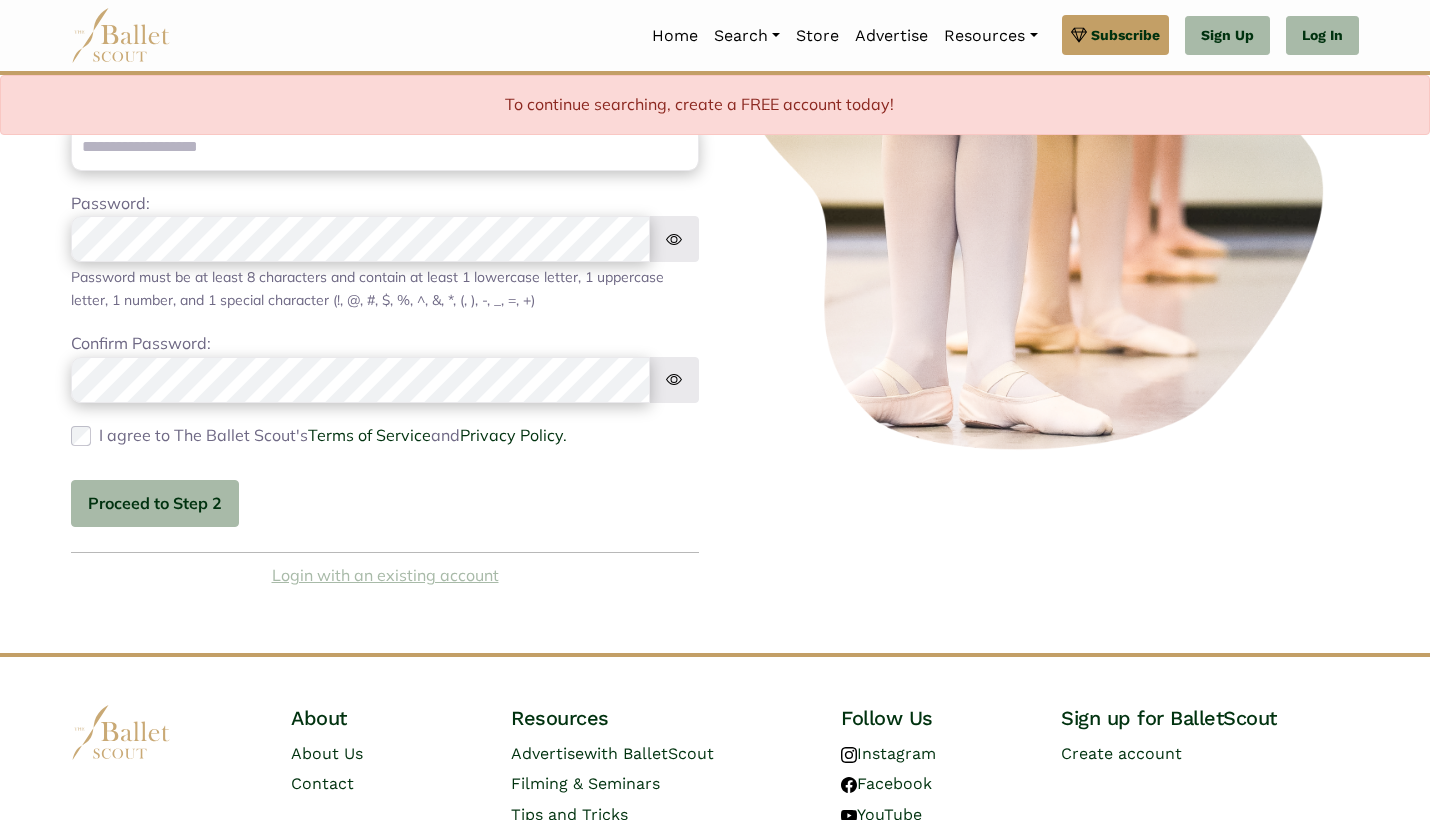 click on "Login with an existing account" at bounding box center [385, 576] 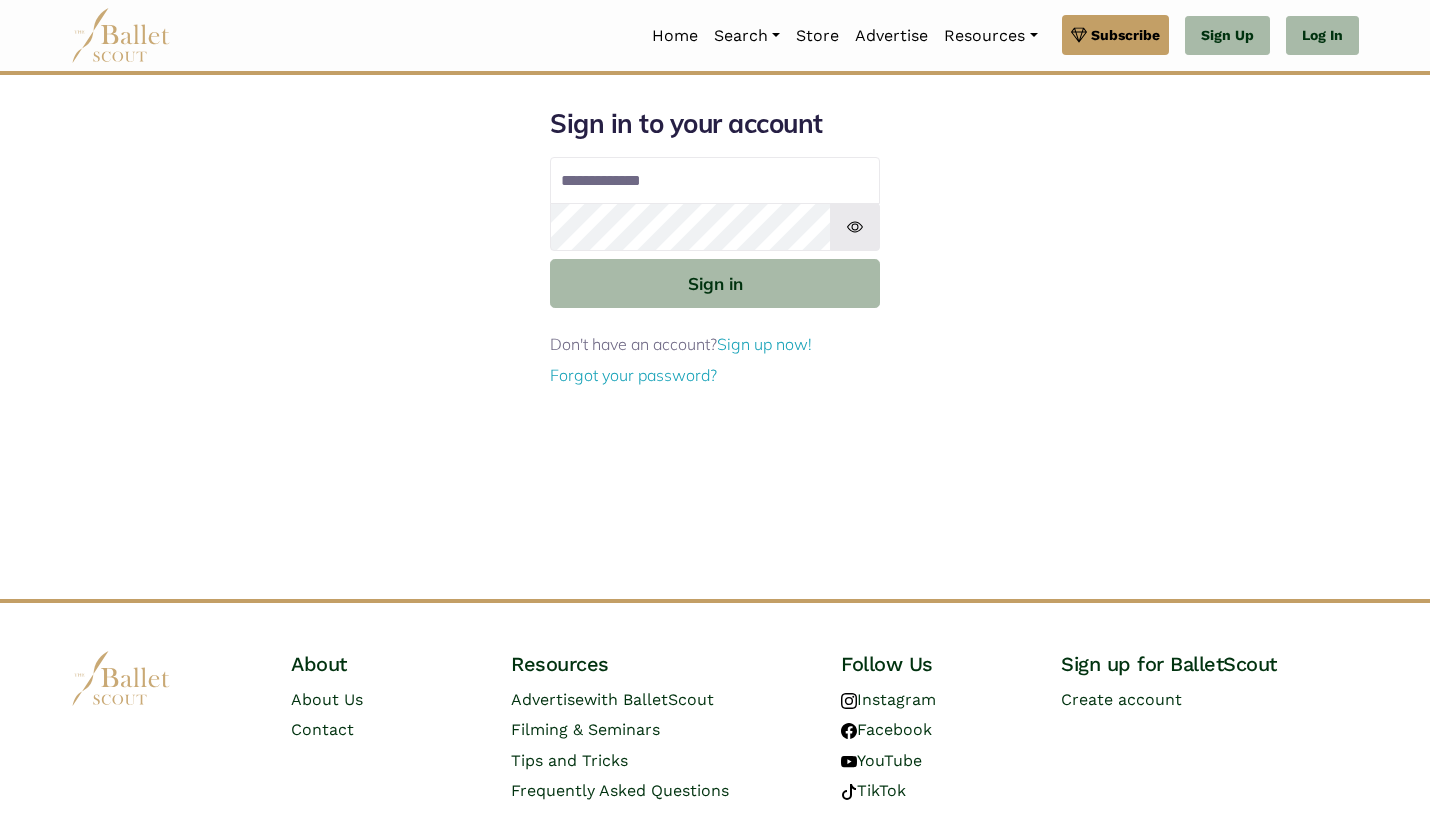 scroll, scrollTop: 0, scrollLeft: 0, axis: both 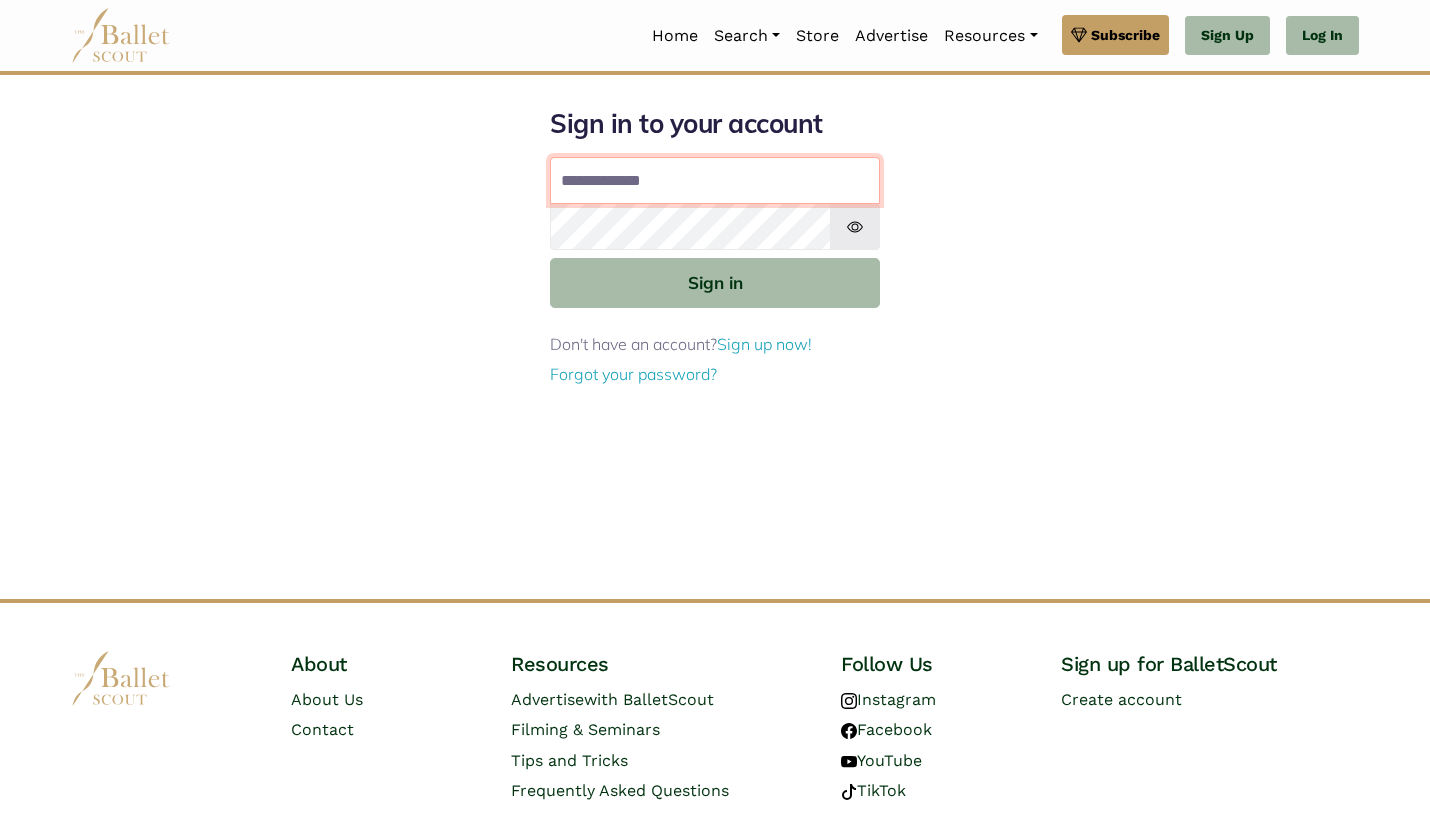 click on "Email address" at bounding box center (715, 181) 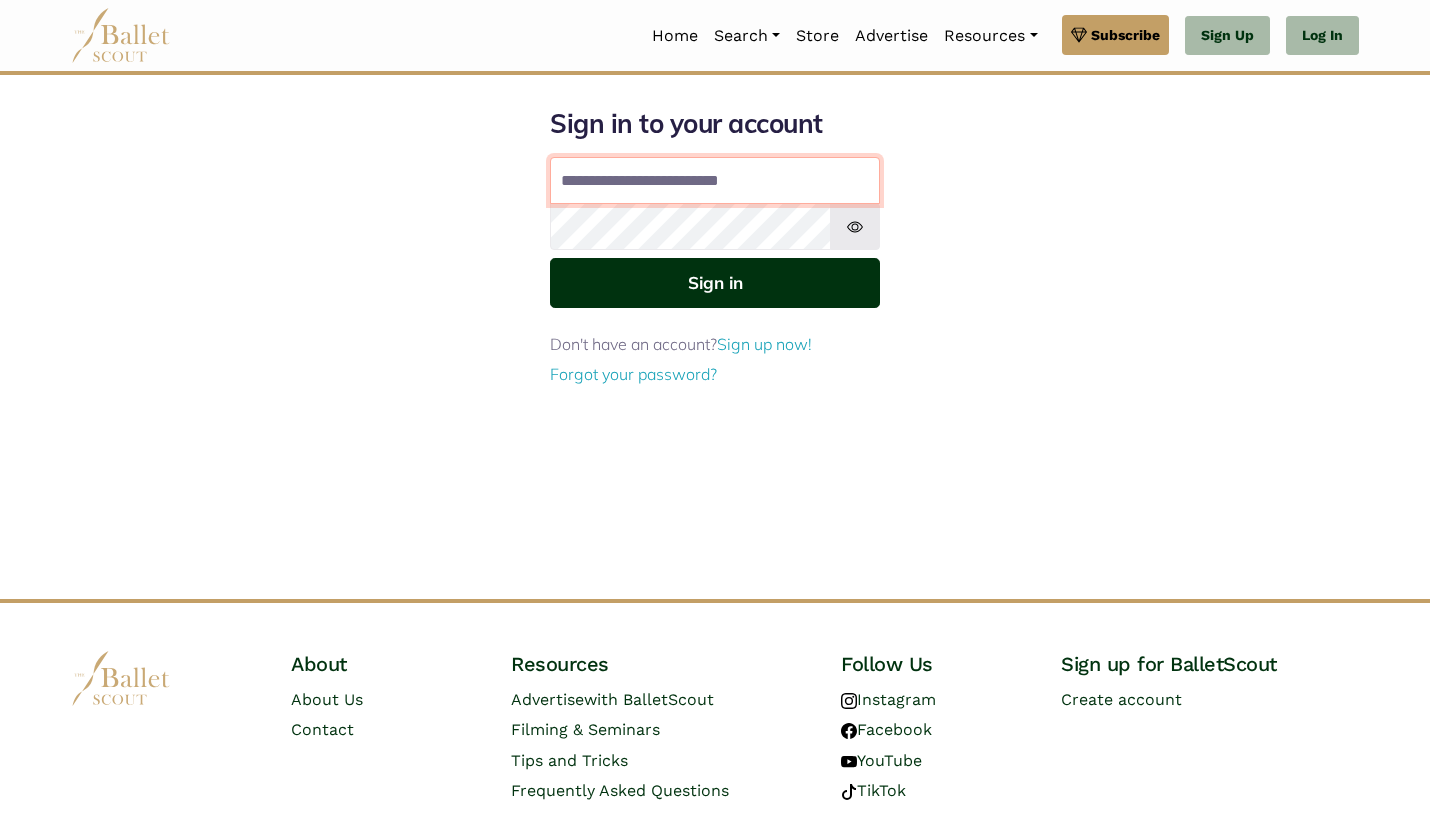 type on "**********" 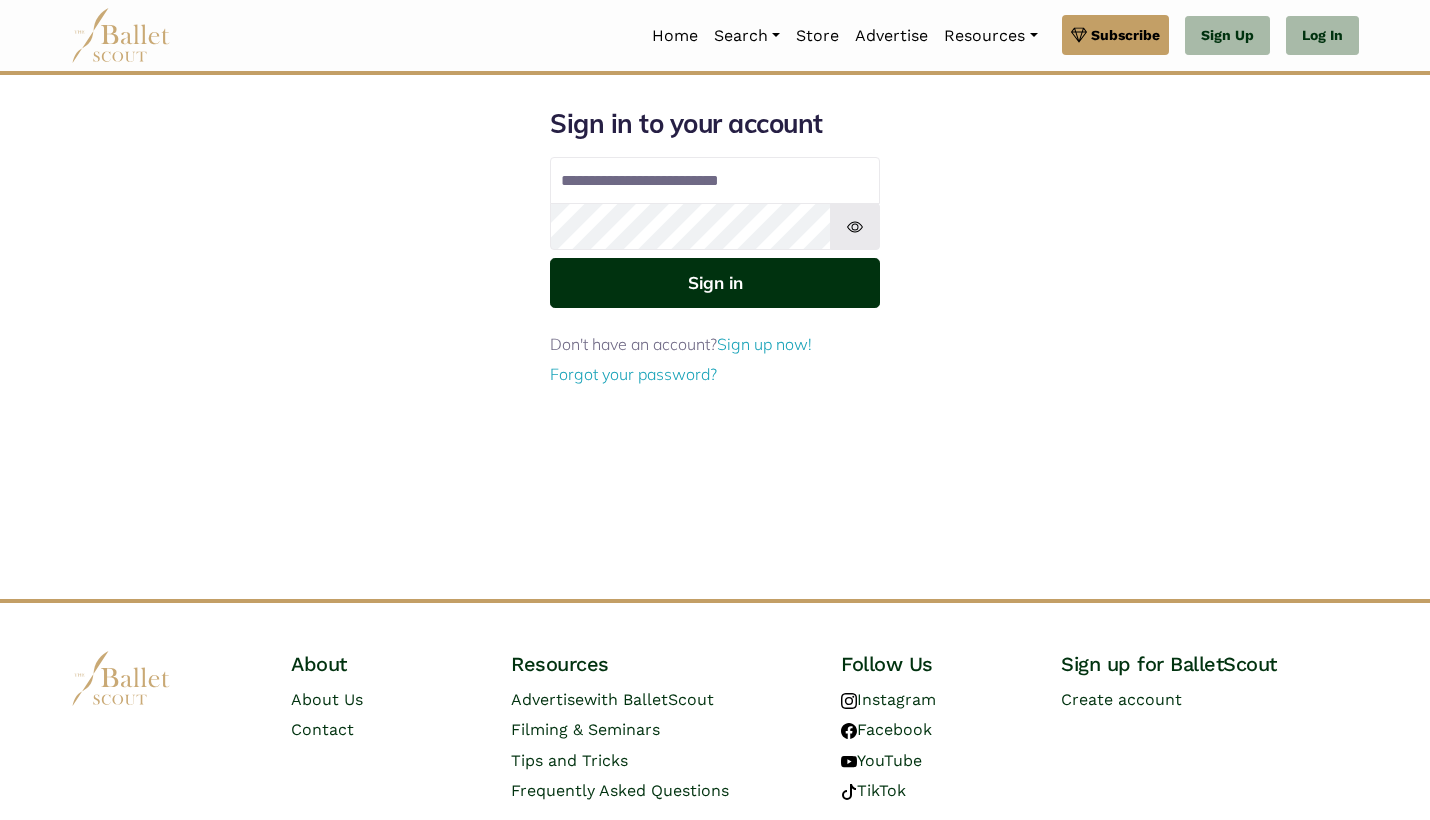 click on "Sign in" at bounding box center (715, 282) 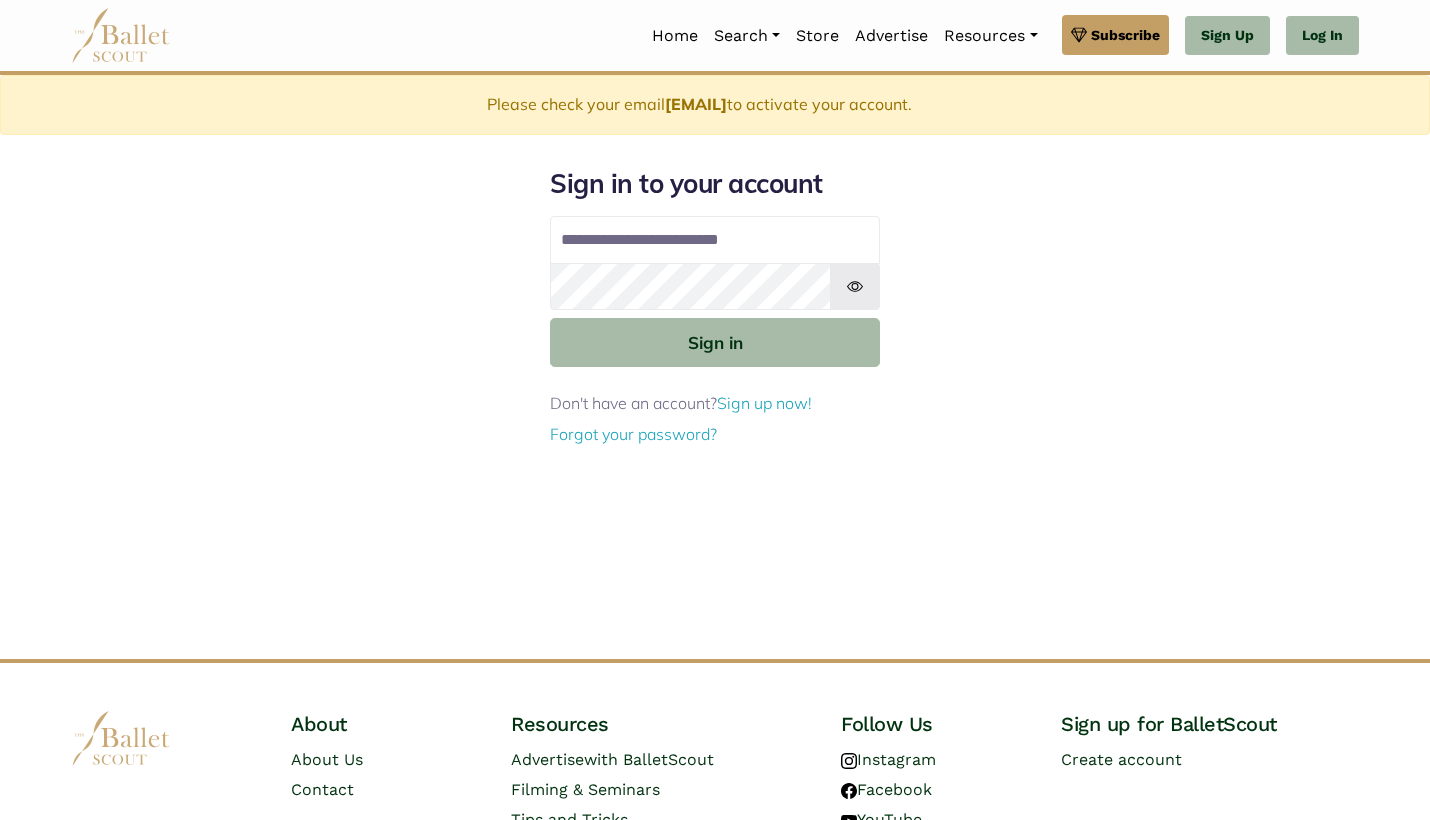scroll, scrollTop: 0, scrollLeft: 0, axis: both 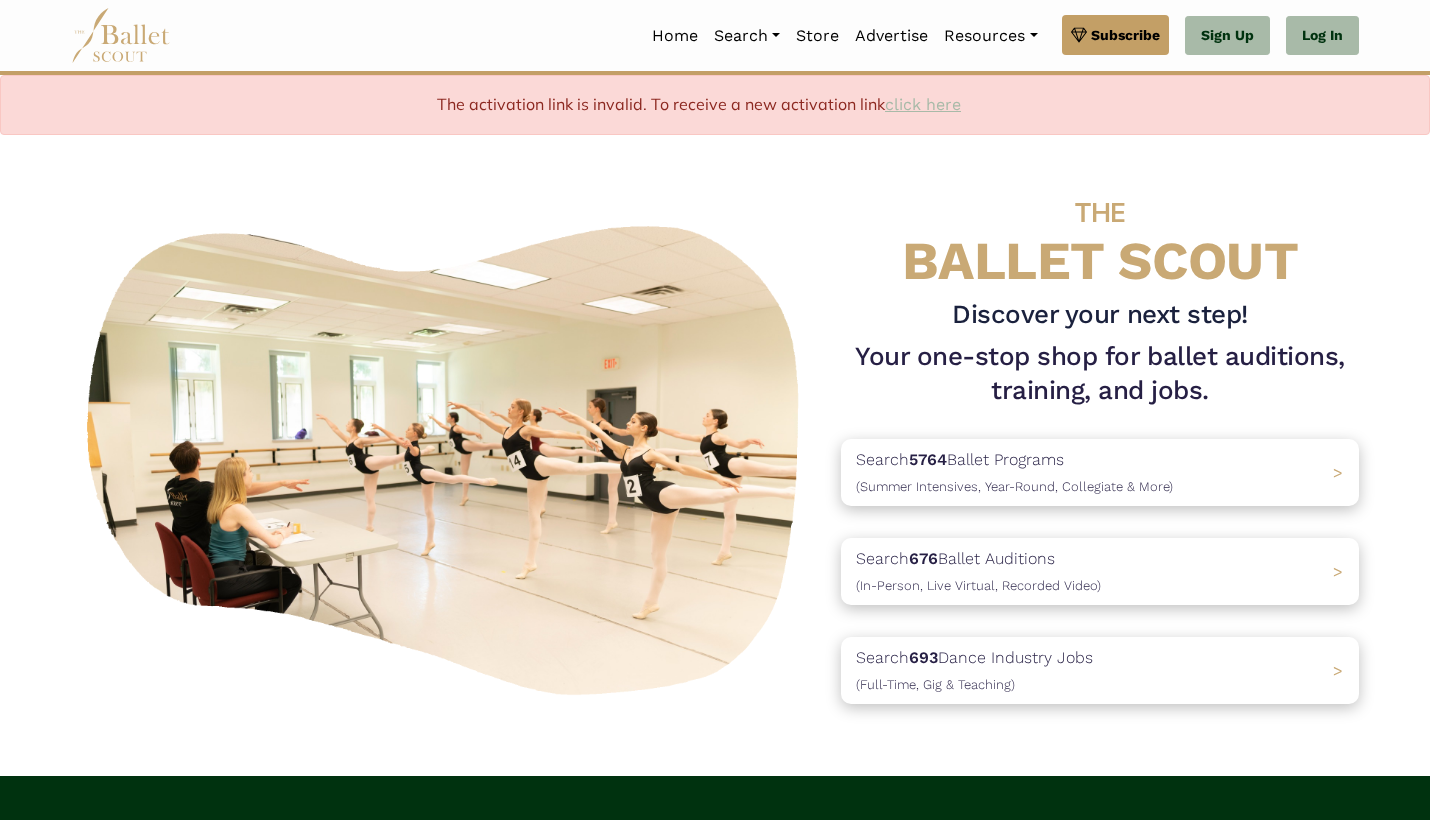 click on "click here" at bounding box center [923, 104] 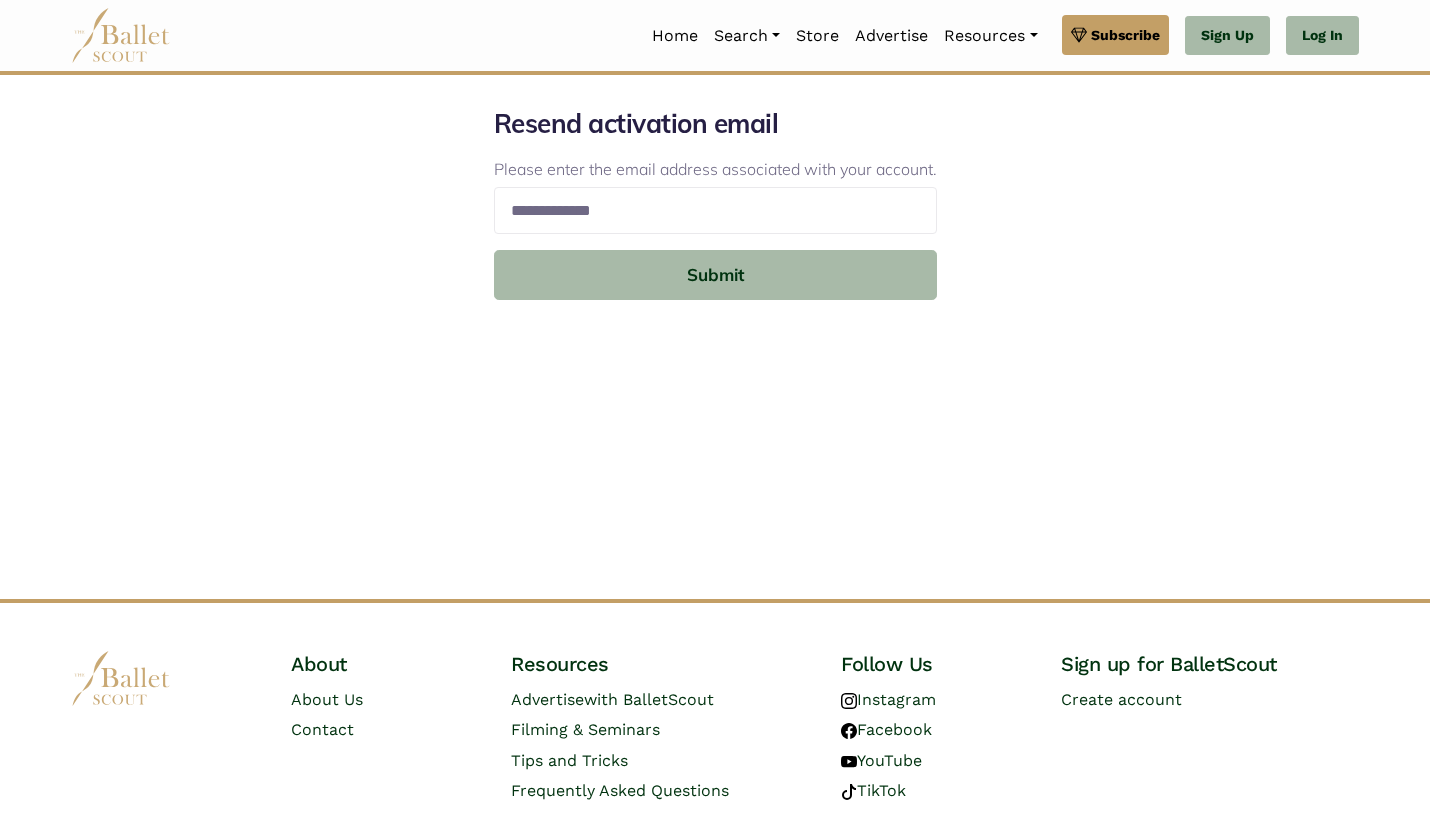 scroll, scrollTop: 0, scrollLeft: 0, axis: both 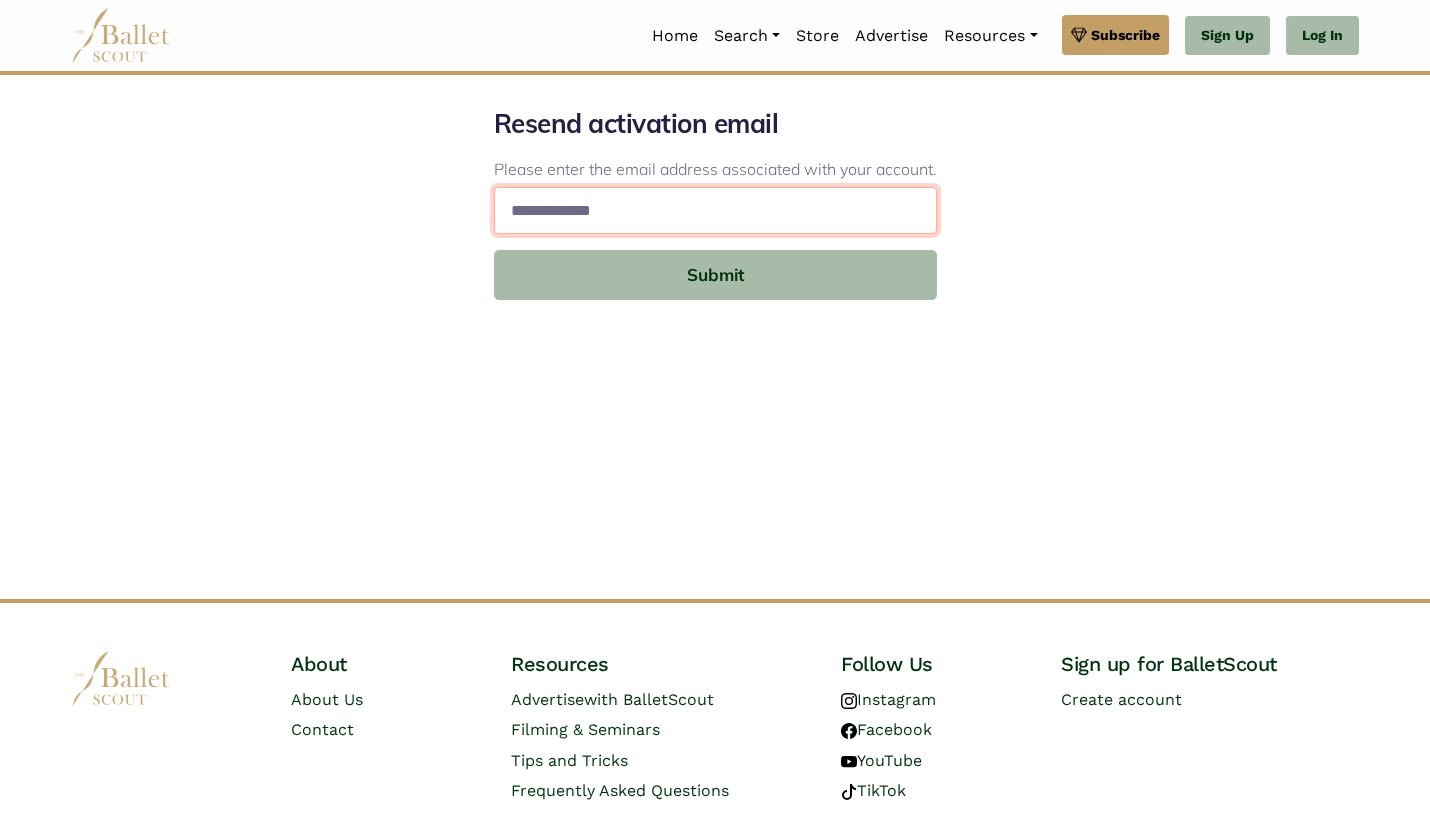 click at bounding box center [715, 210] 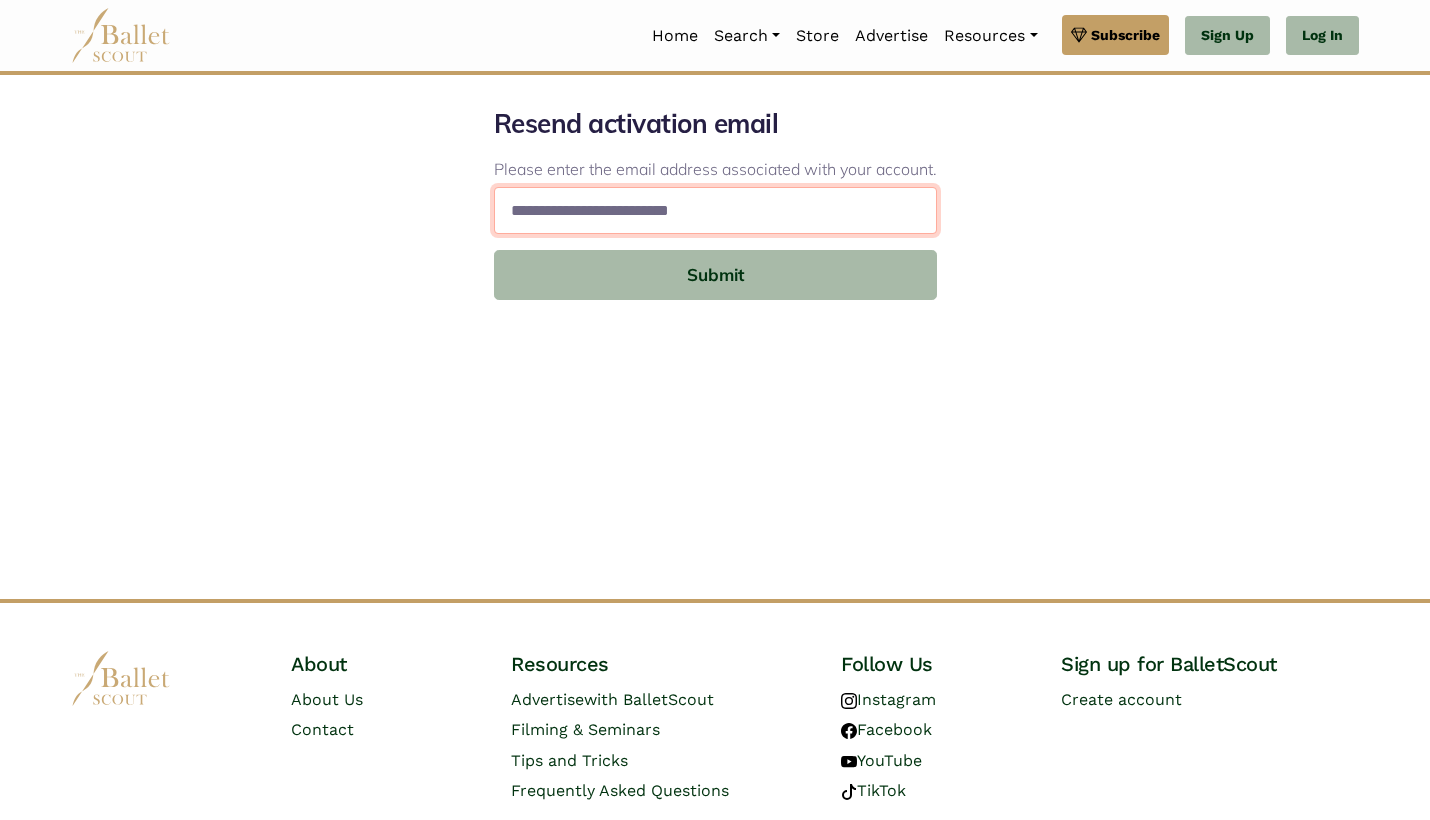 type on "**********" 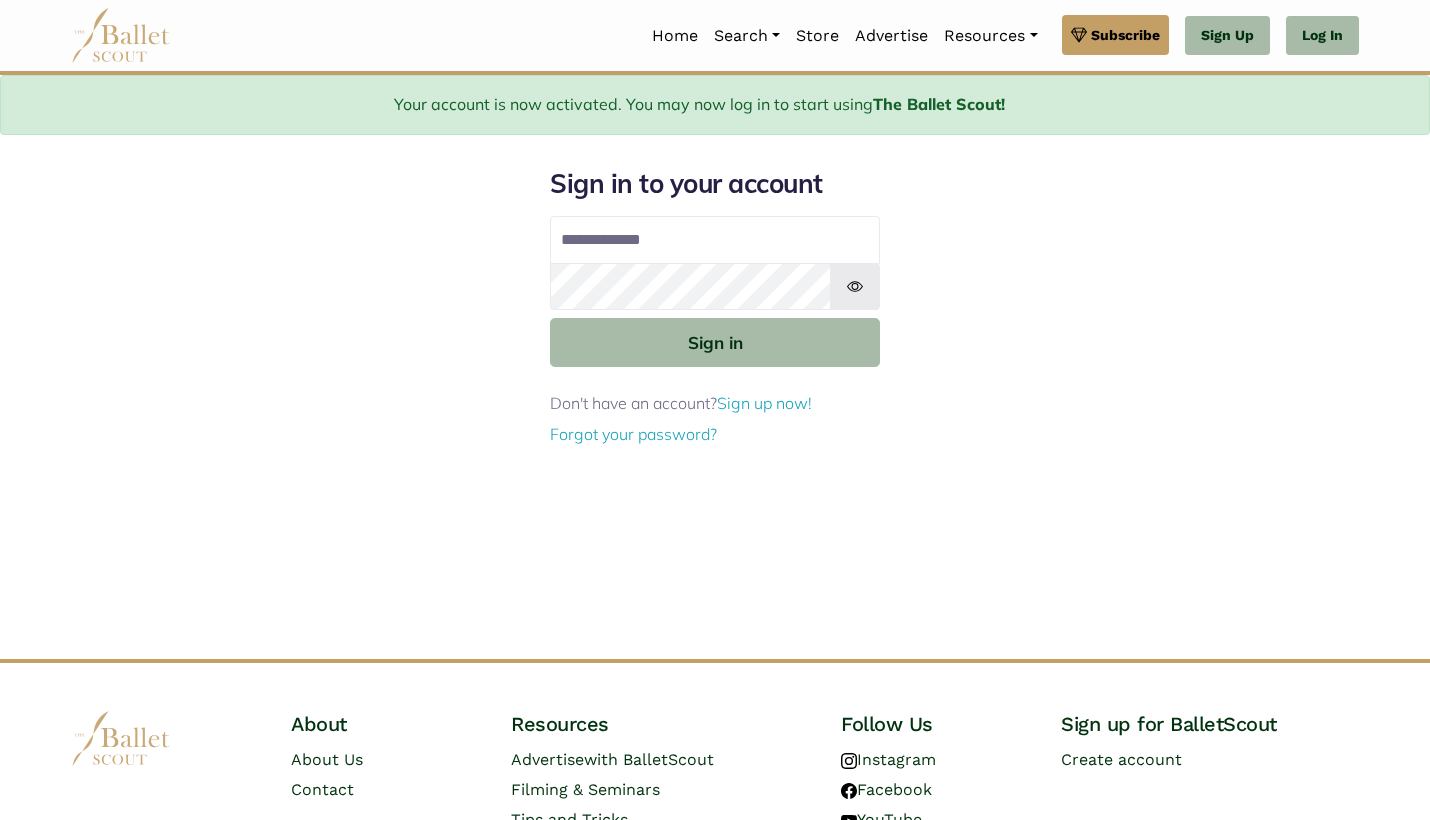 scroll, scrollTop: 0, scrollLeft: 0, axis: both 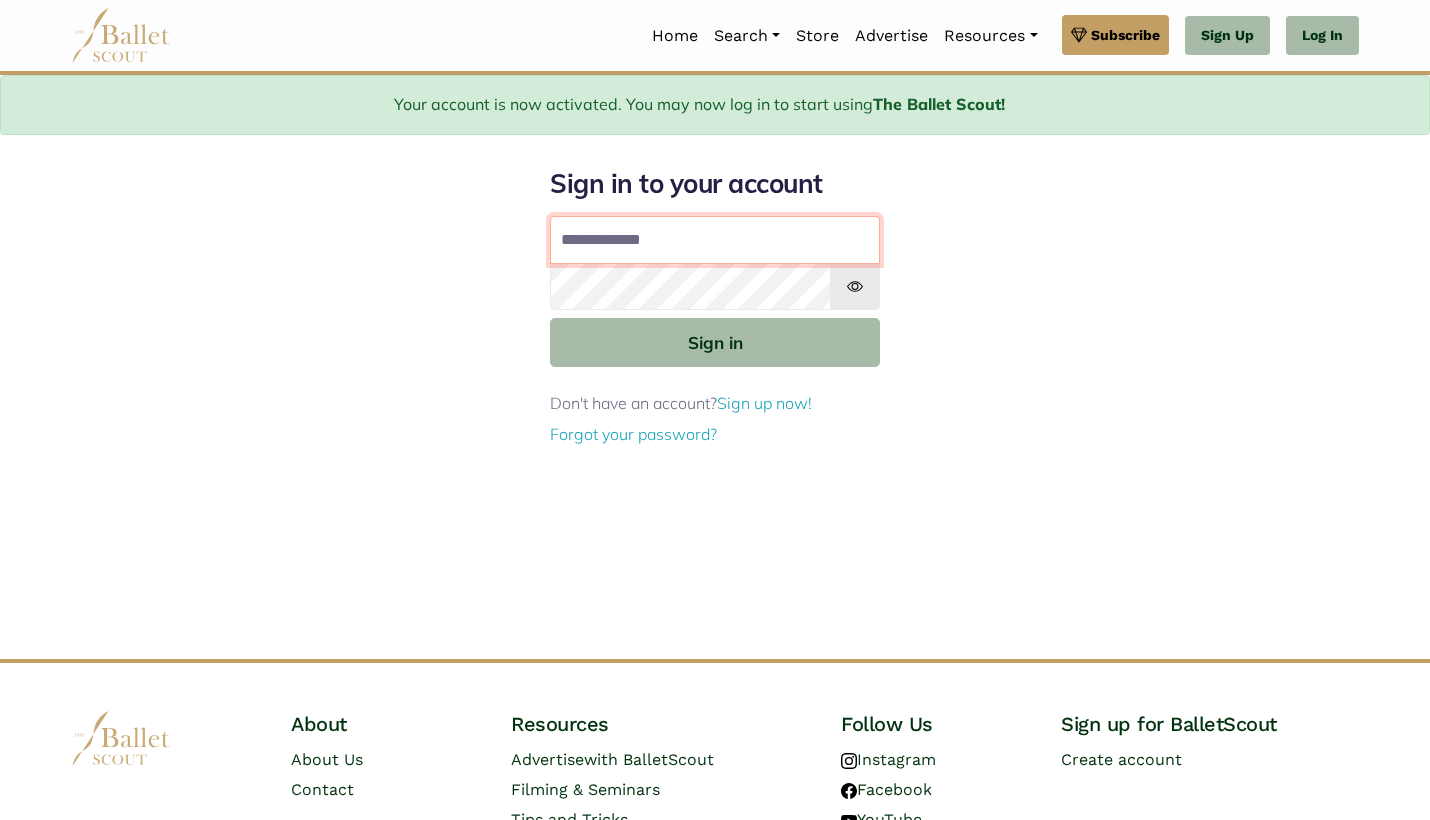 type on "**********" 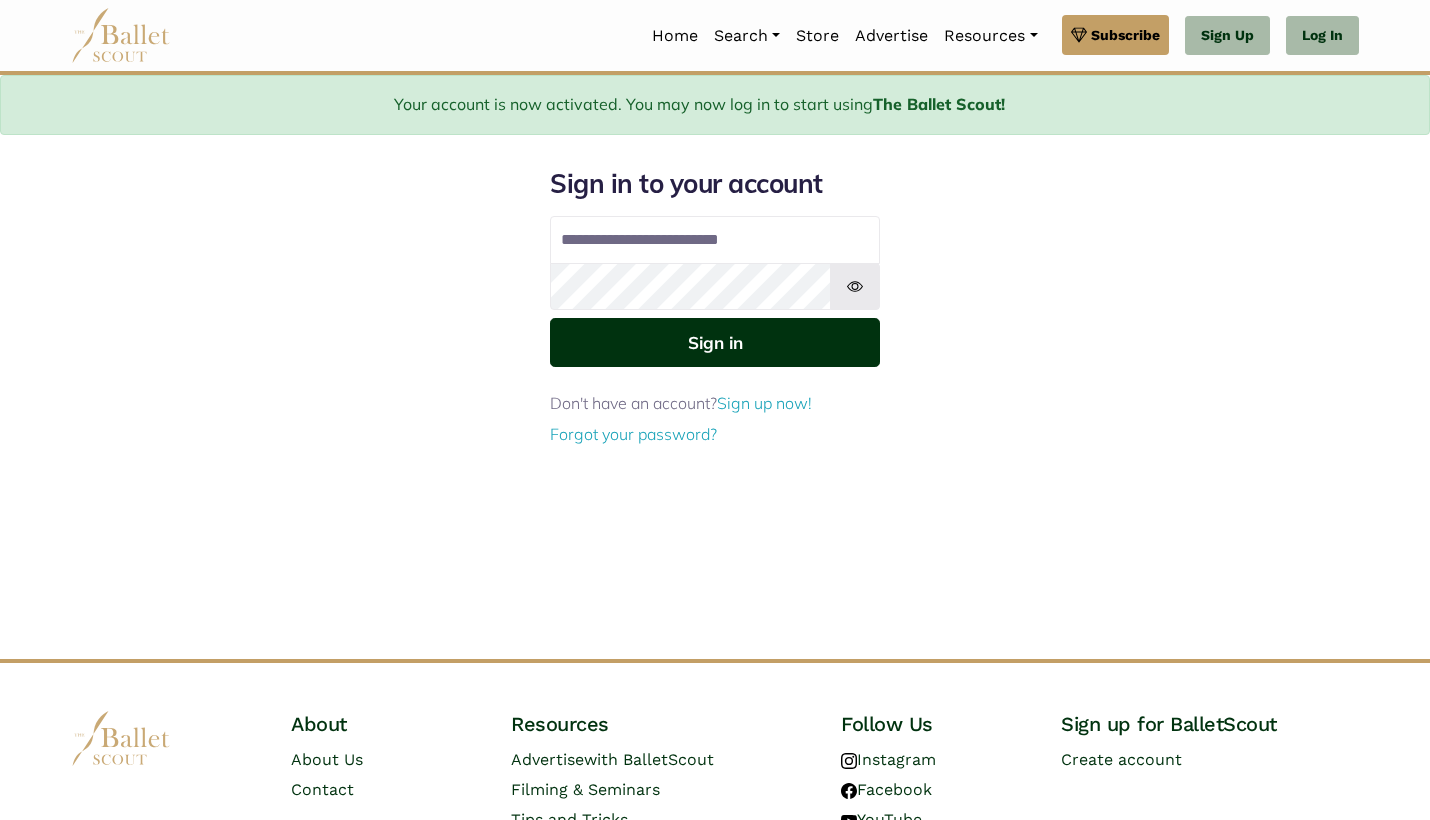 click on "Sign in" at bounding box center (715, 342) 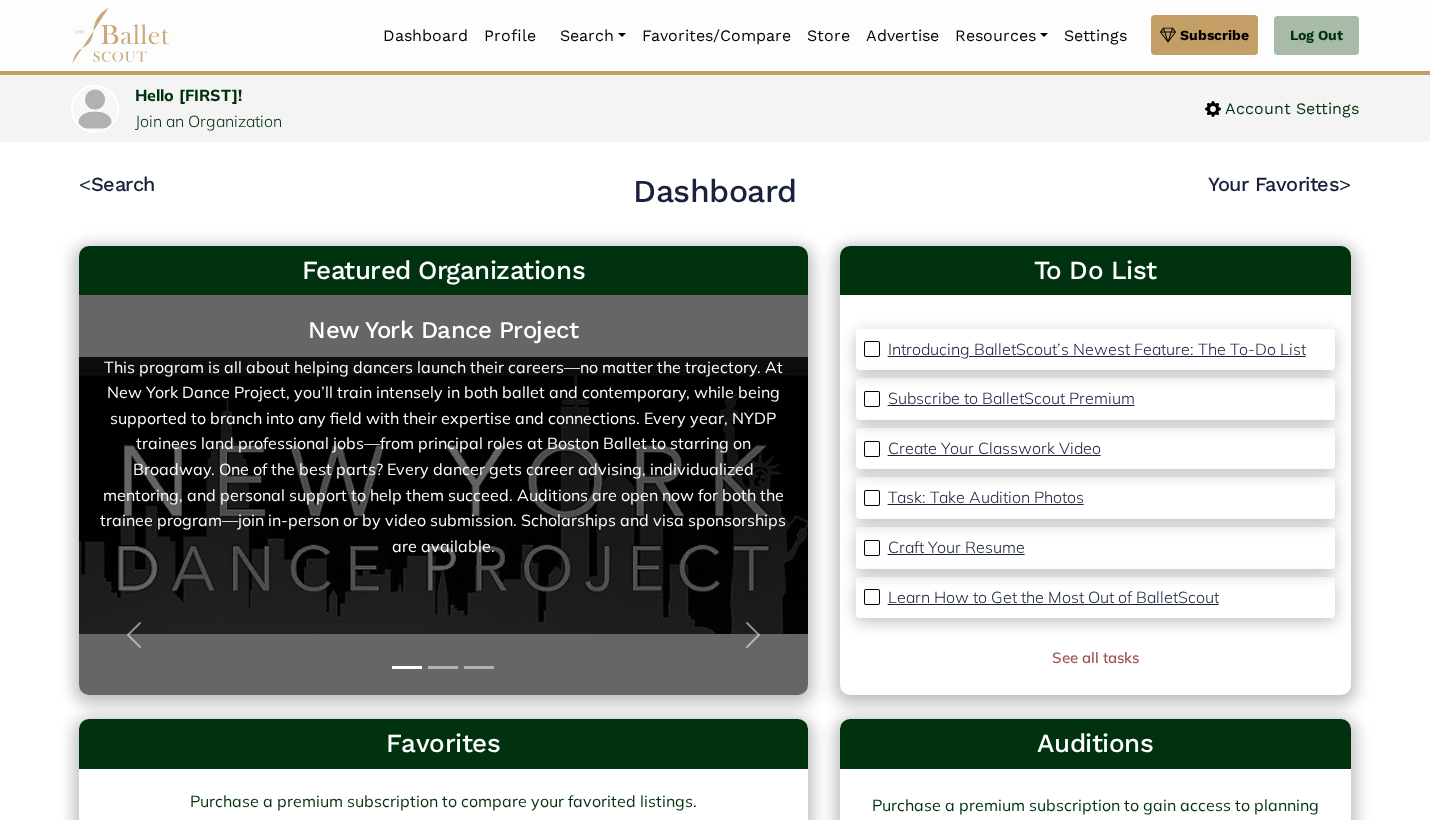 scroll, scrollTop: 25, scrollLeft: 0, axis: vertical 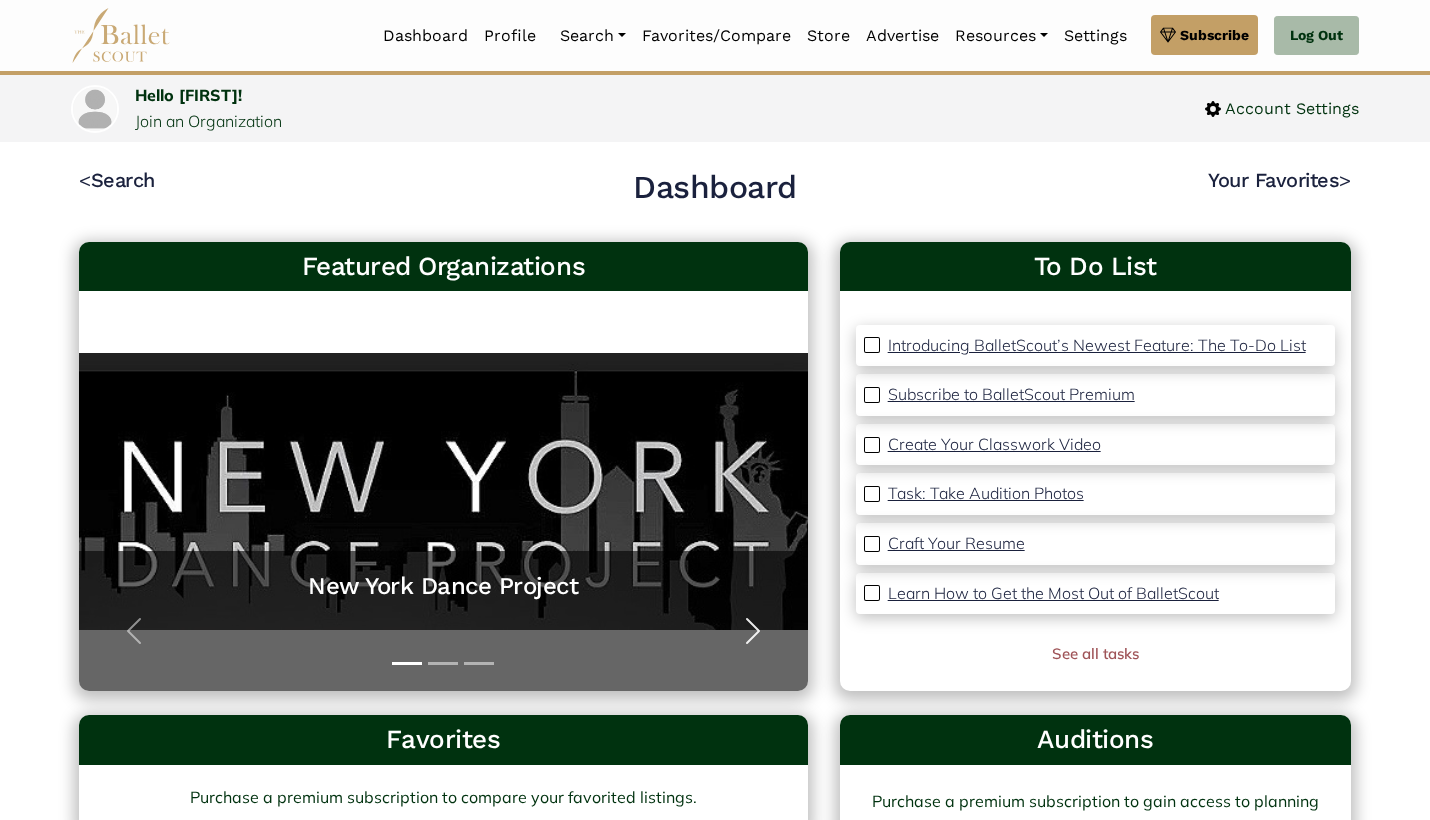 click at bounding box center (753, 631) 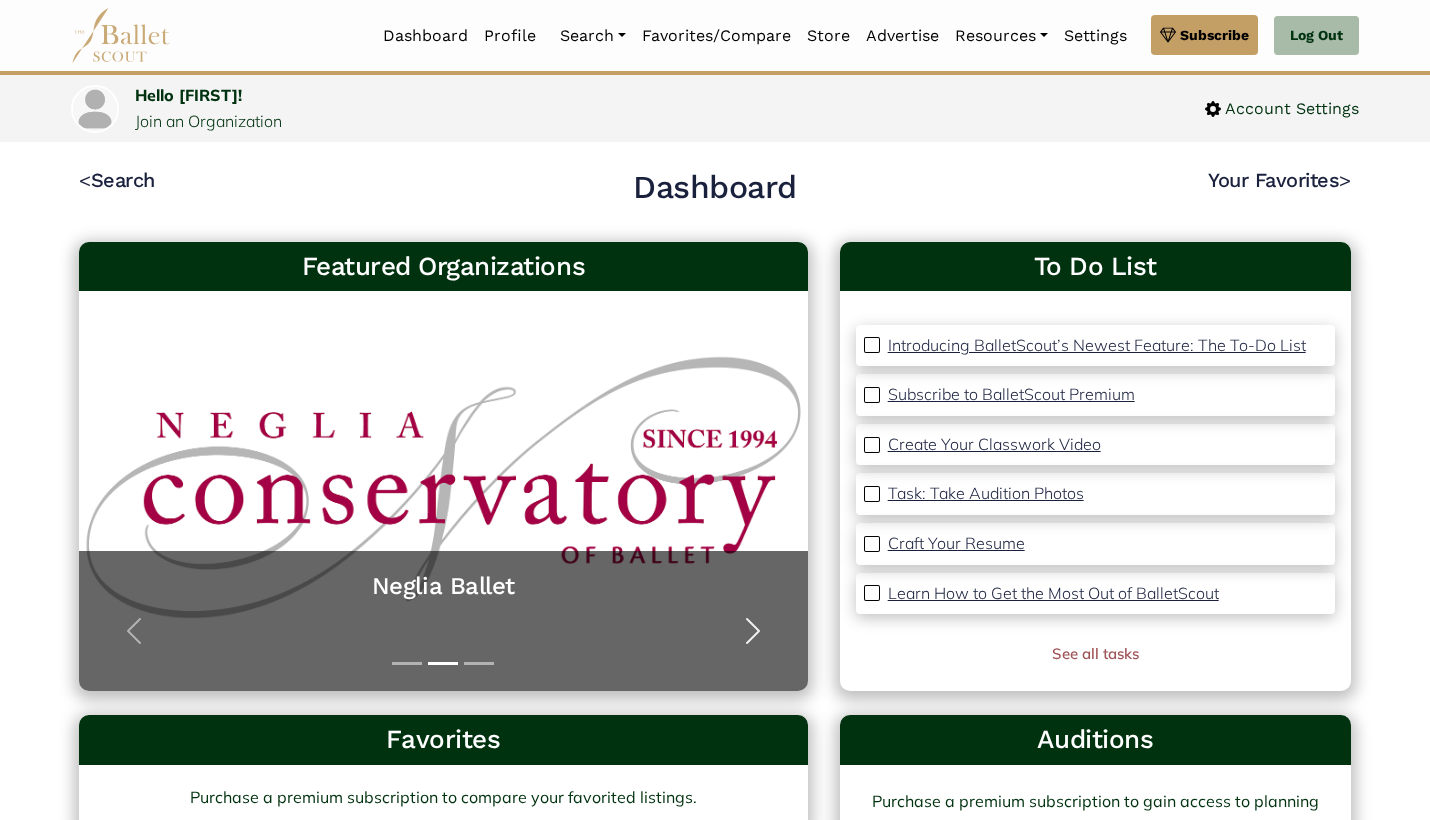 click at bounding box center (753, 631) 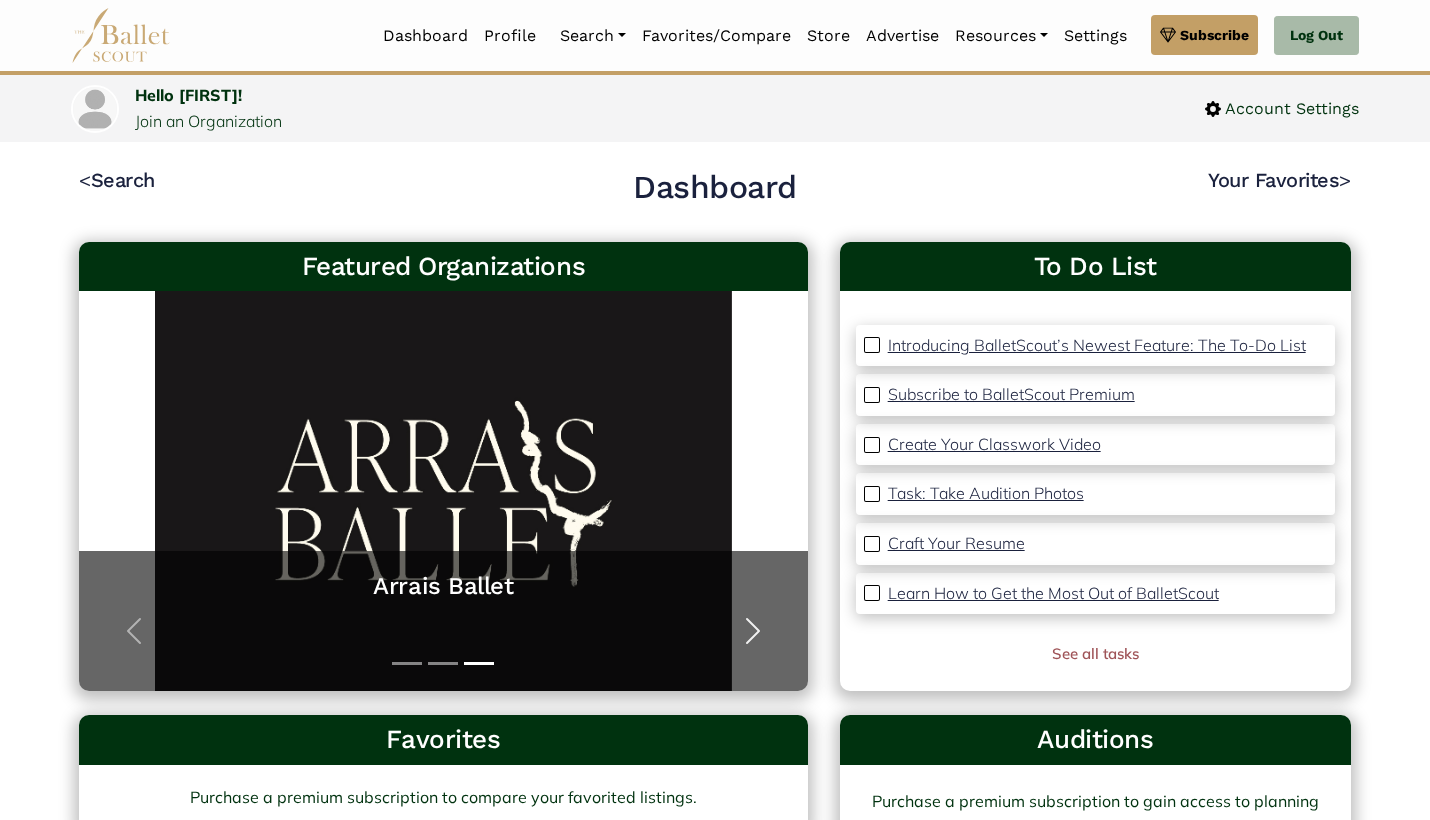 click at bounding box center (753, 631) 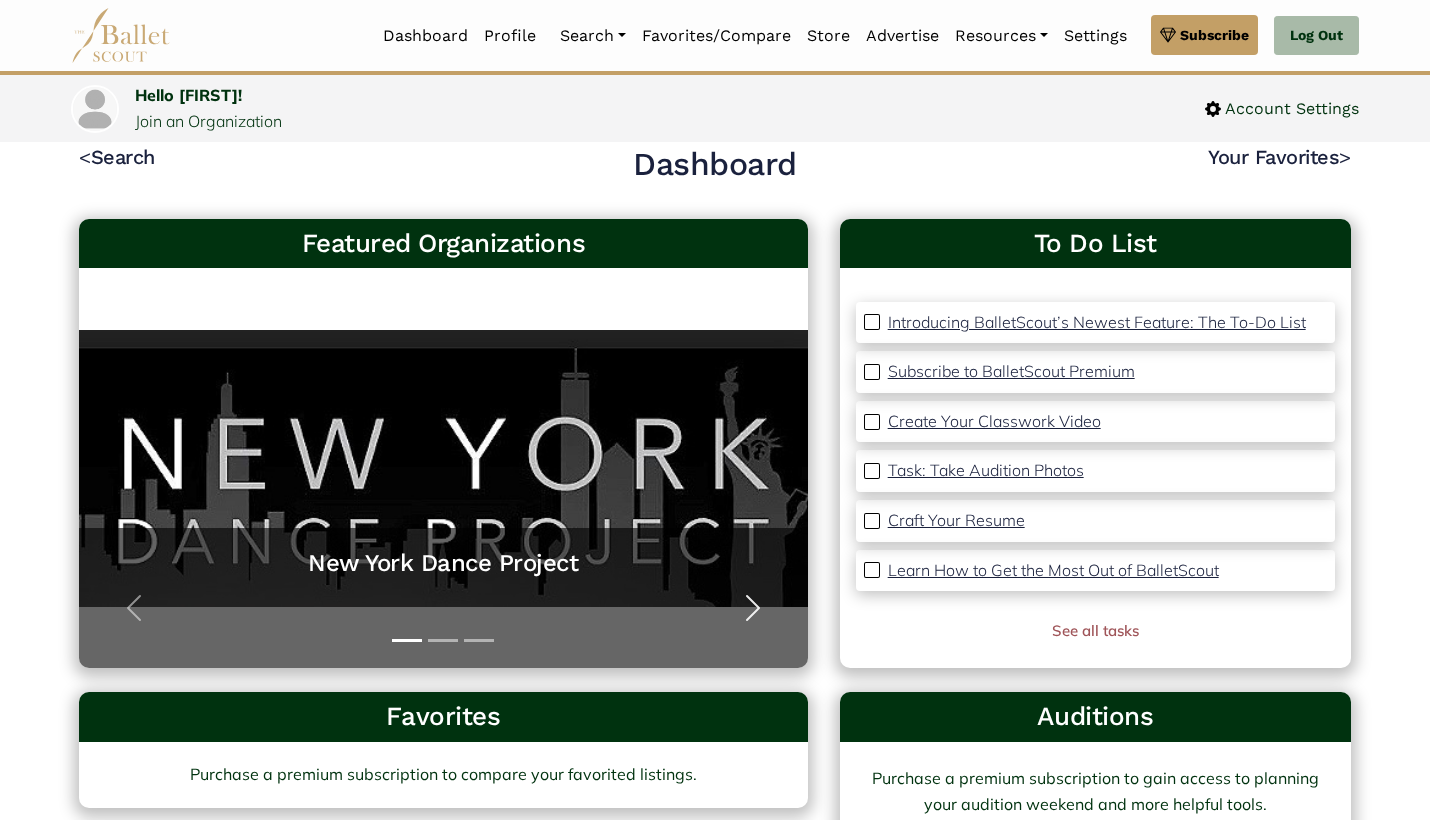 scroll, scrollTop: 25, scrollLeft: 0, axis: vertical 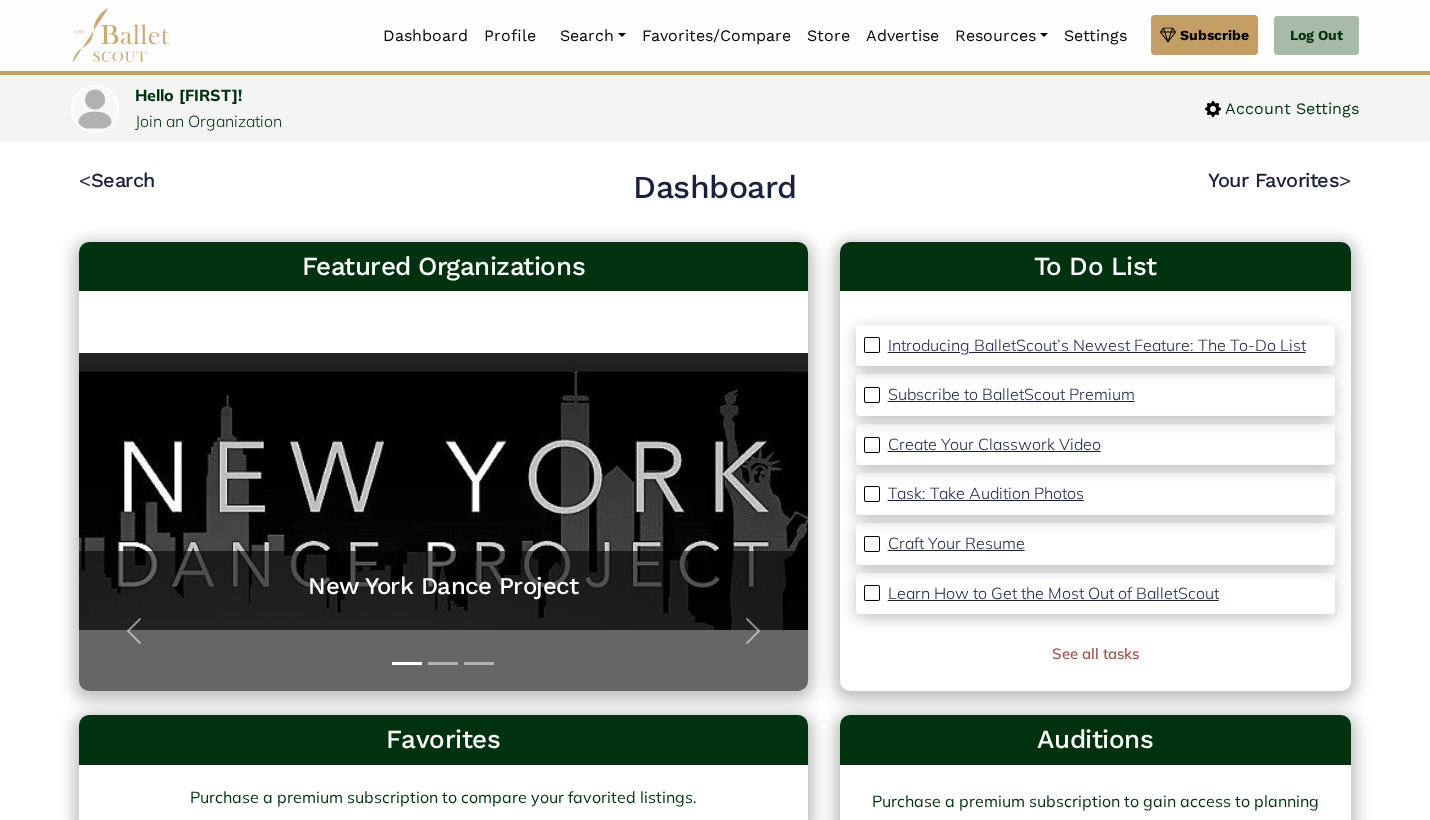click at bounding box center [872, 395] 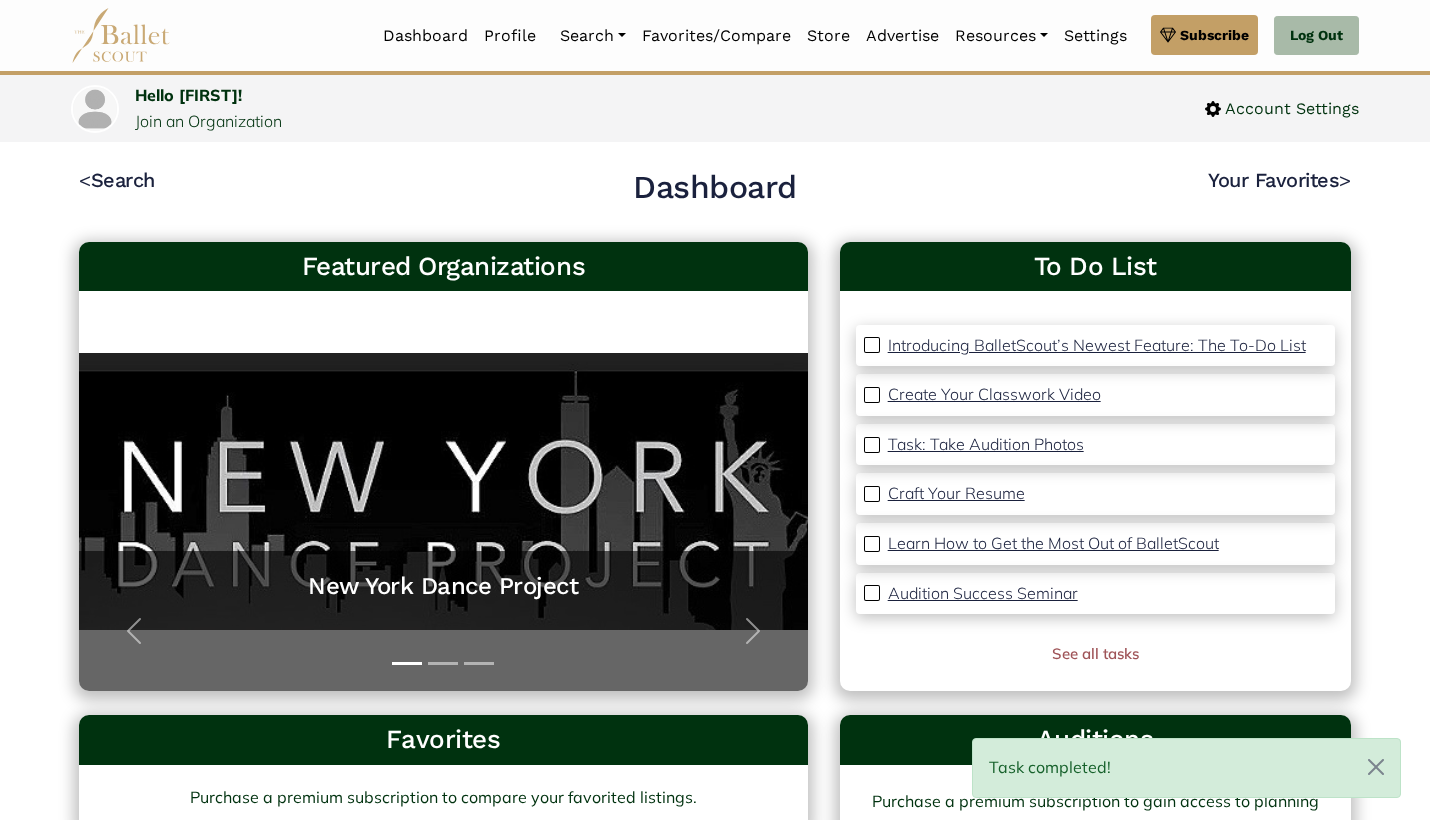click at bounding box center [872, 345] 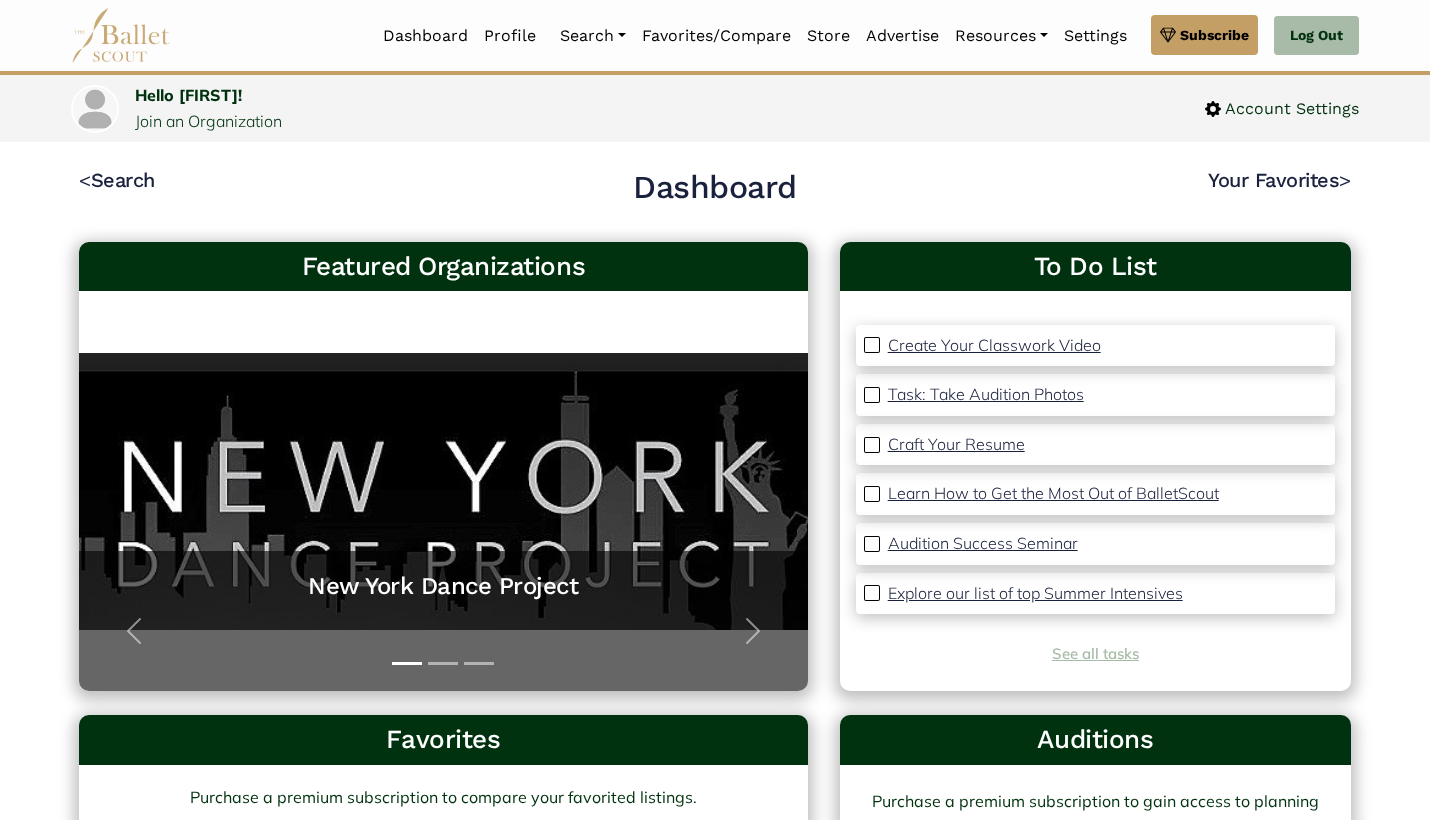 click on "See all tasks" at bounding box center (1095, 653) 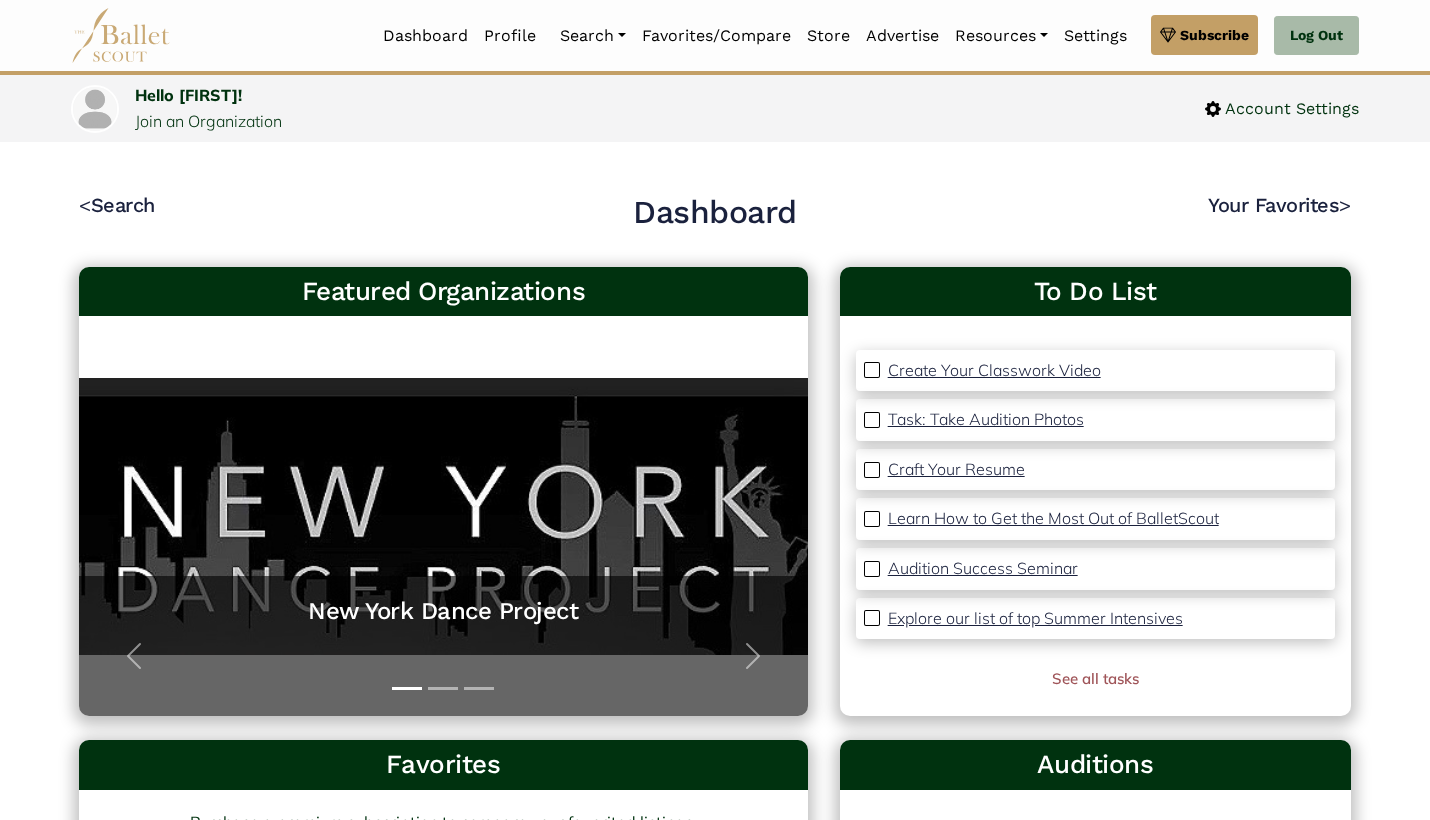 scroll, scrollTop: 0, scrollLeft: 0, axis: both 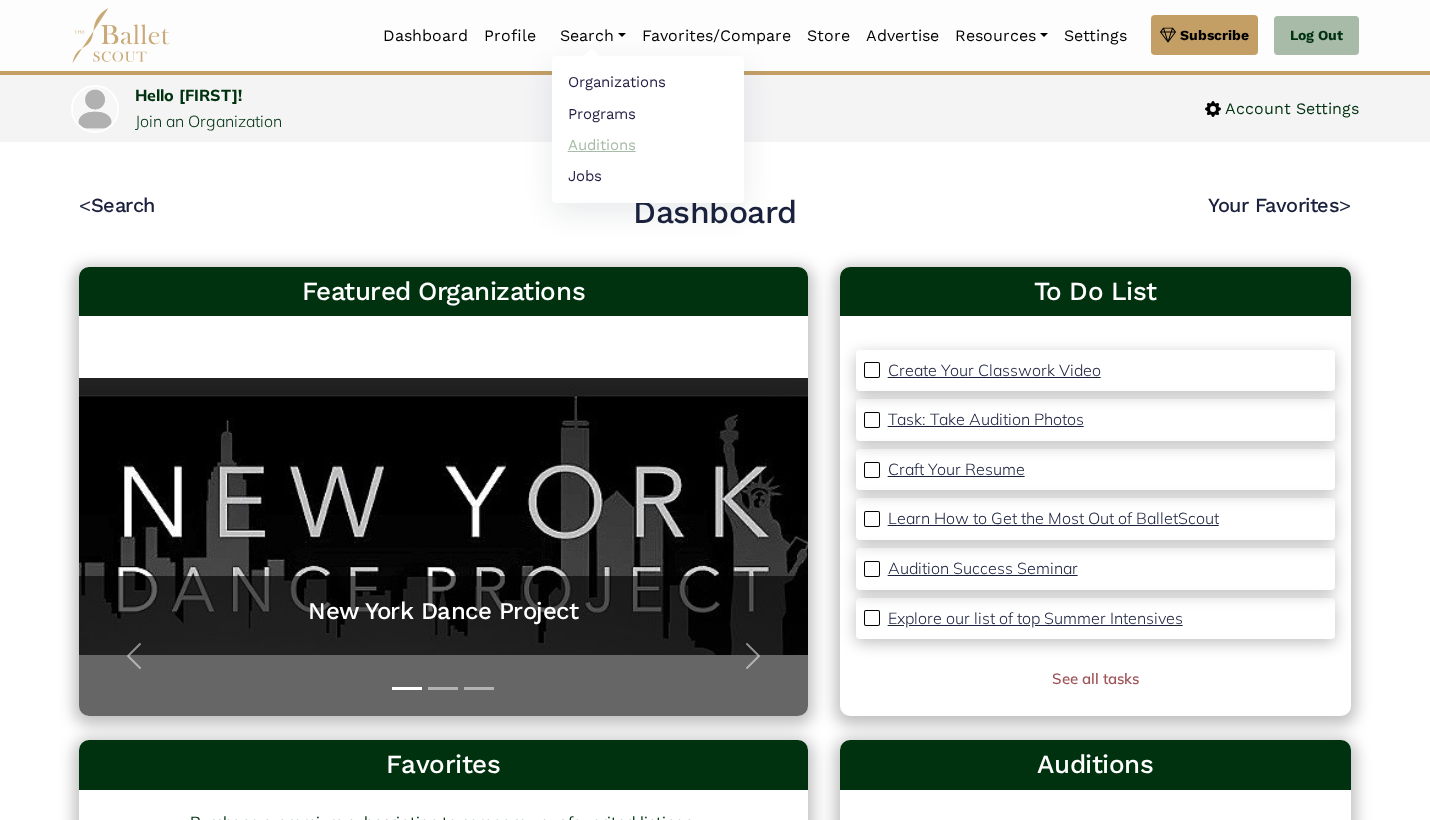 click on "Auditions" at bounding box center (648, 144) 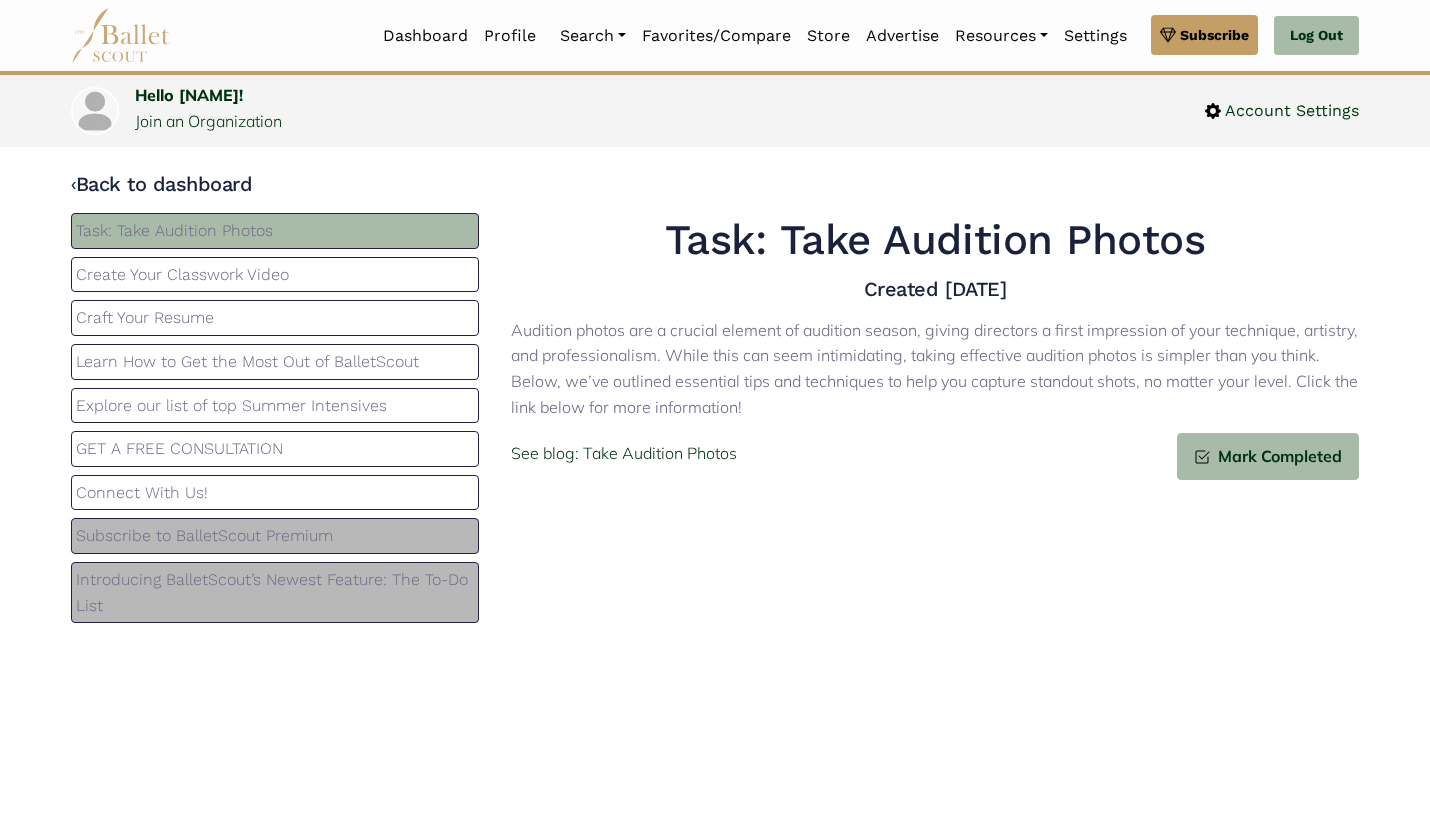 scroll, scrollTop: 0, scrollLeft: 0, axis: both 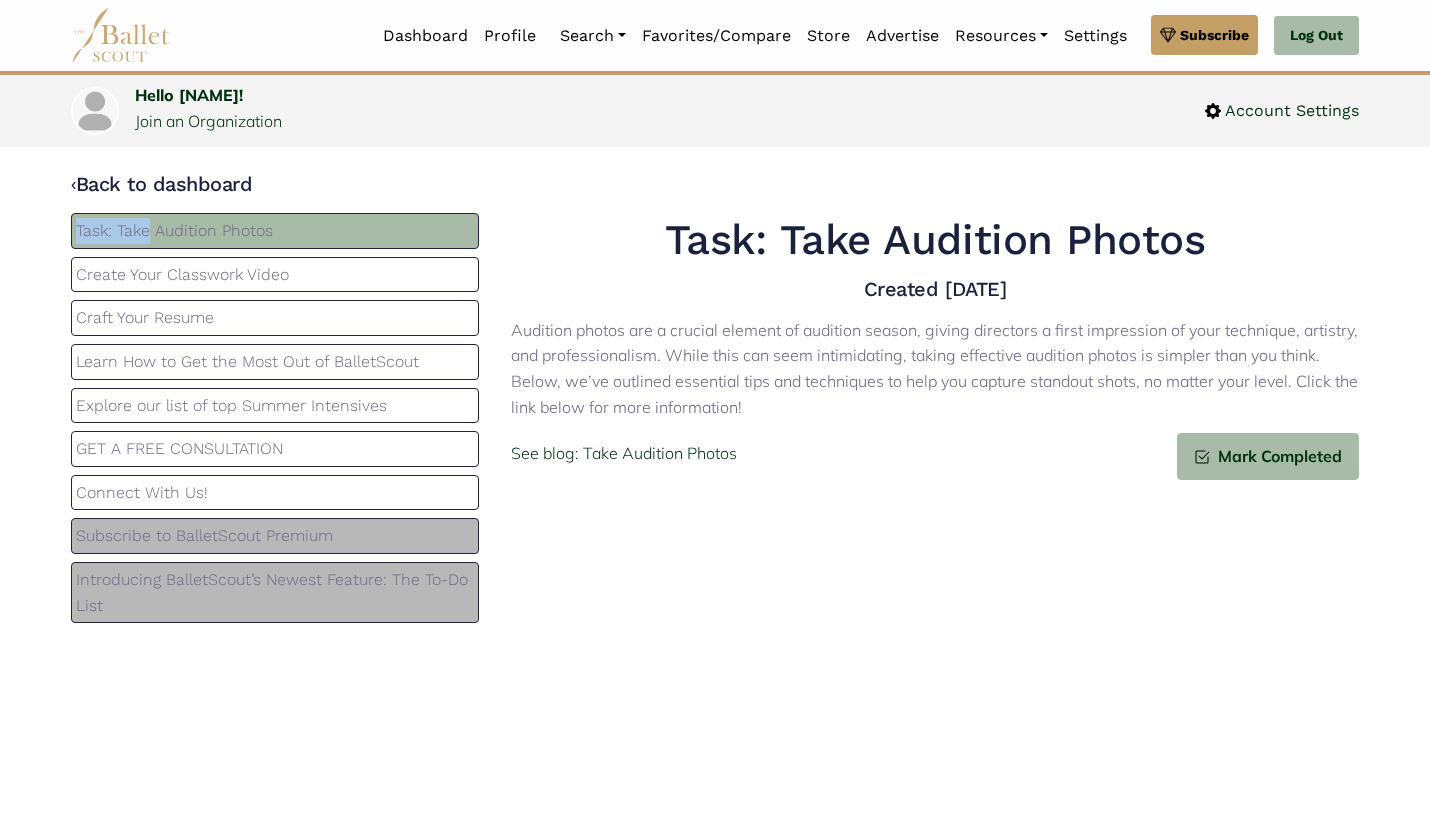 drag, startPoint x: 152, startPoint y: 236, endPoint x: 38, endPoint y: 227, distance: 114.35471 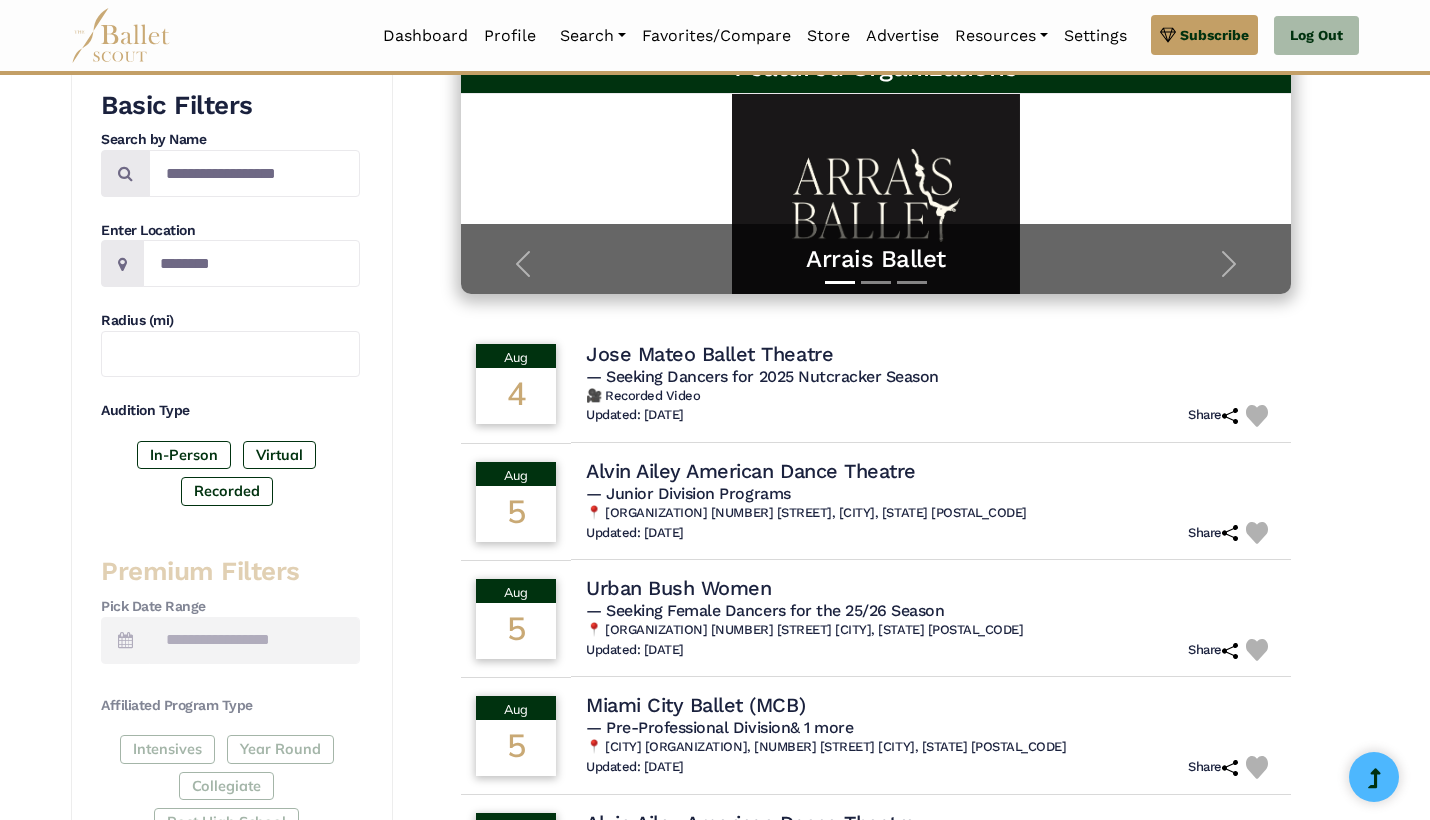 scroll, scrollTop: 310, scrollLeft: 0, axis: vertical 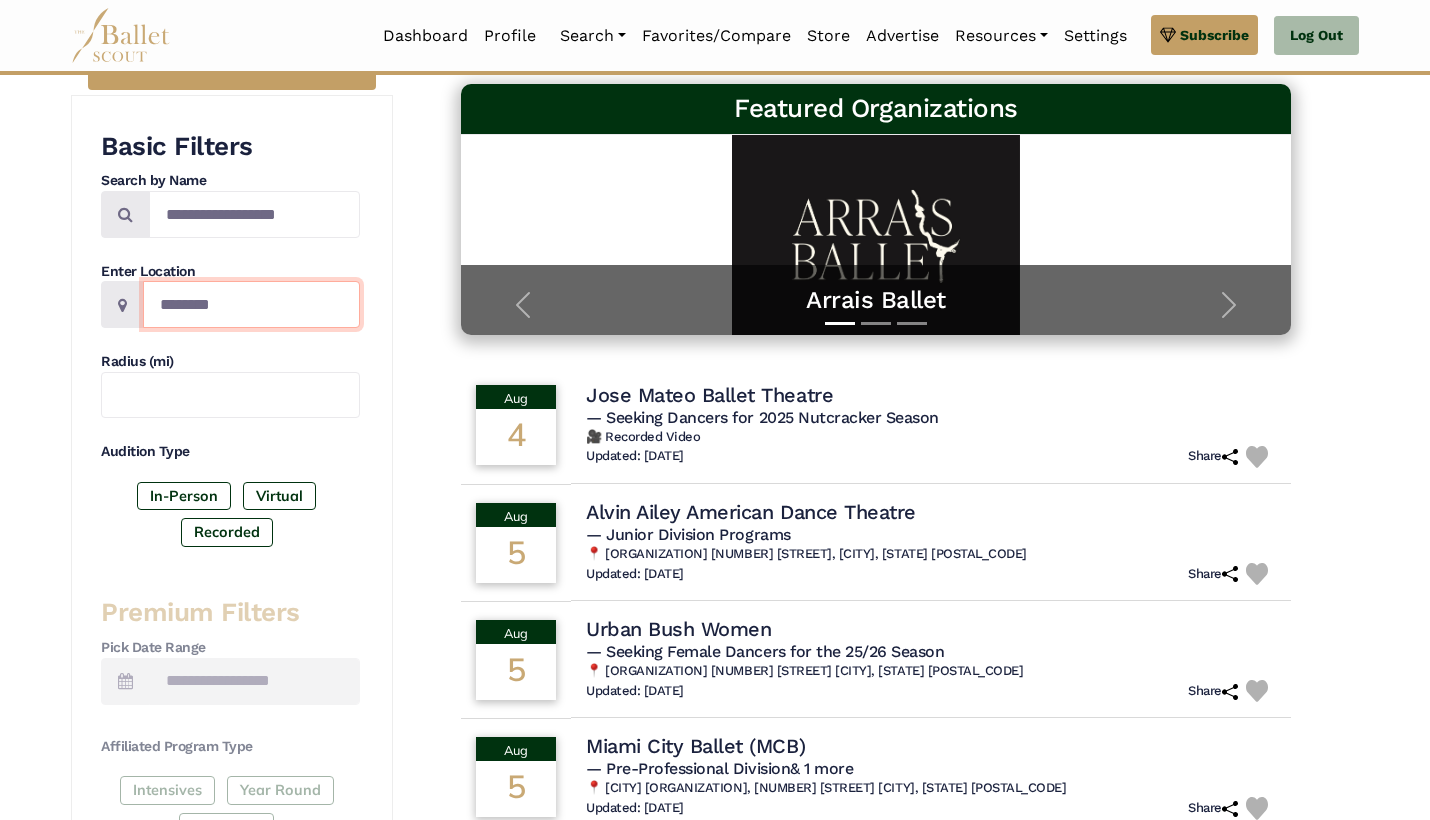 click at bounding box center [251, 304] 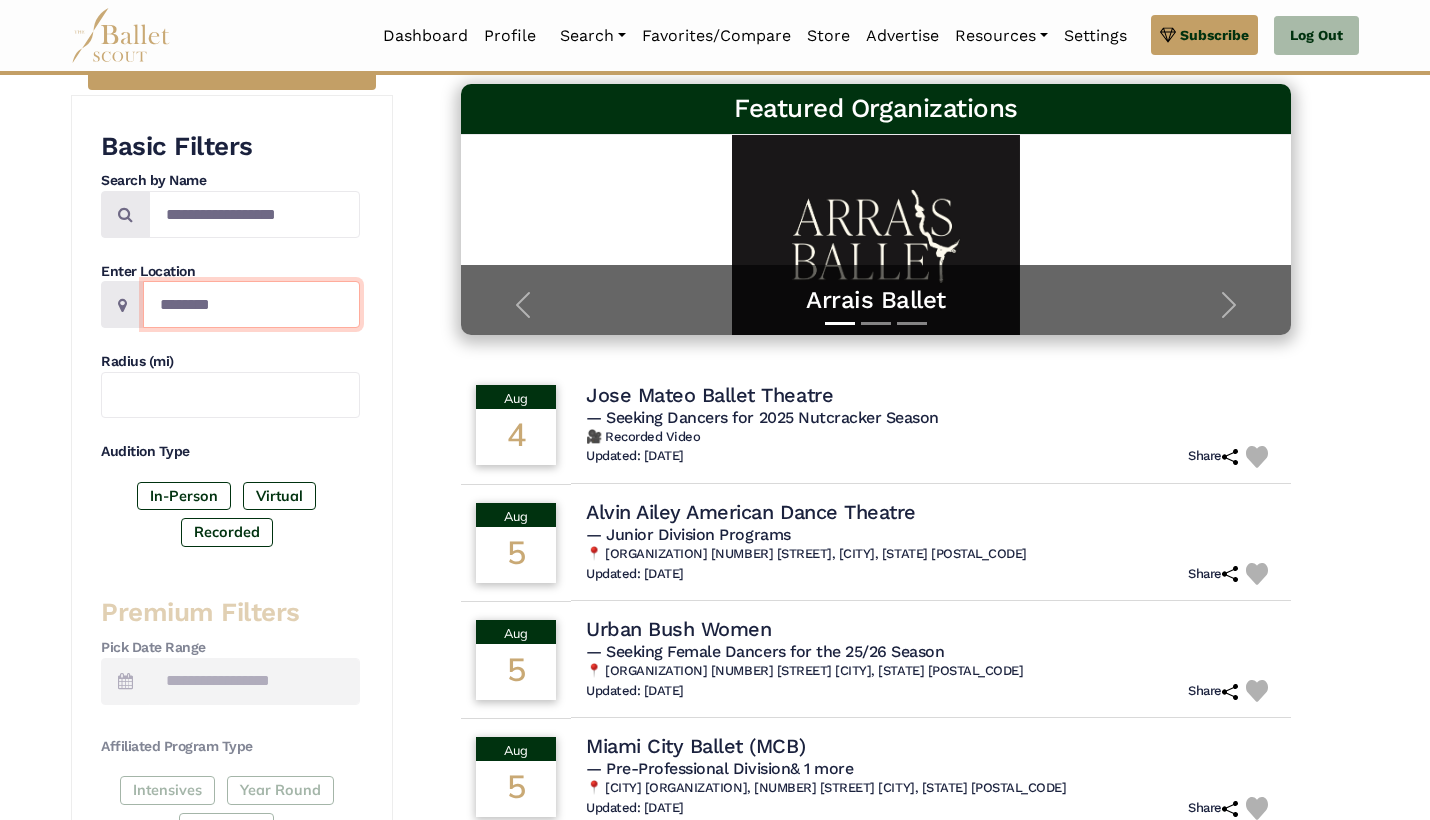 type on "********" 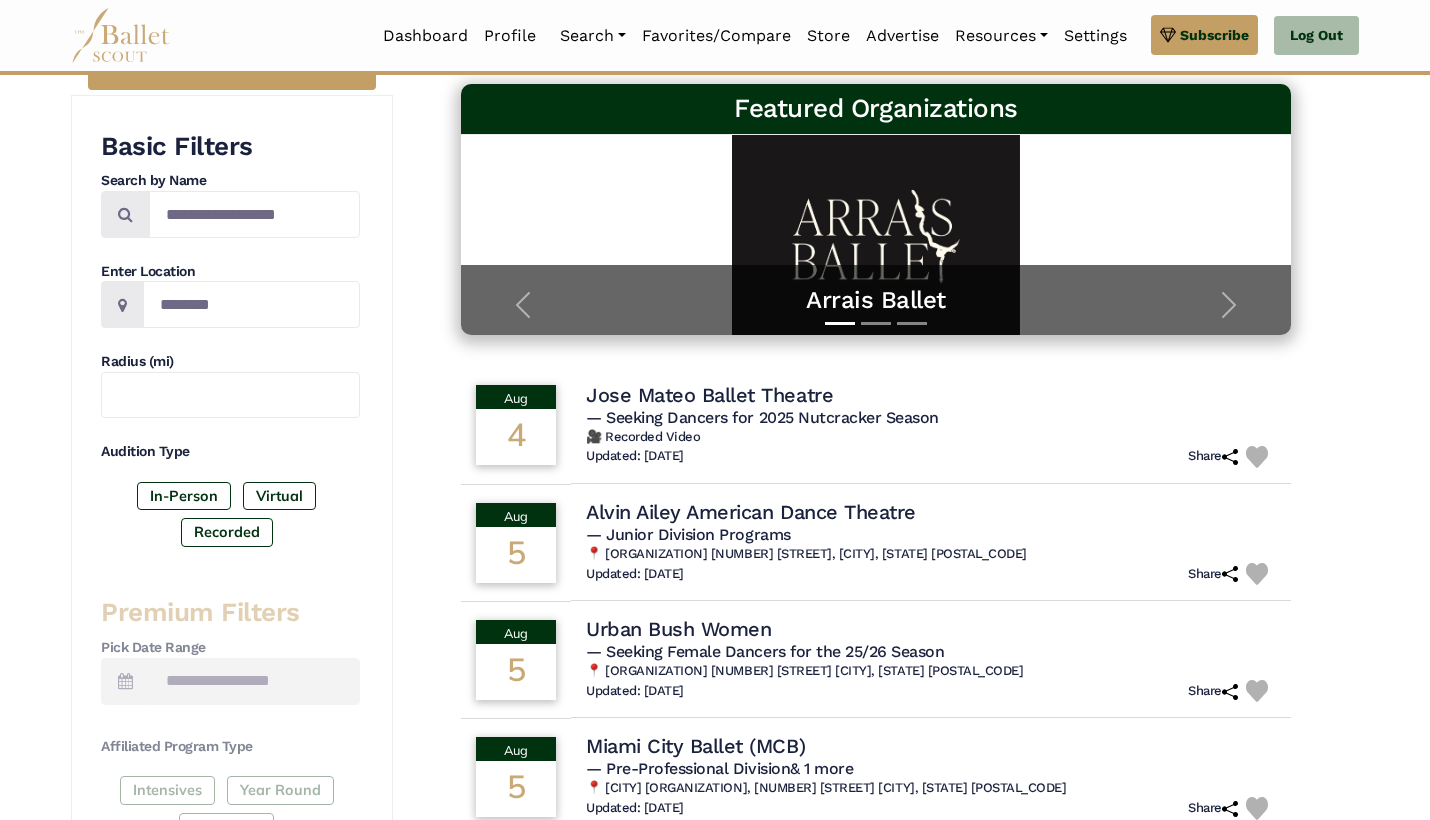 click on "Basic Filters
Search by Name
Enter Location
********
Radius (mi)
Audition Type
In-Person
Virtual
Recorded
Premium Filters
Pick Date Range
Affiliated Program Type
Intensives
Year Round
Collegiate
Post High School
Adaptive Dance
Affiliated Job Type" at bounding box center (232, 676) 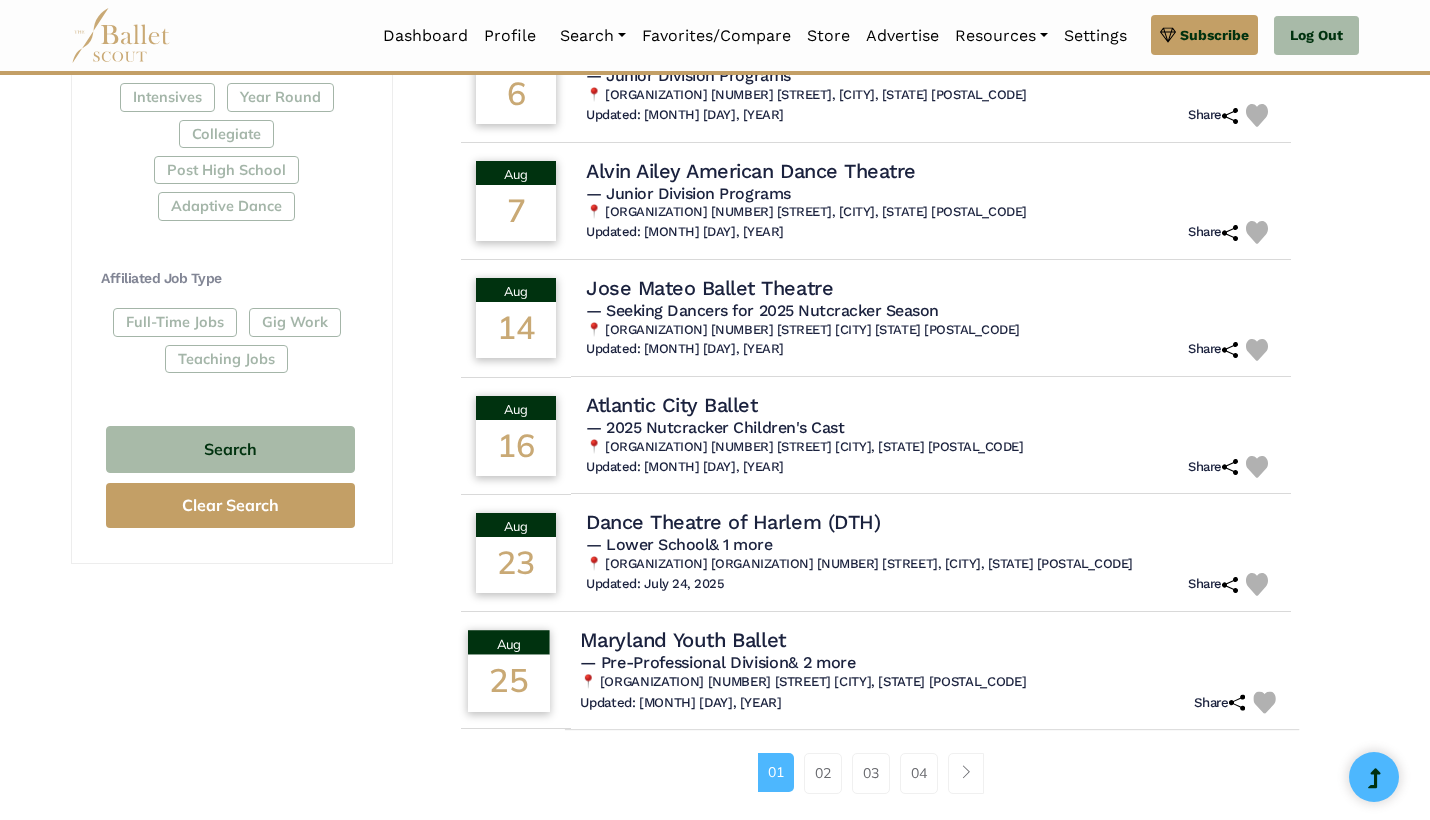 scroll, scrollTop: 1004, scrollLeft: 0, axis: vertical 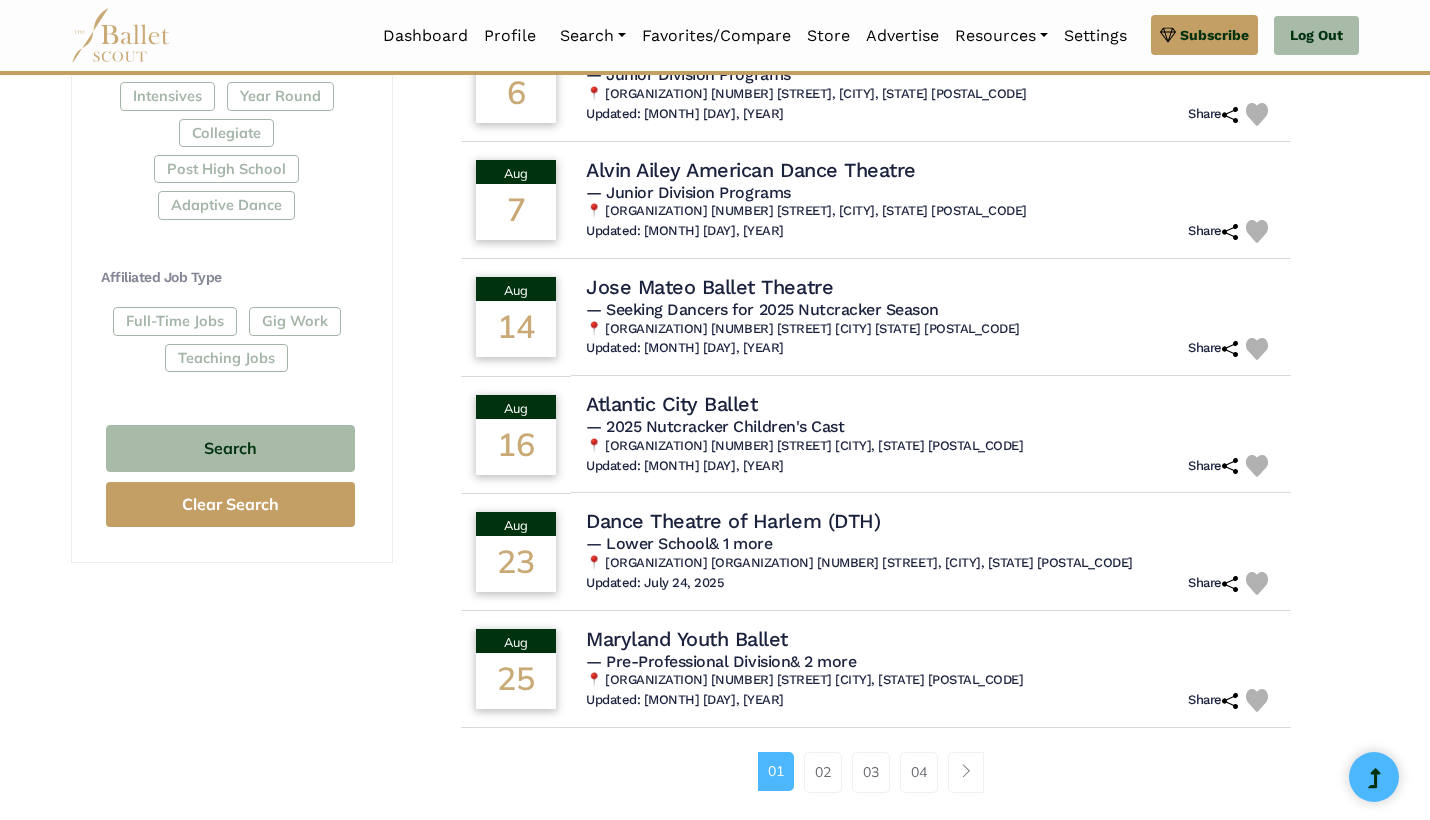 click on "01
02
03
04" at bounding box center (876, 772) 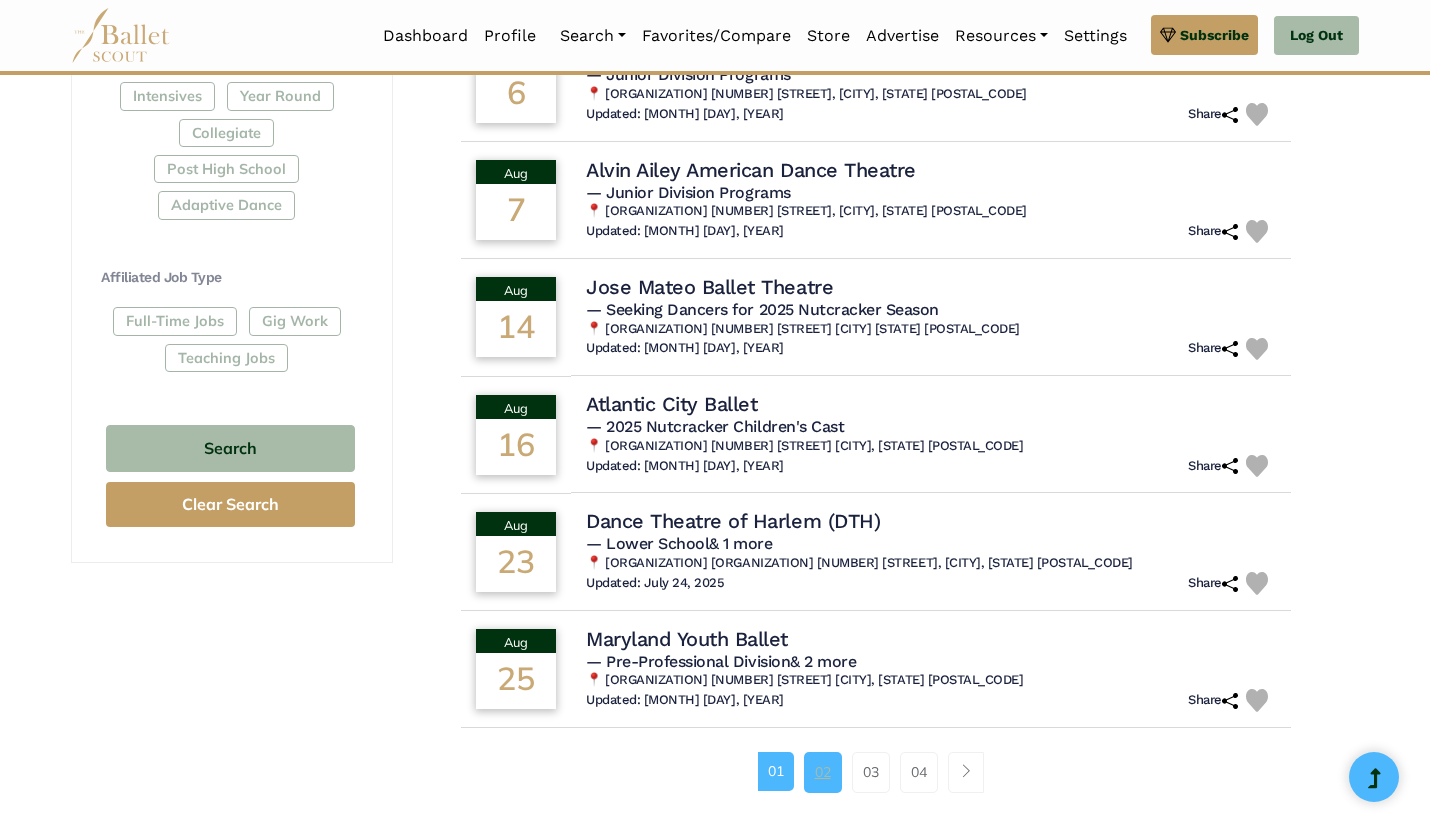 click on "02" at bounding box center (823, 772) 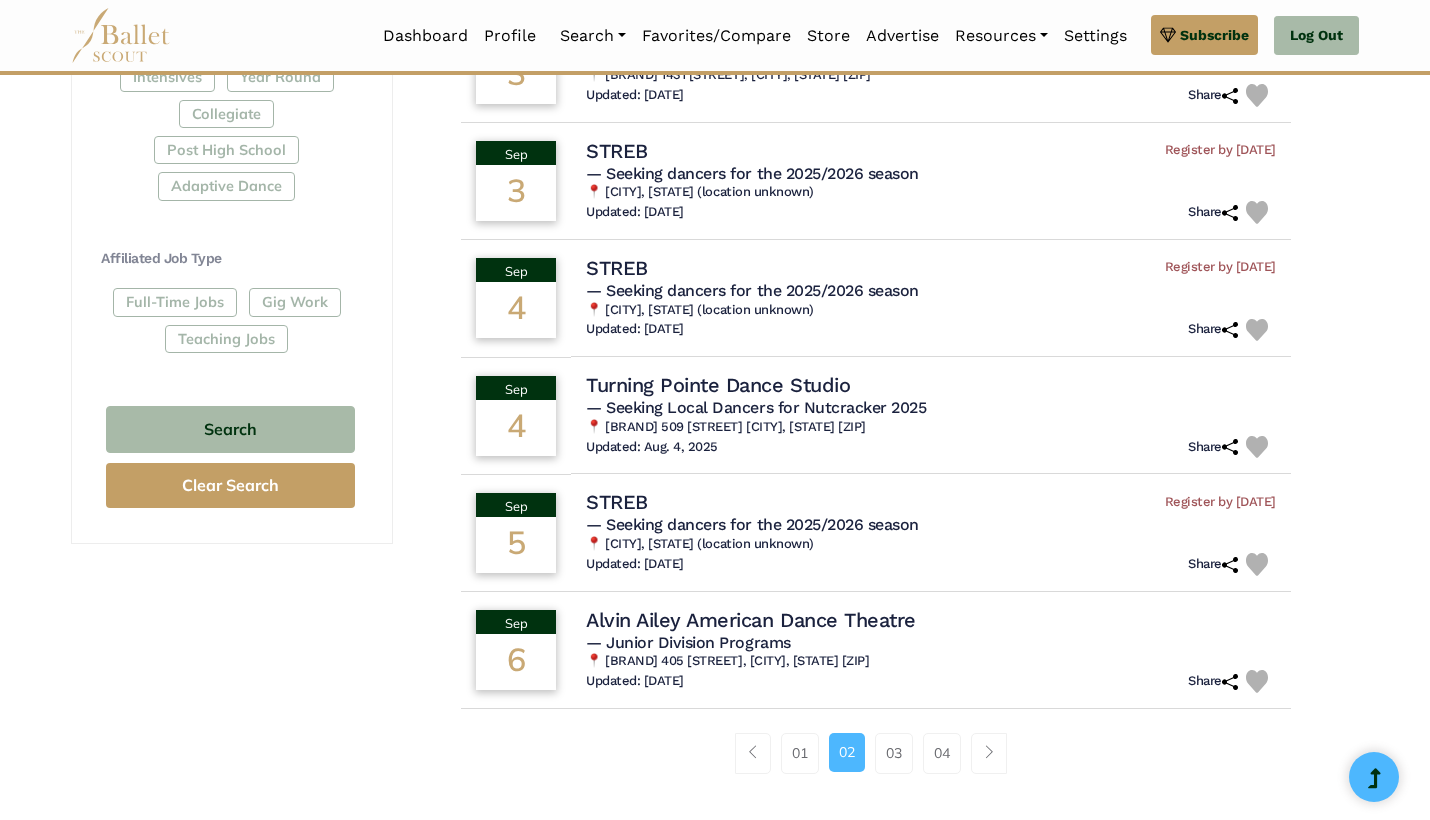 scroll, scrollTop: 1090, scrollLeft: 0, axis: vertical 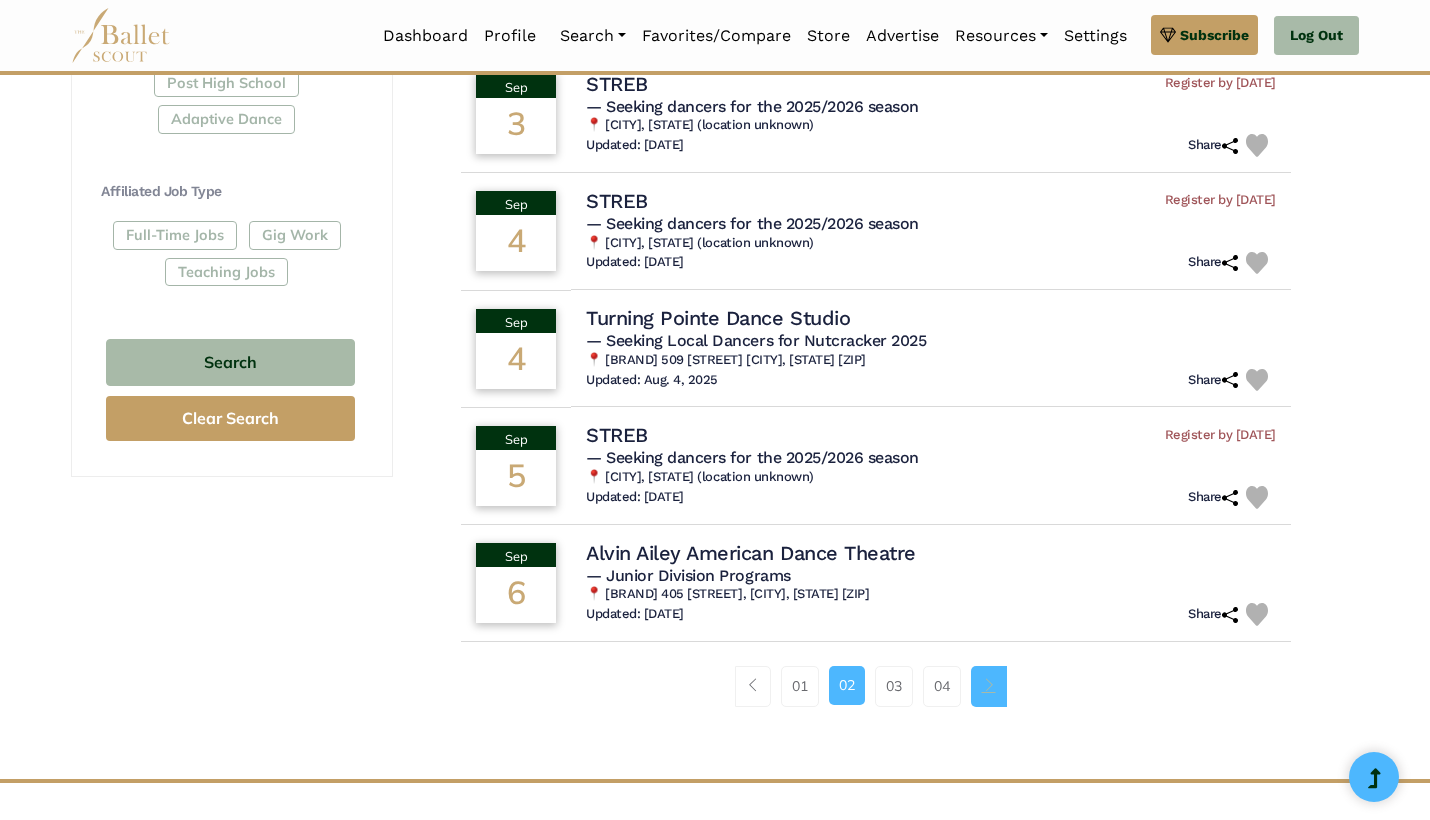 click at bounding box center [989, 686] 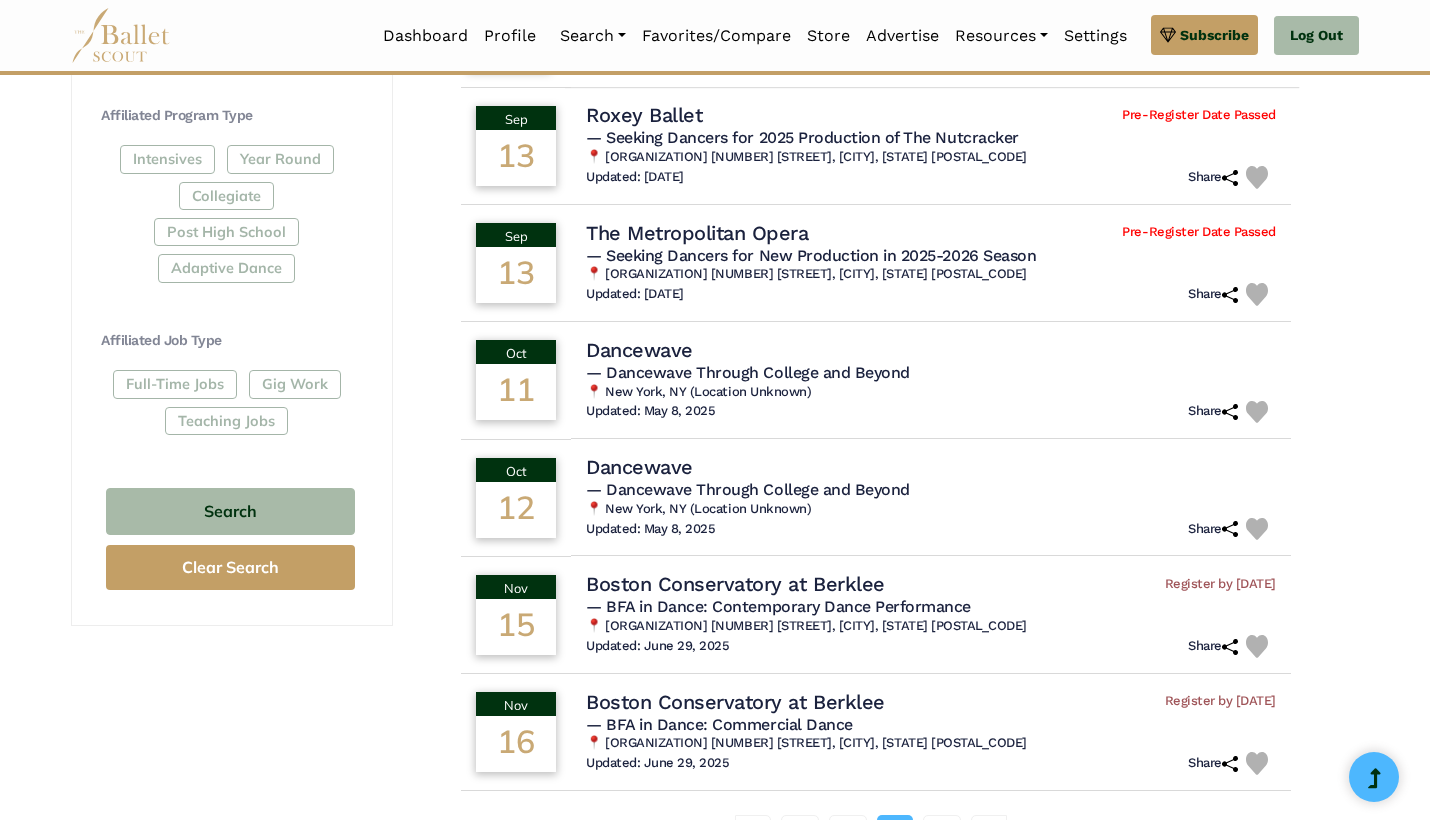 scroll, scrollTop: 1006, scrollLeft: 0, axis: vertical 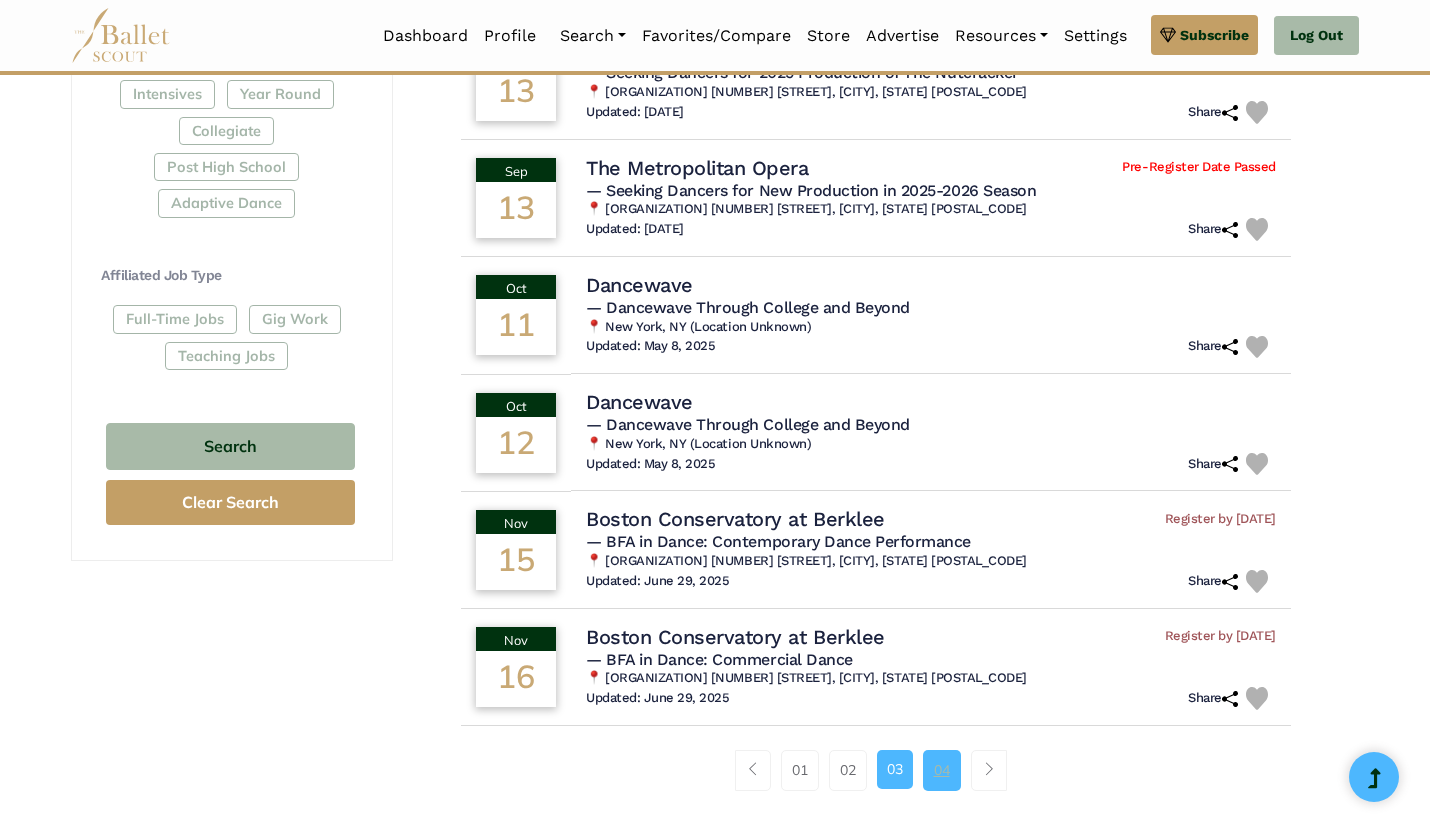 click on "04" at bounding box center (942, 770) 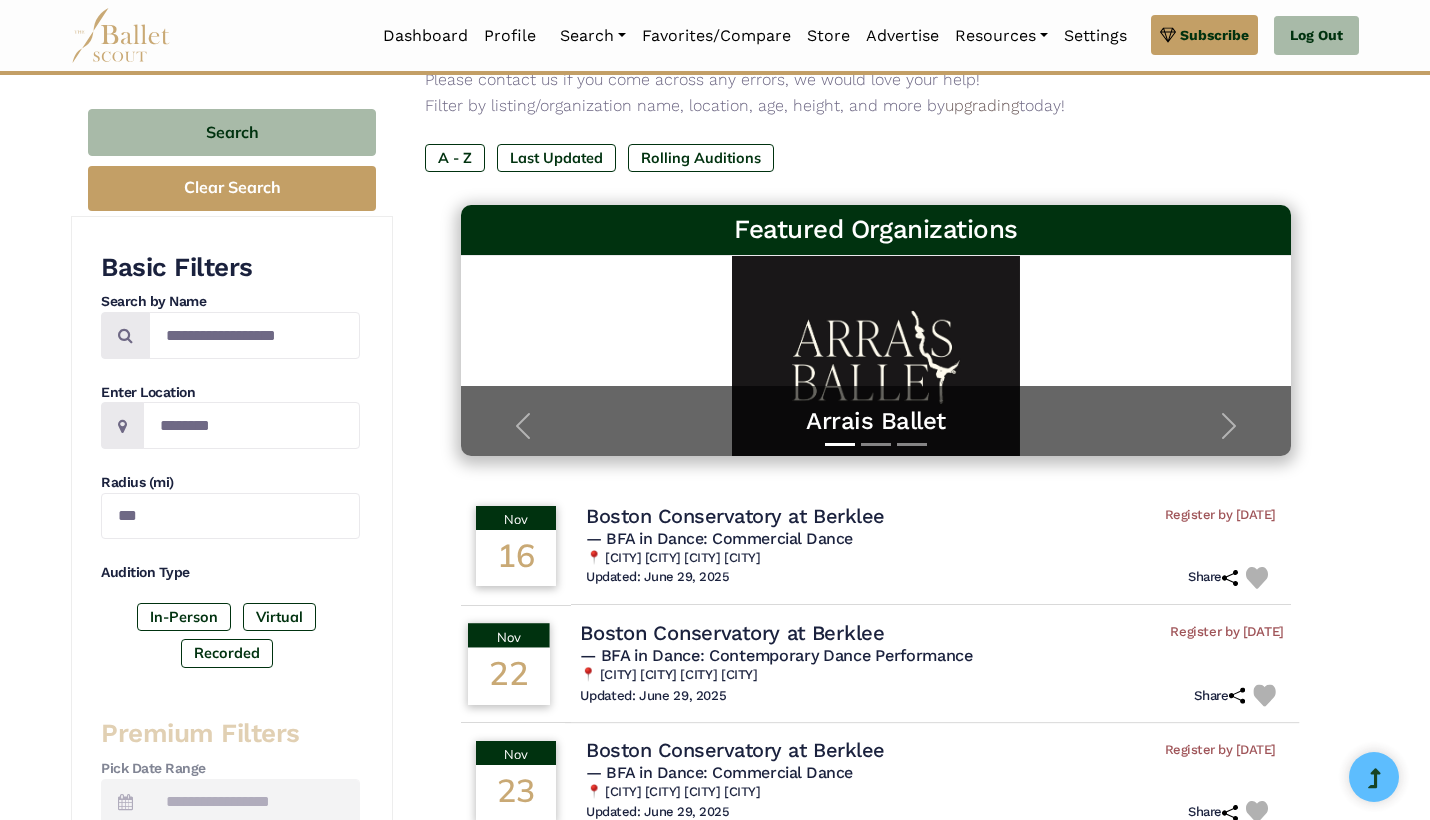 scroll, scrollTop: 1, scrollLeft: 0, axis: vertical 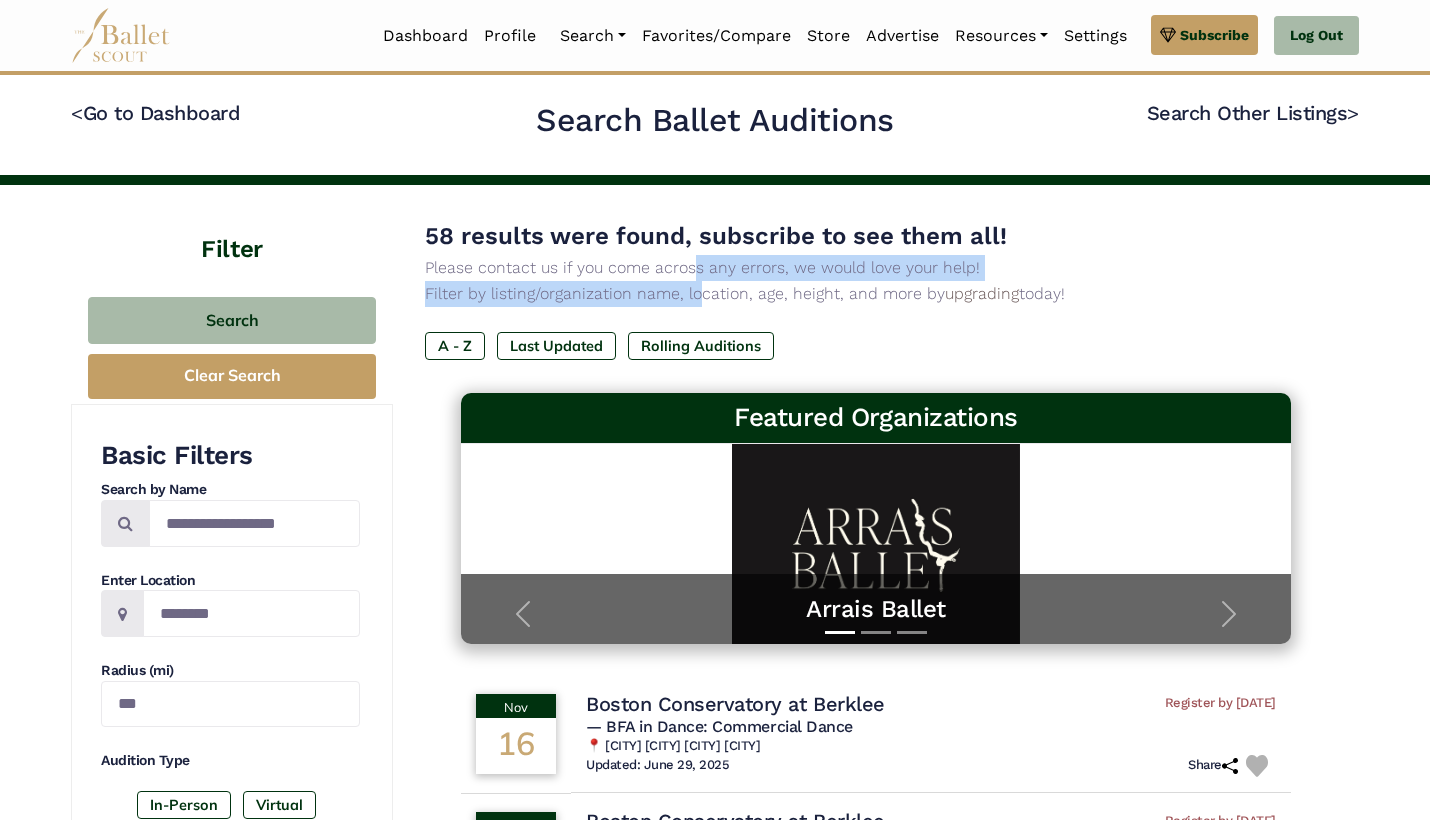 drag, startPoint x: 697, startPoint y: 275, endPoint x: 693, endPoint y: 293, distance: 18.439089 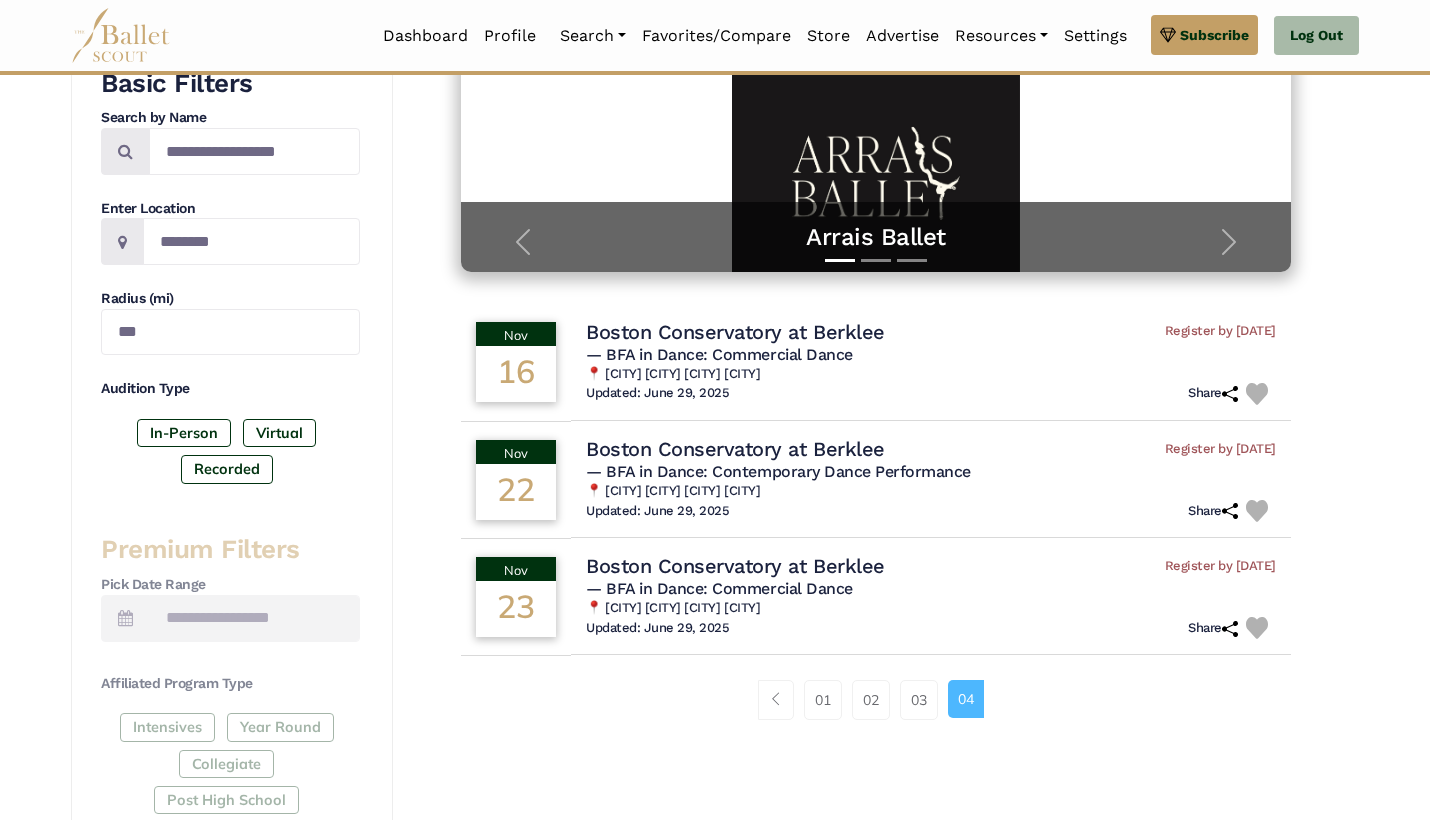 scroll, scrollTop: 165, scrollLeft: 0, axis: vertical 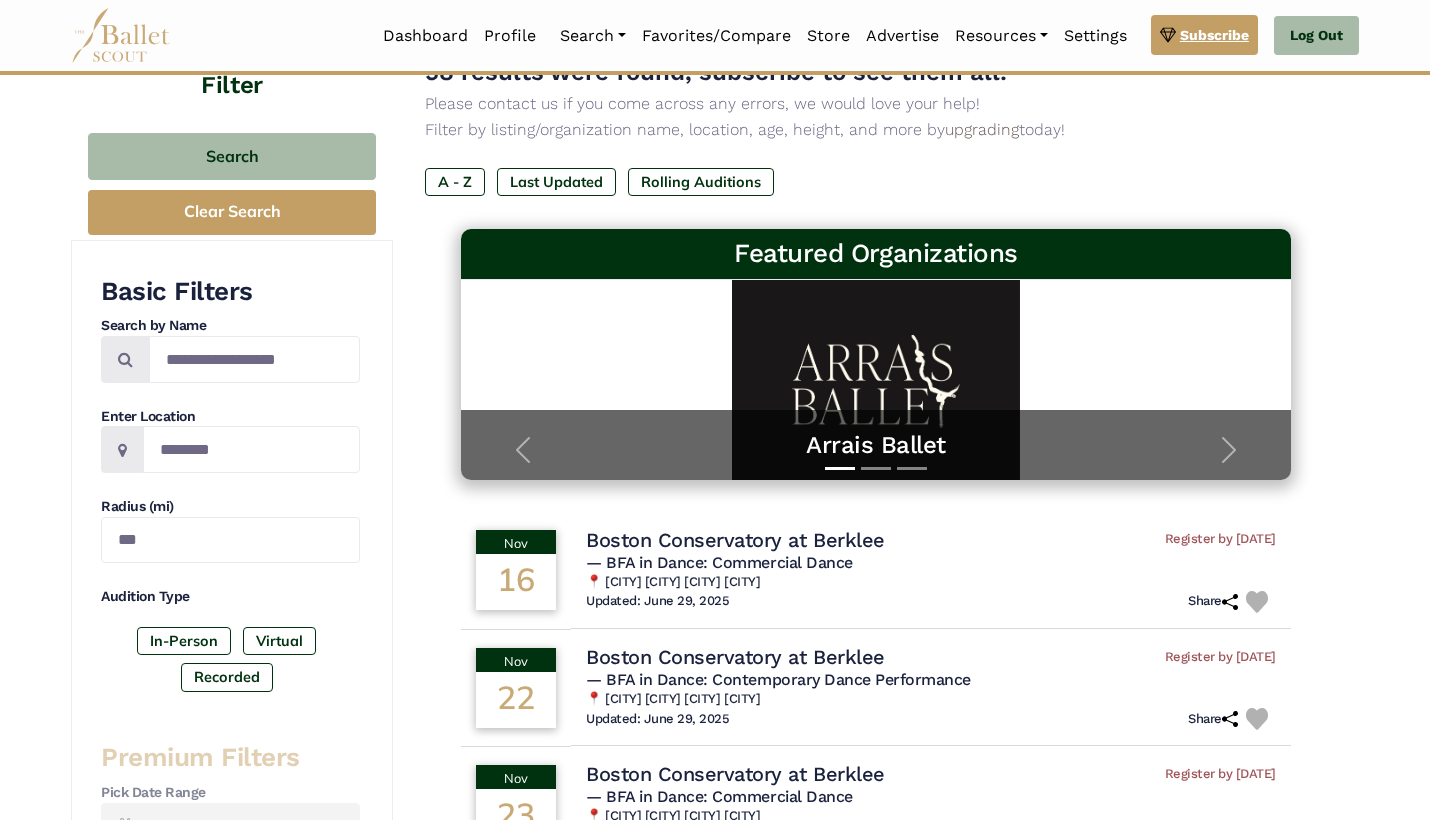 click on "Subscribe" at bounding box center (1214, 35) 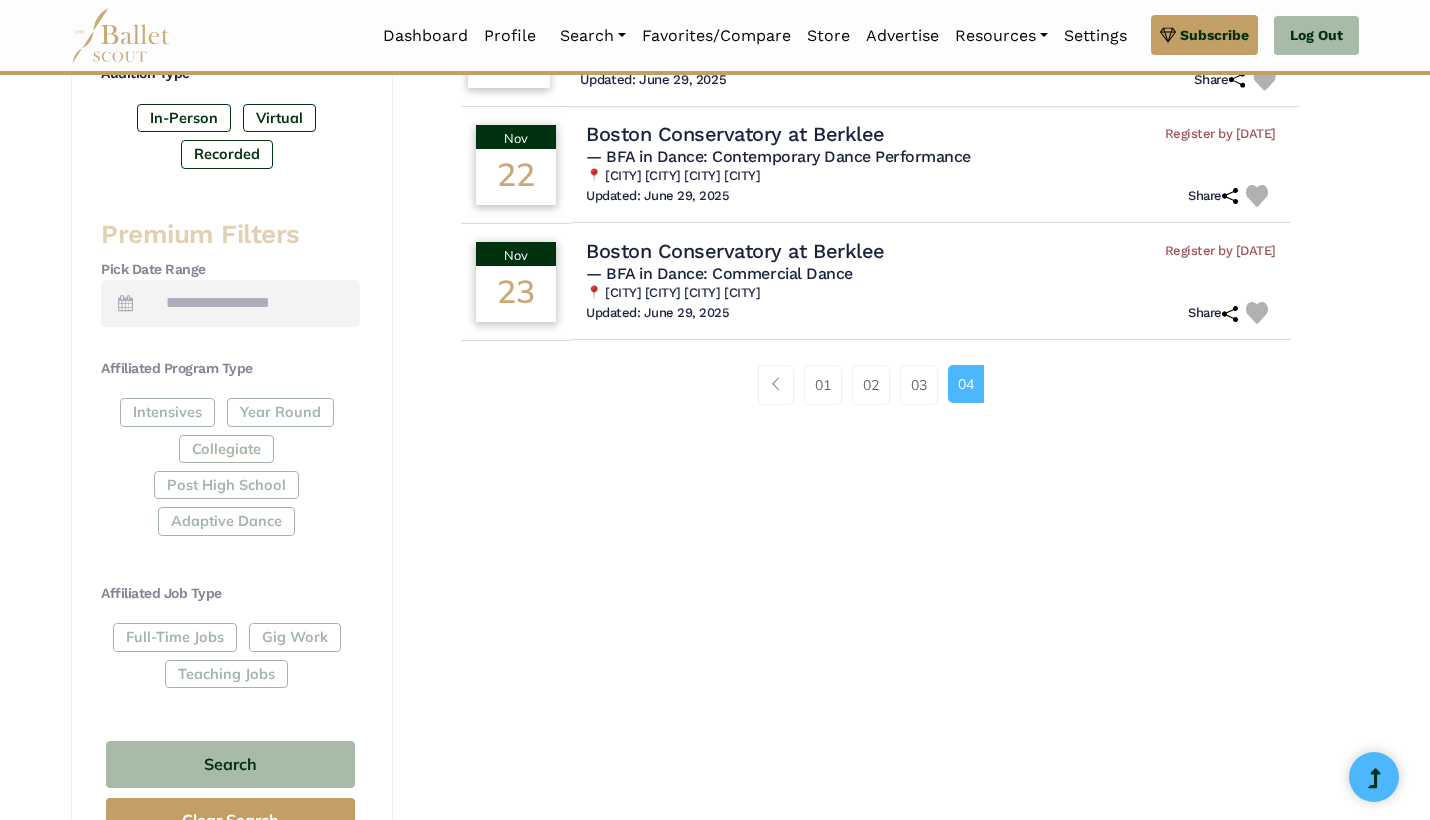 scroll, scrollTop: 568, scrollLeft: 0, axis: vertical 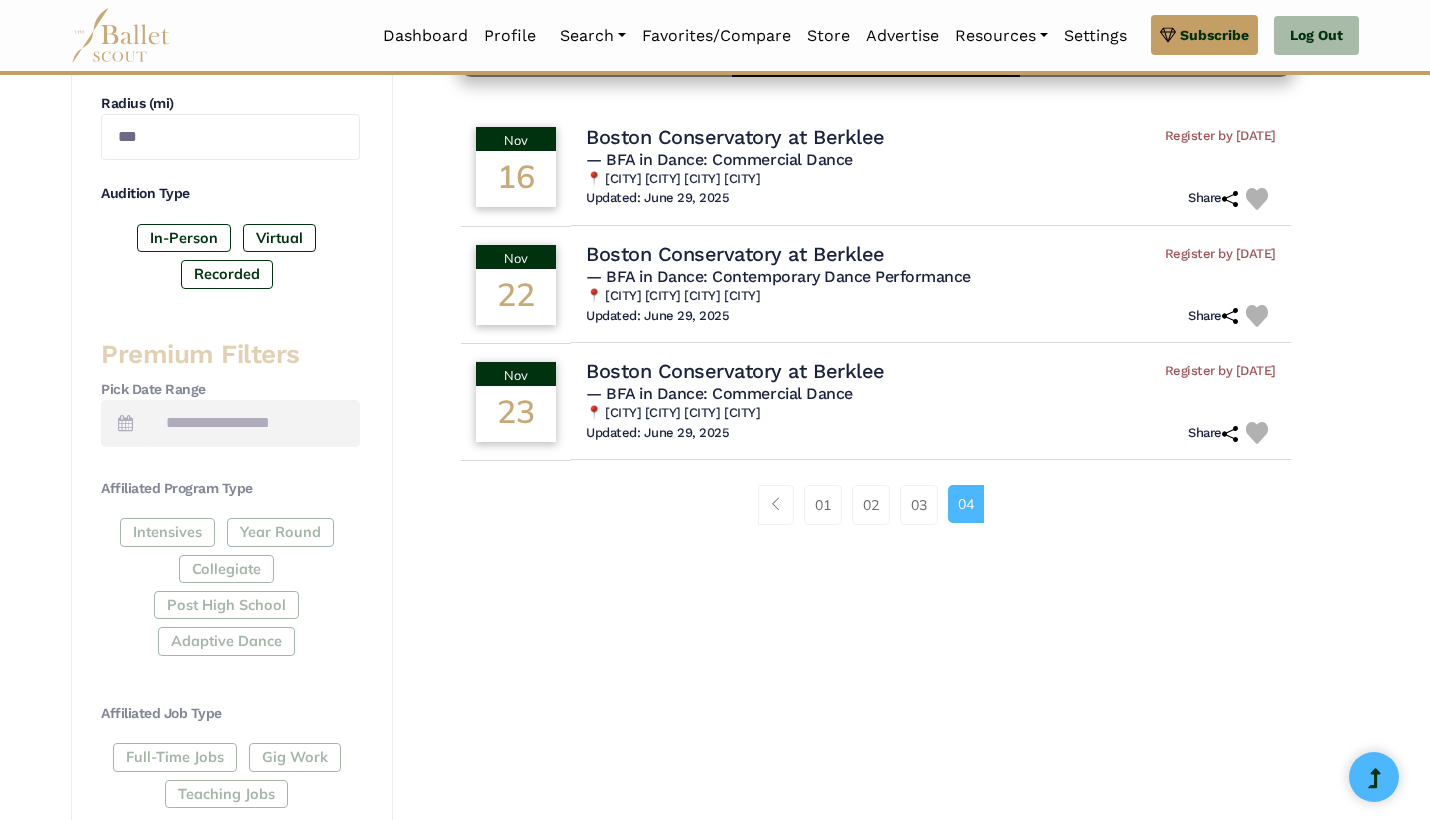 click on "Pick Date Range" at bounding box center (230, 390) 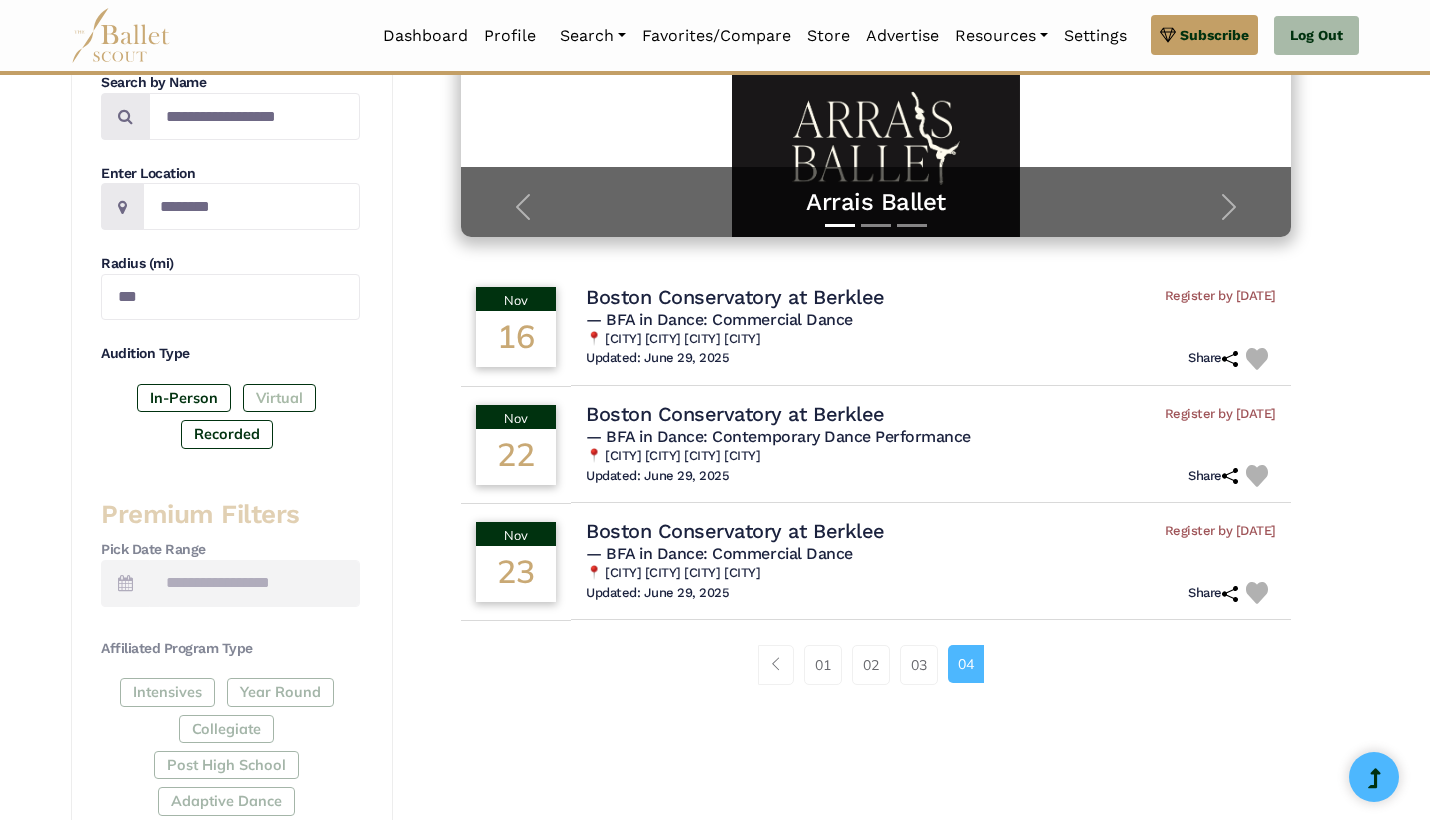 scroll, scrollTop: 407, scrollLeft: 0, axis: vertical 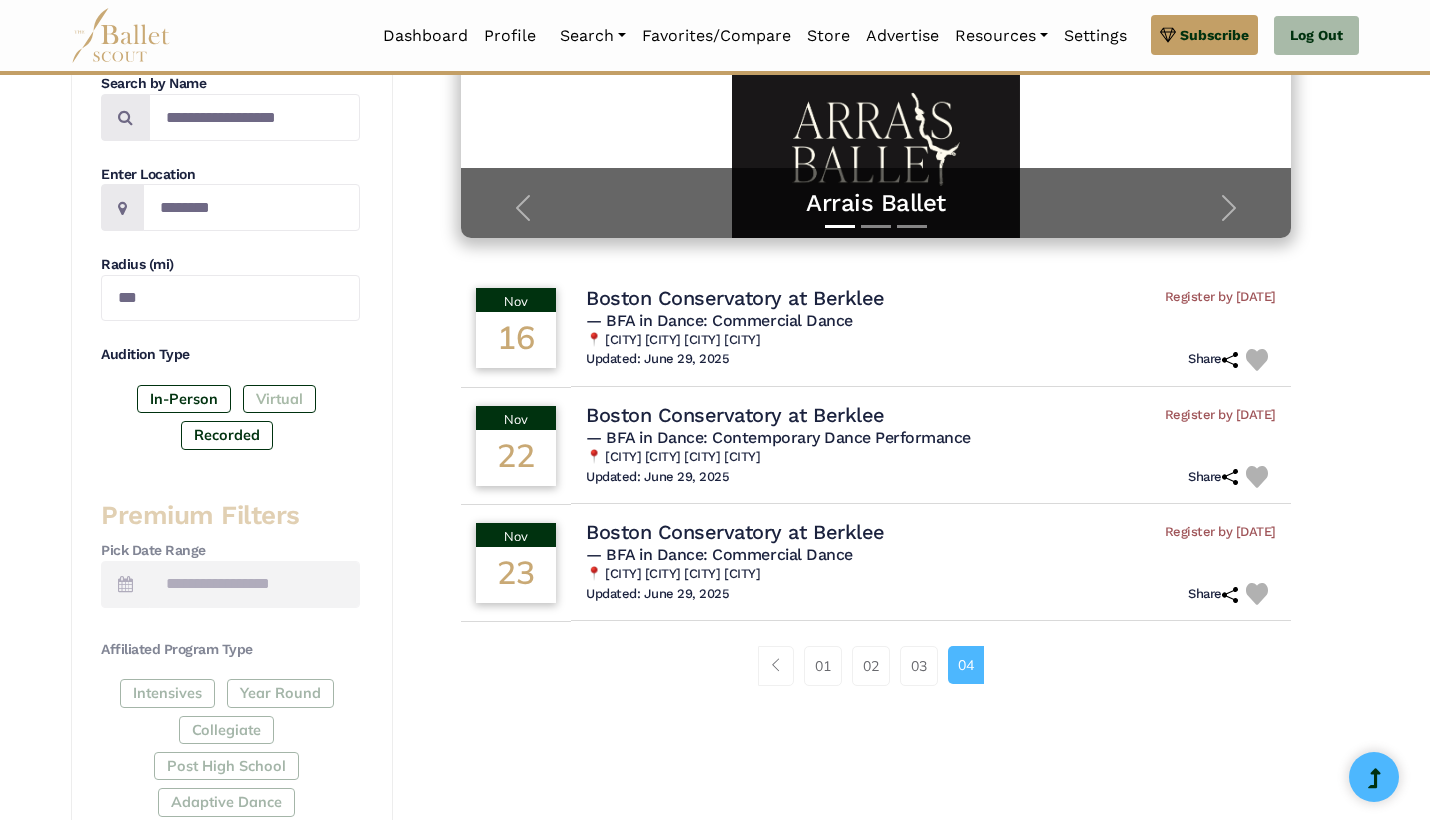 click on "Virtual" at bounding box center (279, 399) 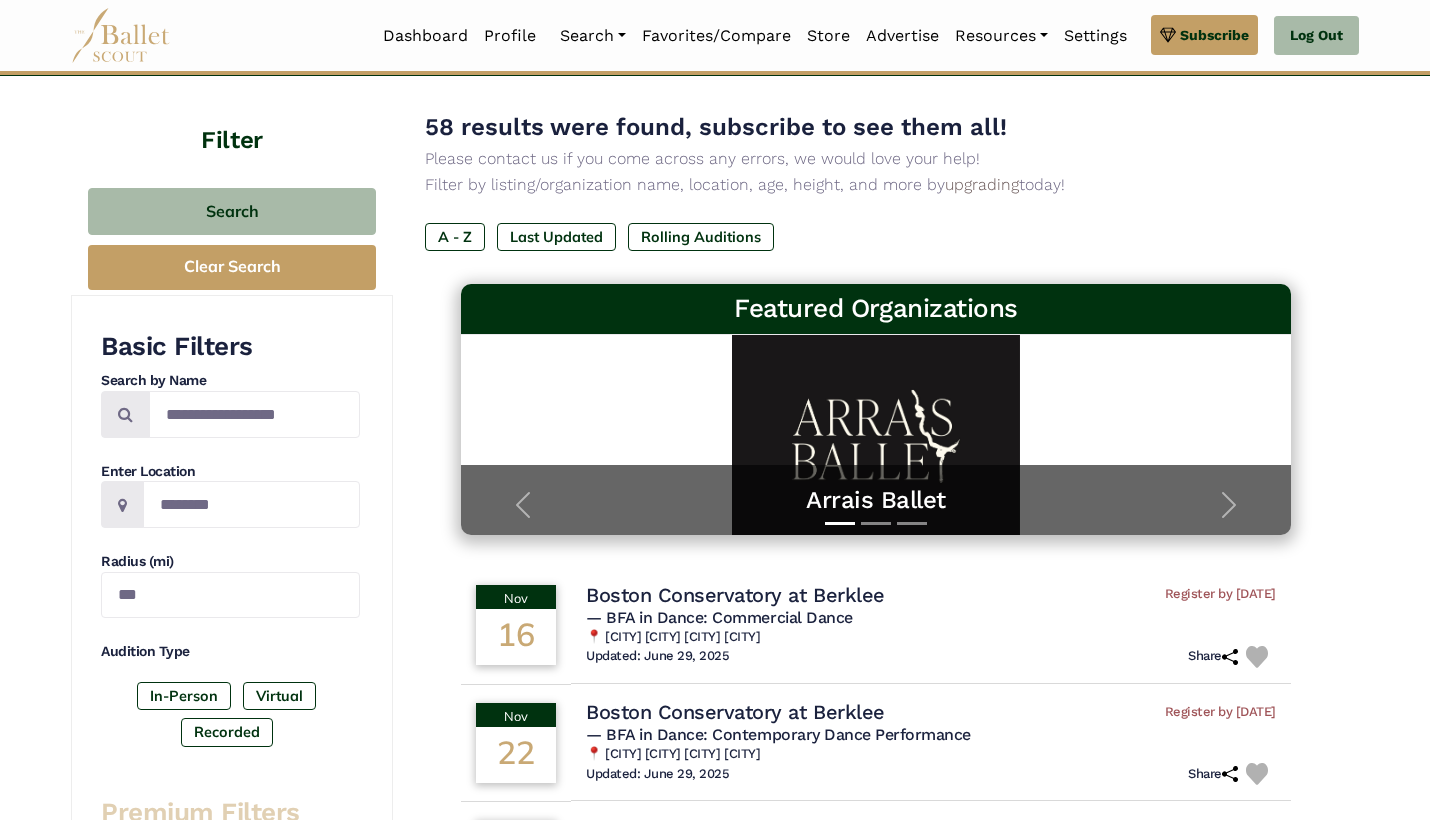 scroll, scrollTop: 35, scrollLeft: 0, axis: vertical 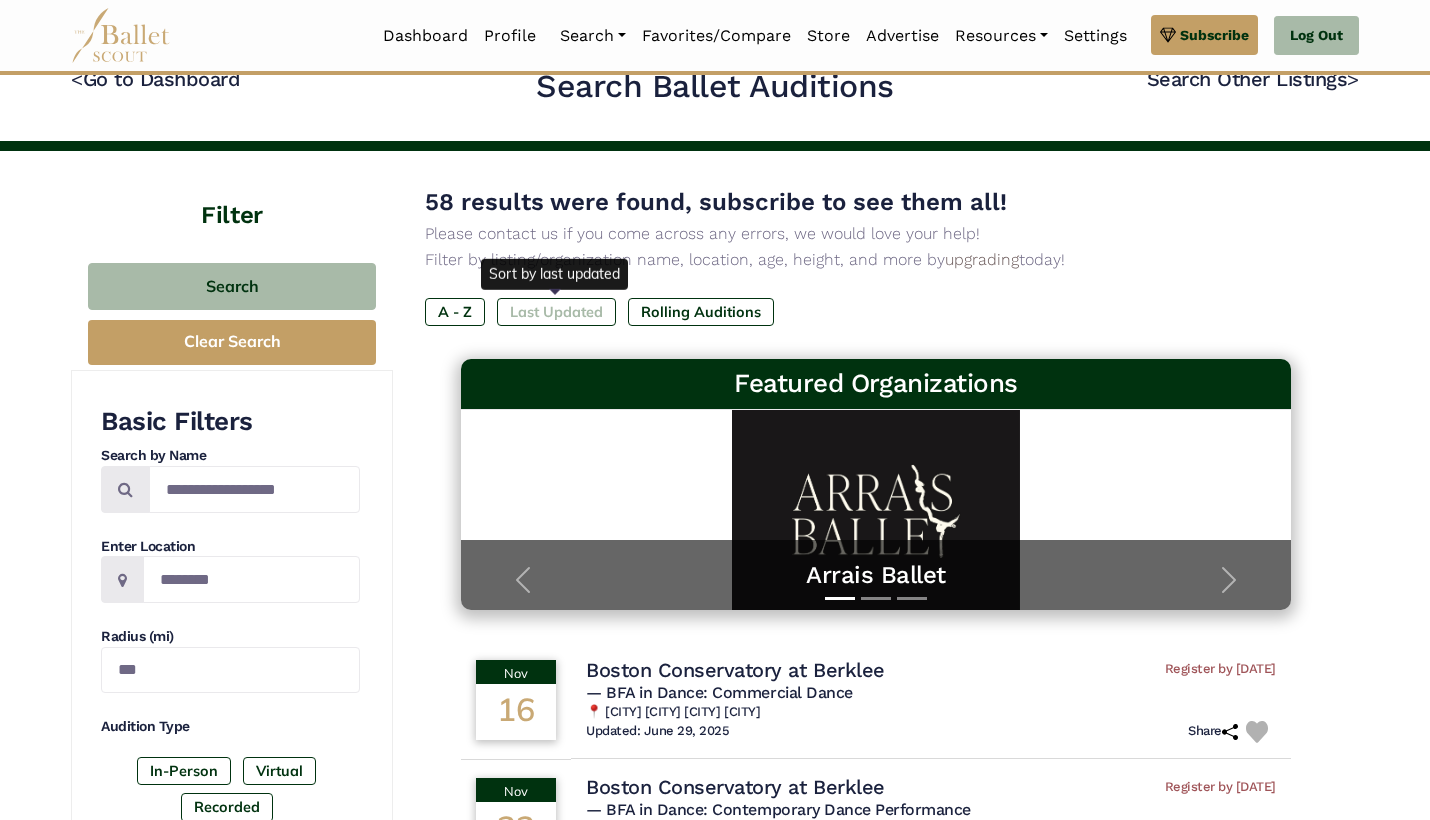 click on "Last Updated" at bounding box center [556, 312] 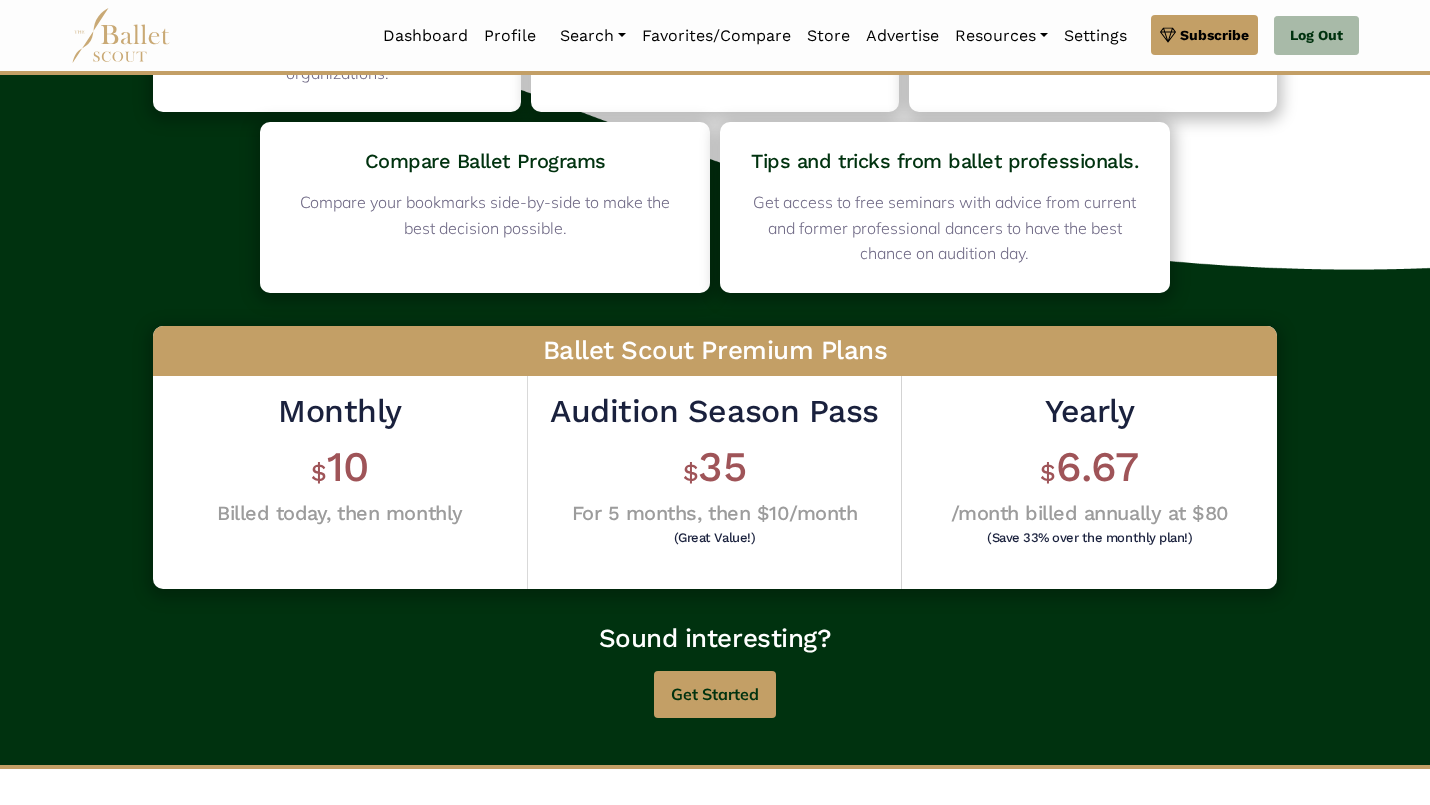 scroll, scrollTop: 701, scrollLeft: 0, axis: vertical 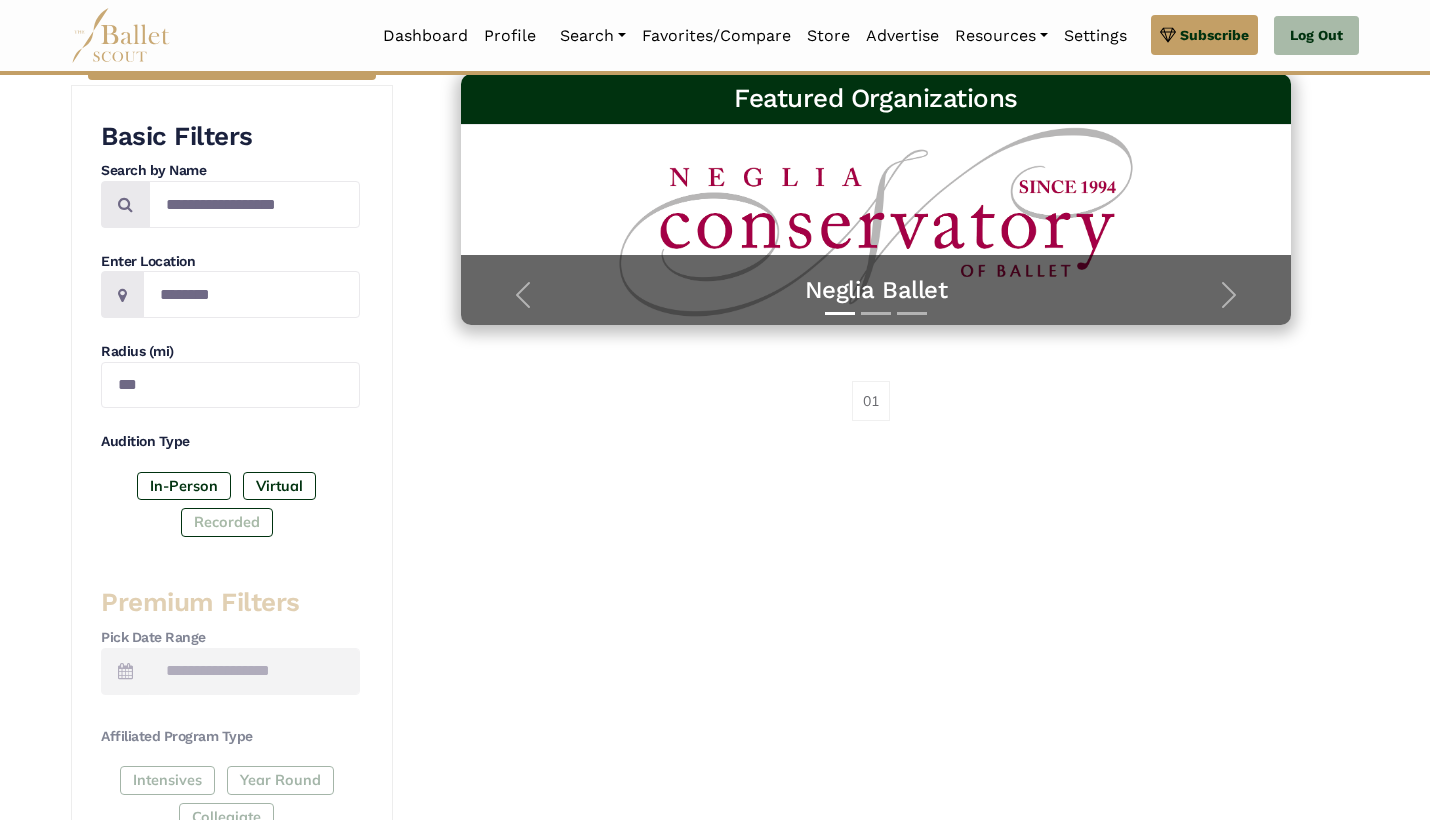 click on "Recorded" at bounding box center [227, 522] 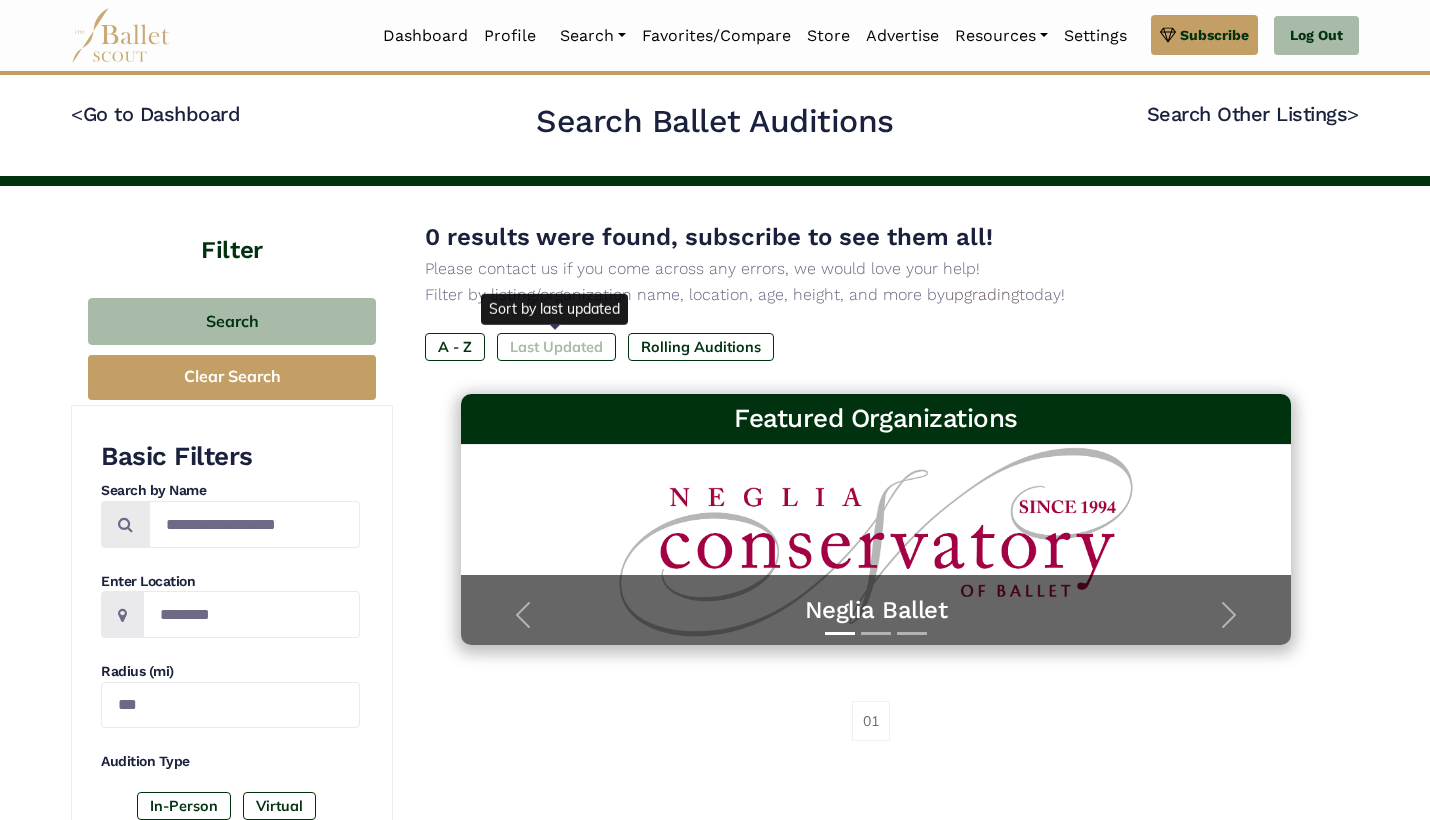 scroll, scrollTop: 0, scrollLeft: 0, axis: both 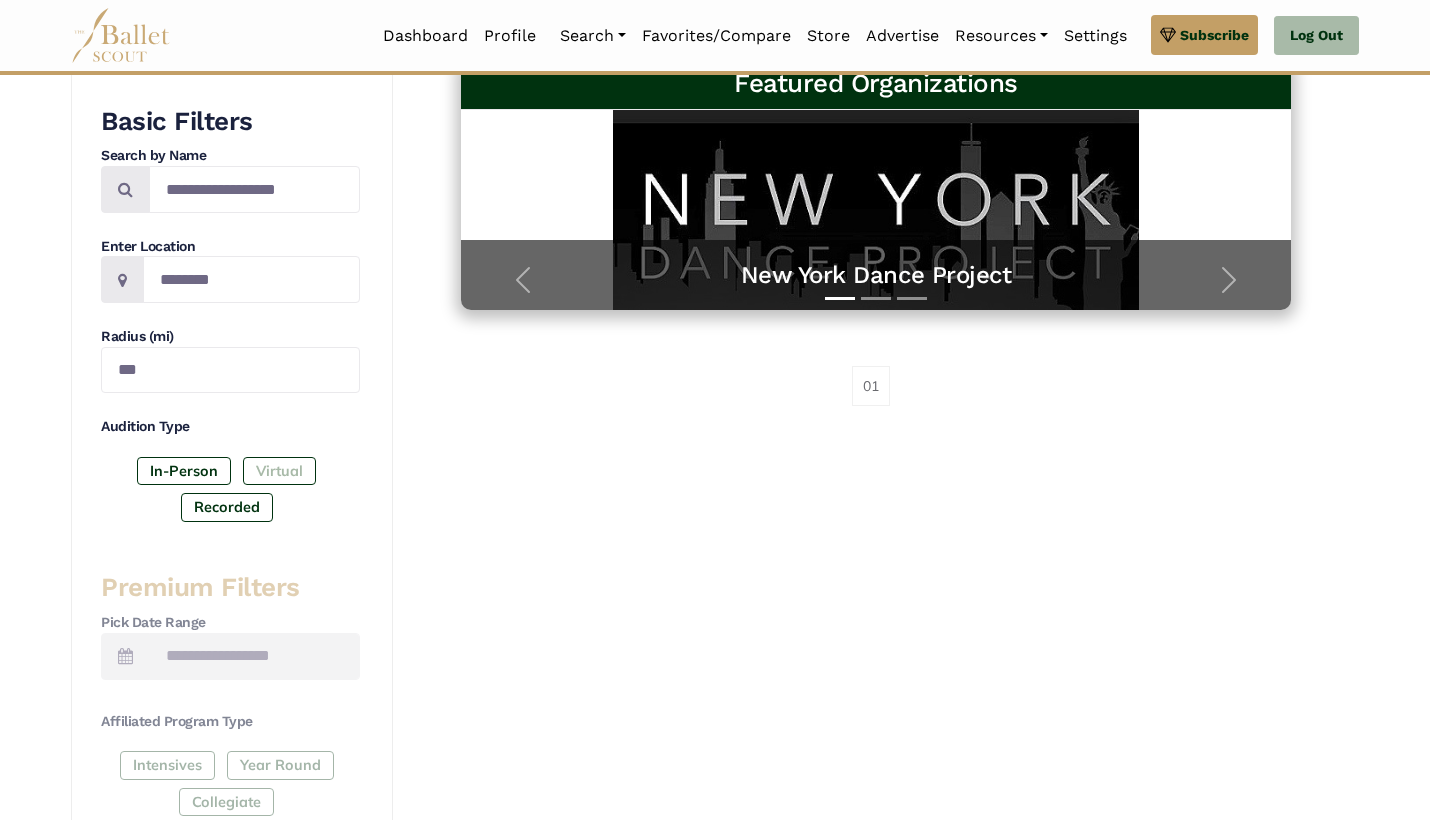 click on "Virtual" at bounding box center [279, 471] 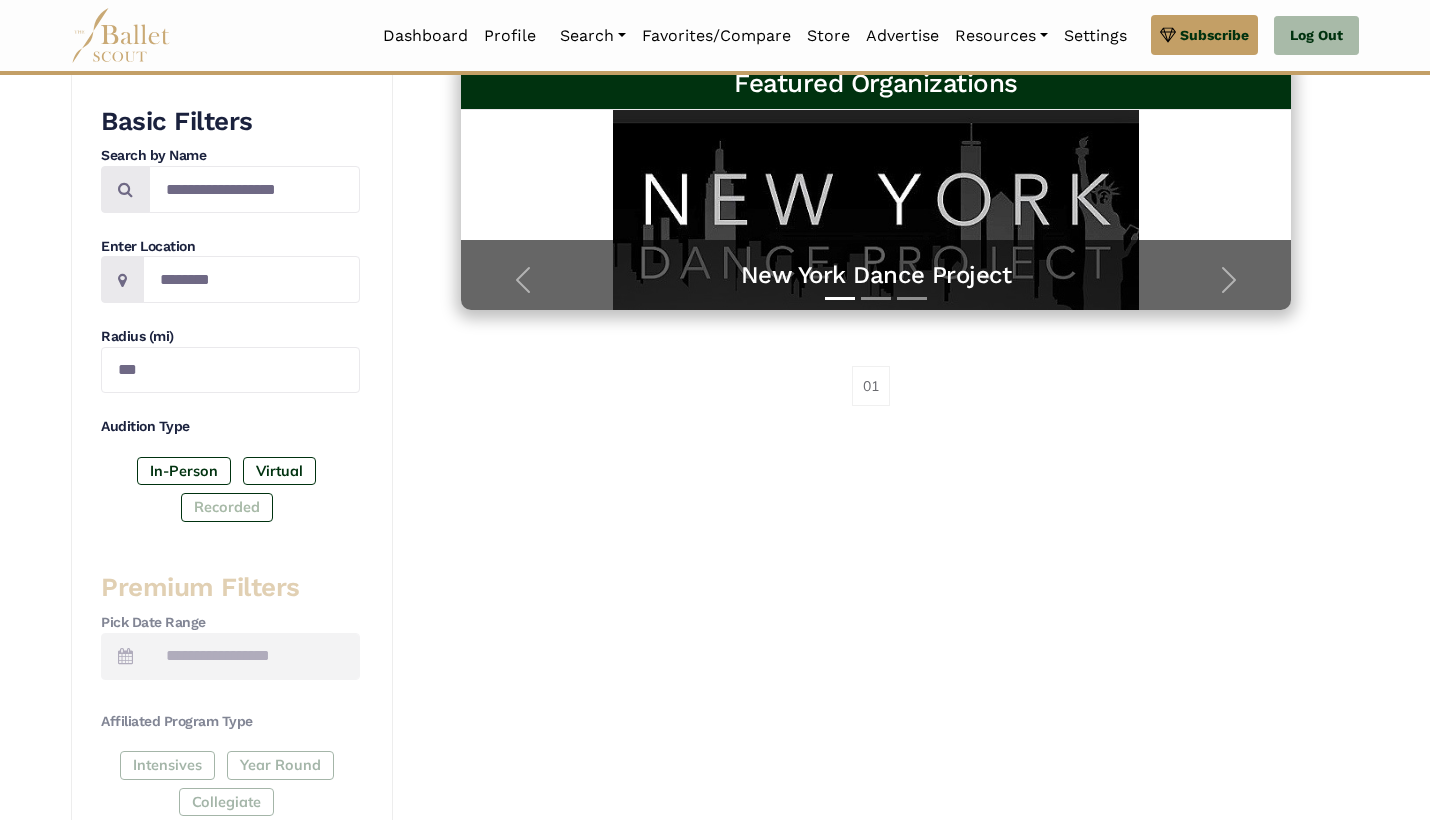 click on "Recorded" at bounding box center [227, 507] 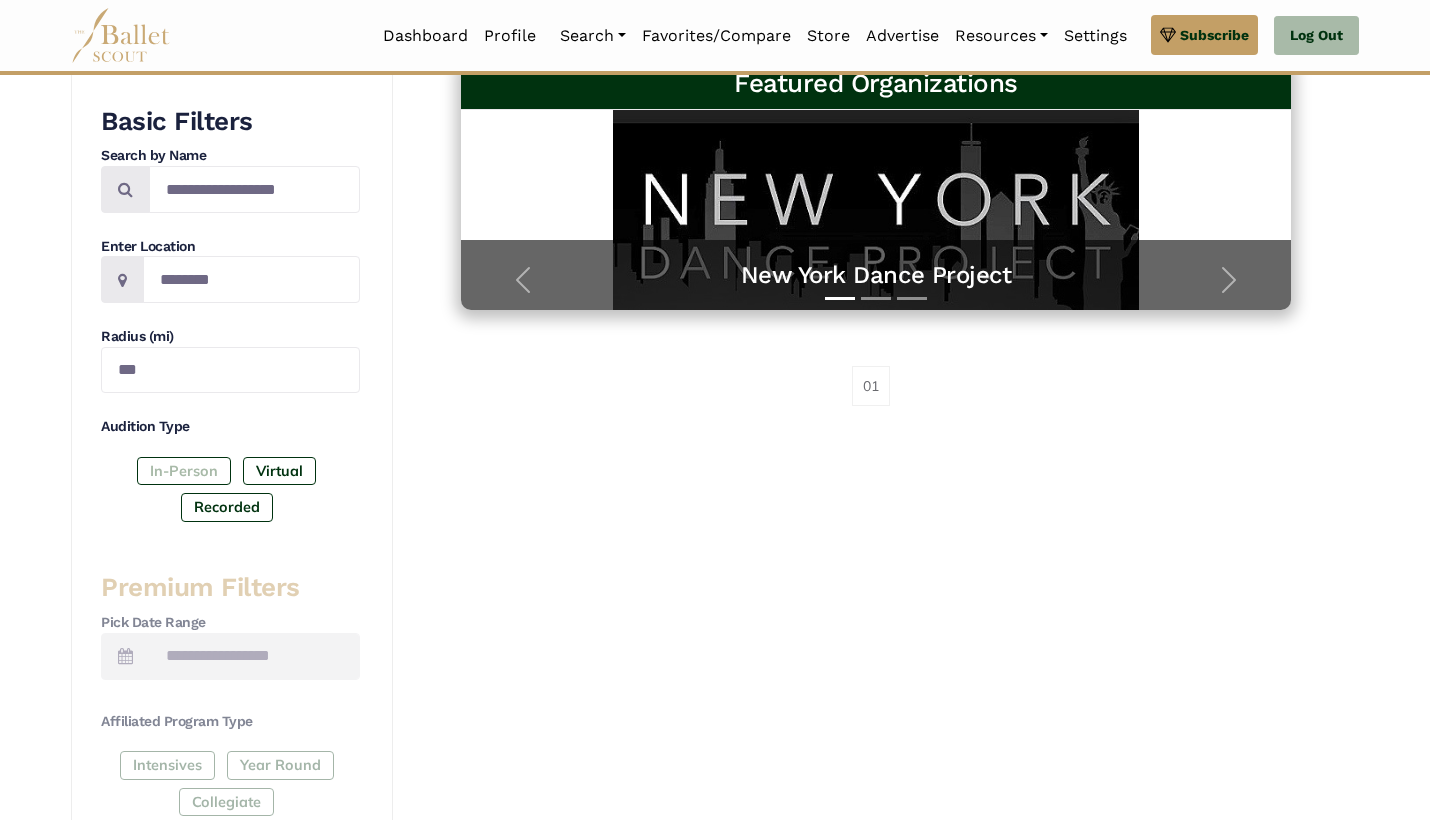 click on "In-Person" at bounding box center (184, 471) 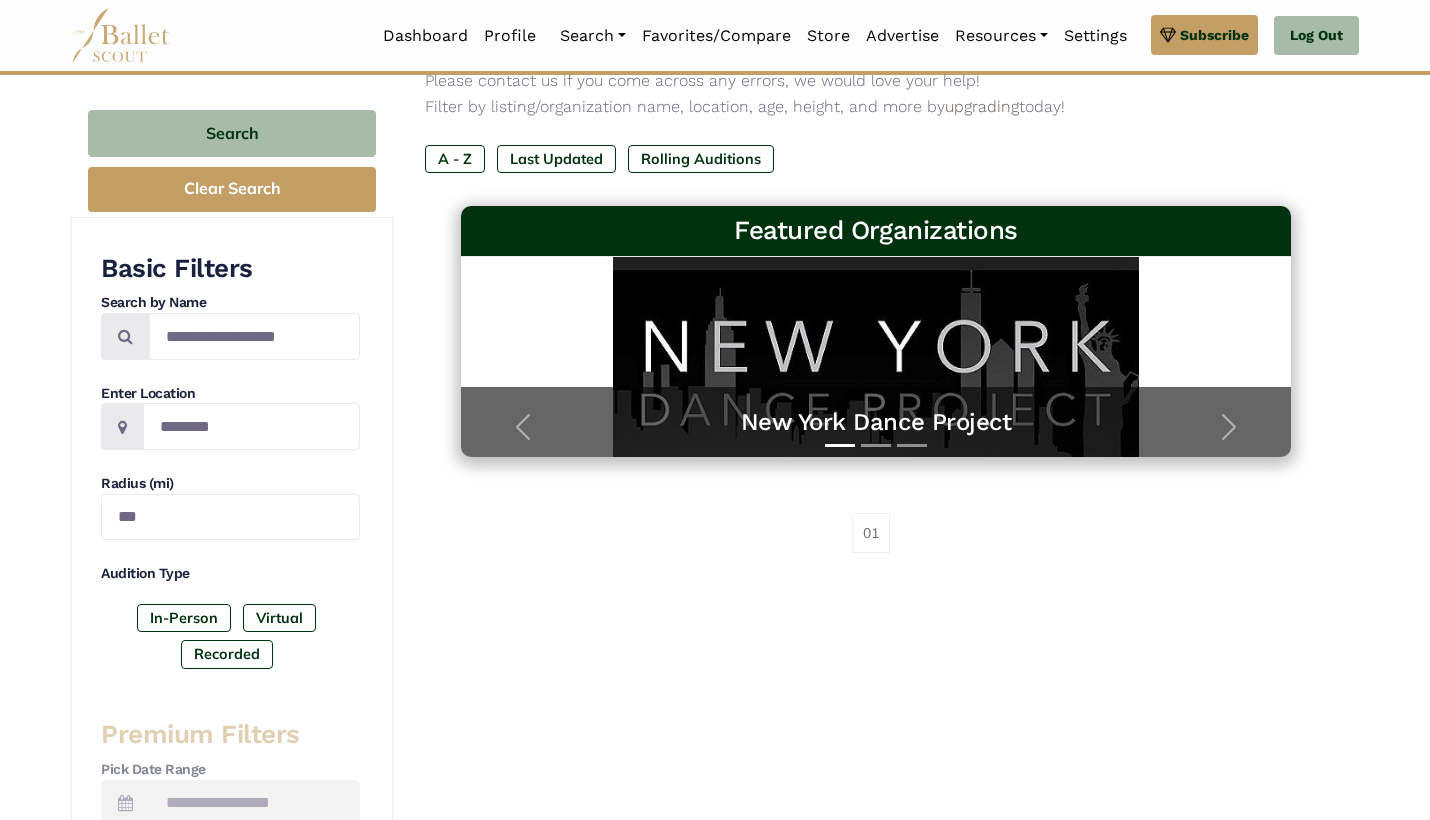 scroll, scrollTop: 94, scrollLeft: 0, axis: vertical 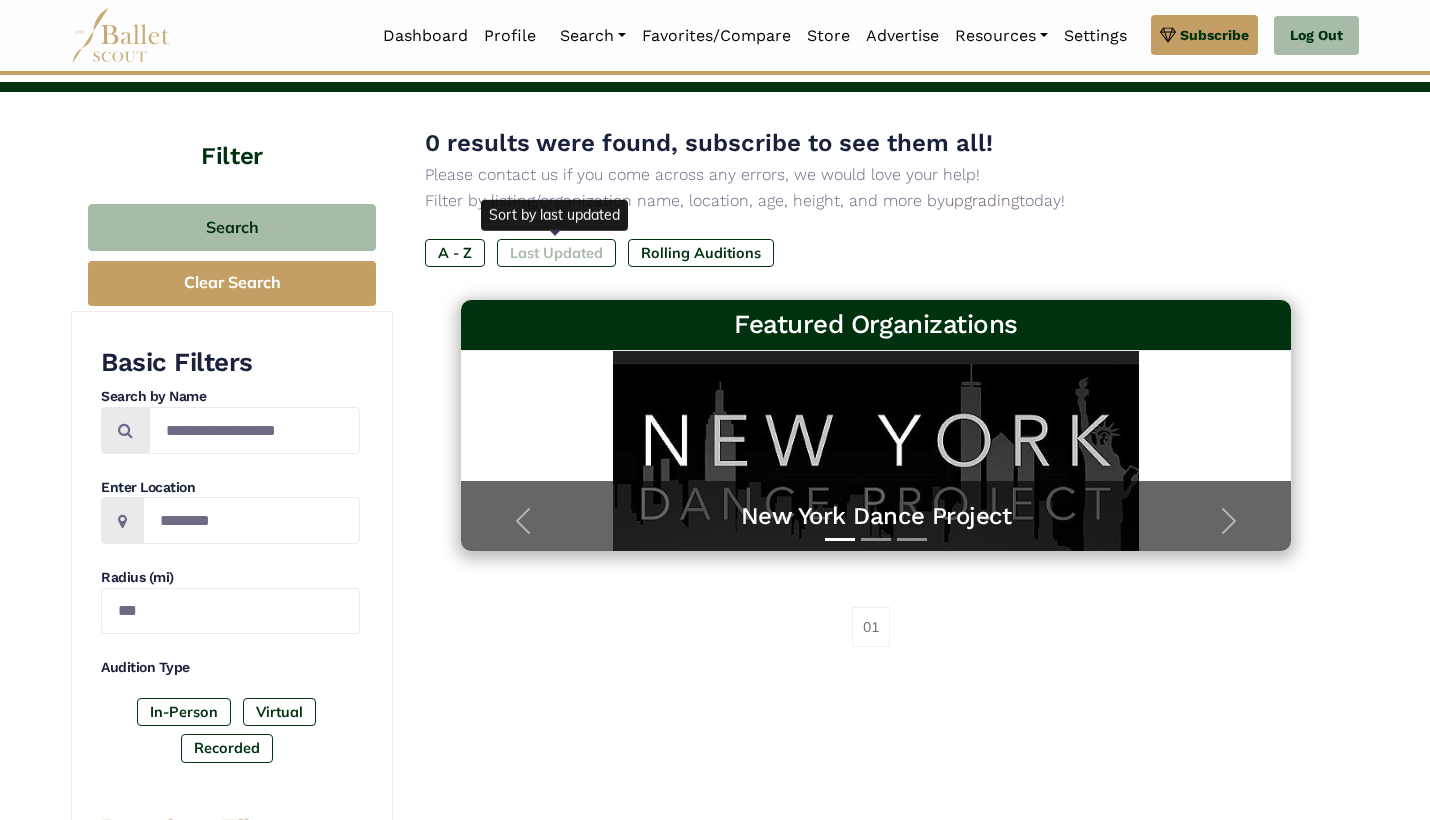 click on "Last Updated" at bounding box center (556, 253) 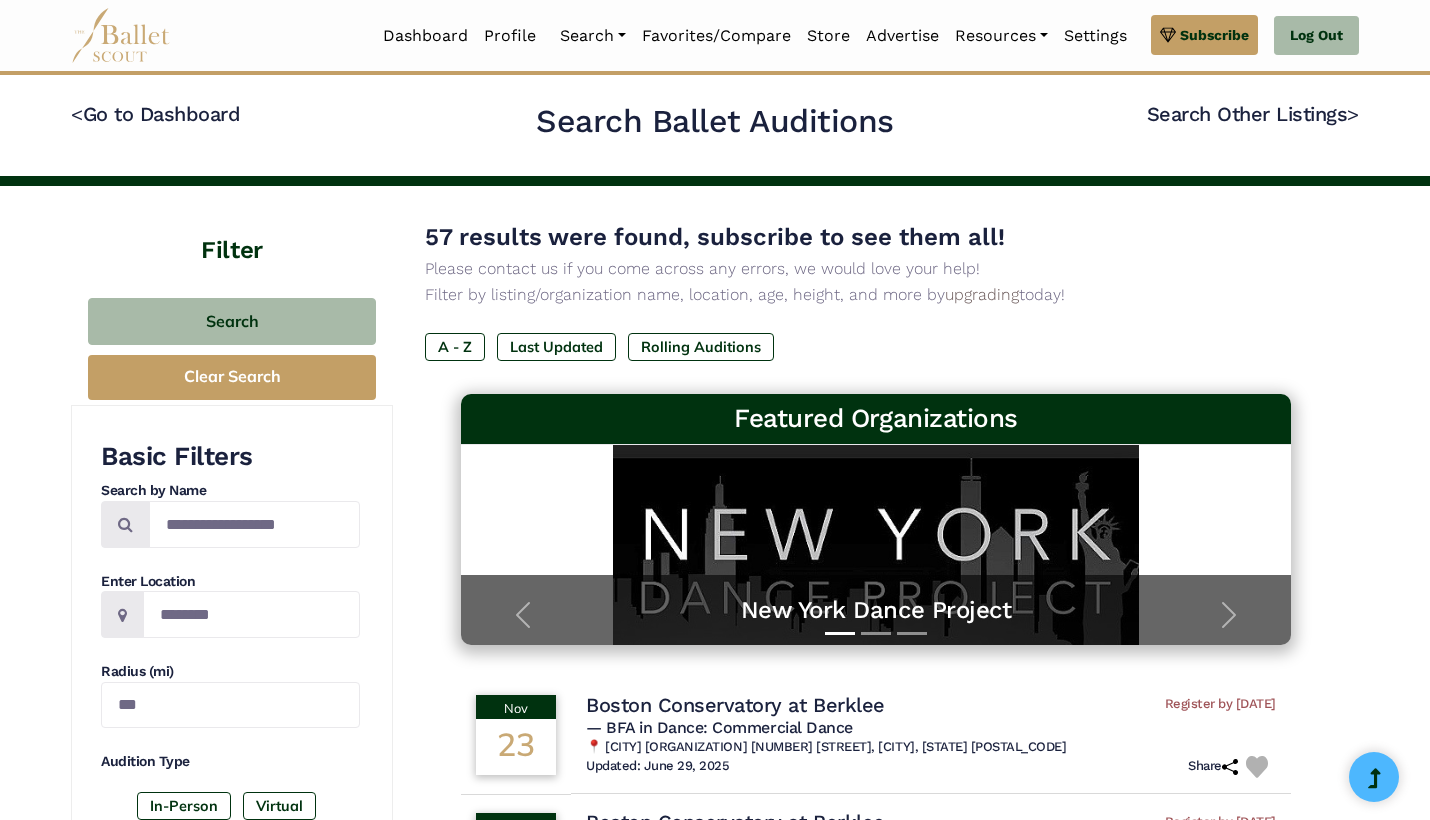 scroll, scrollTop: 273, scrollLeft: 0, axis: vertical 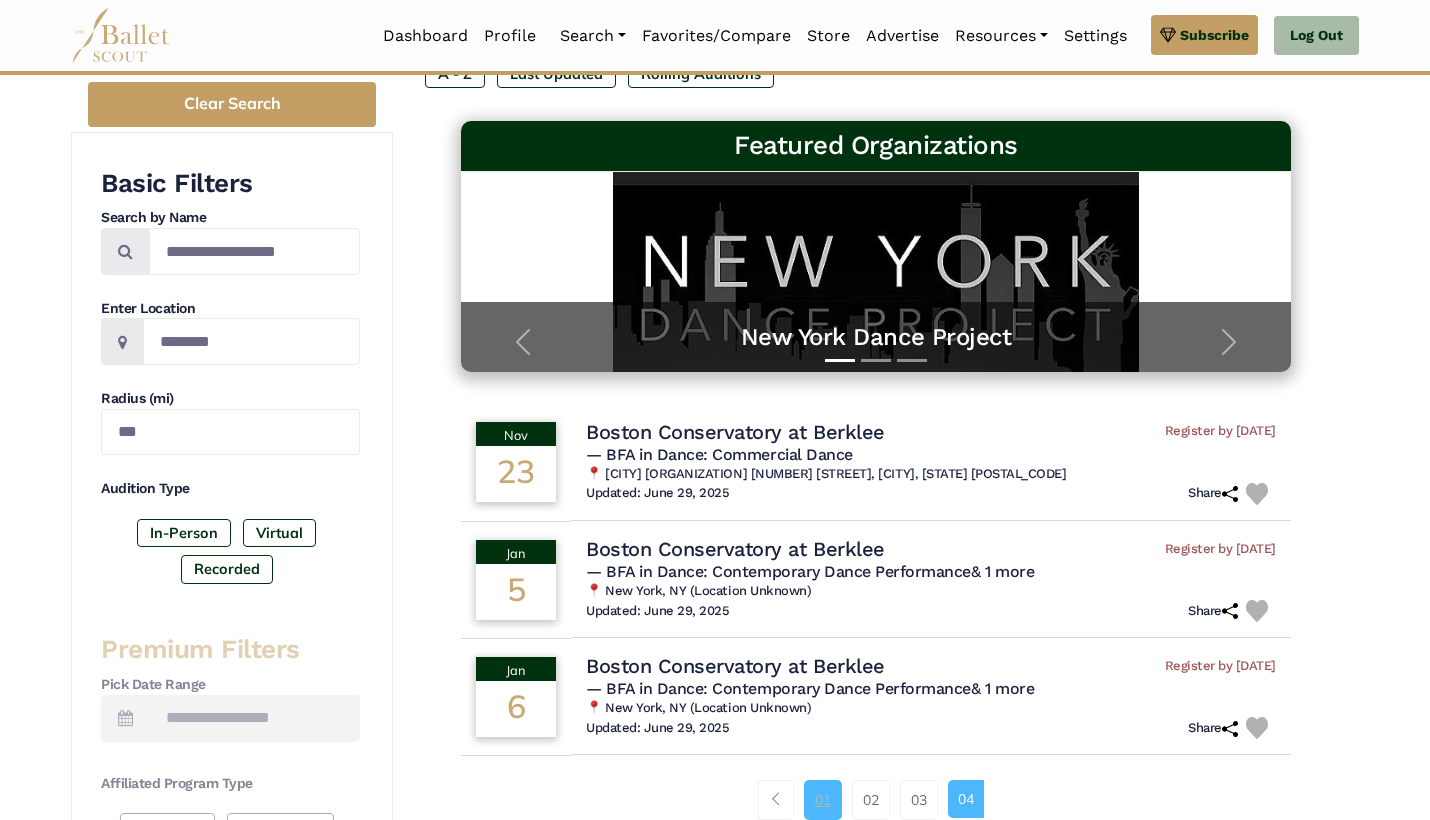 click on "01" at bounding box center [823, 800] 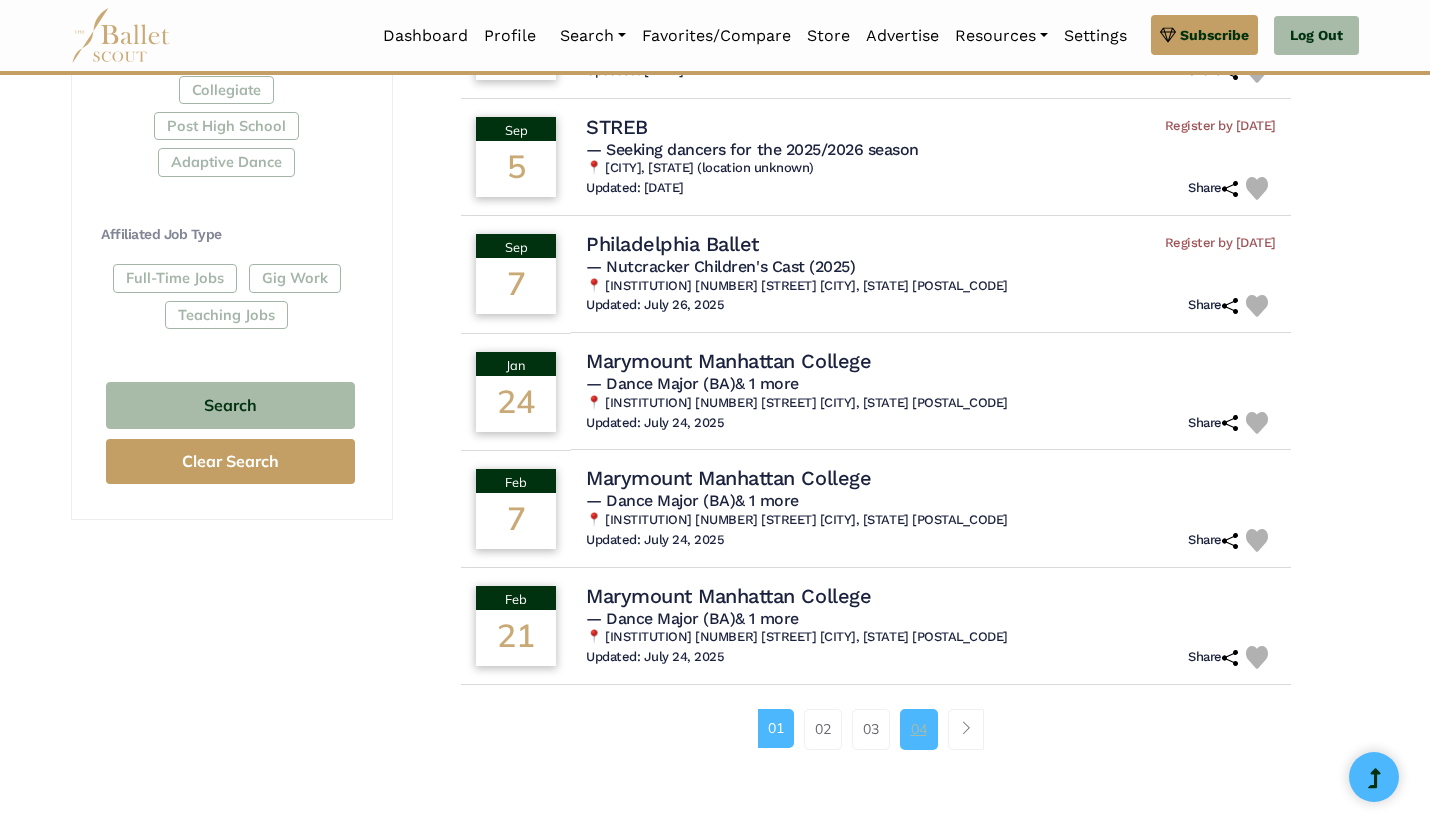 scroll, scrollTop: 1077, scrollLeft: 0, axis: vertical 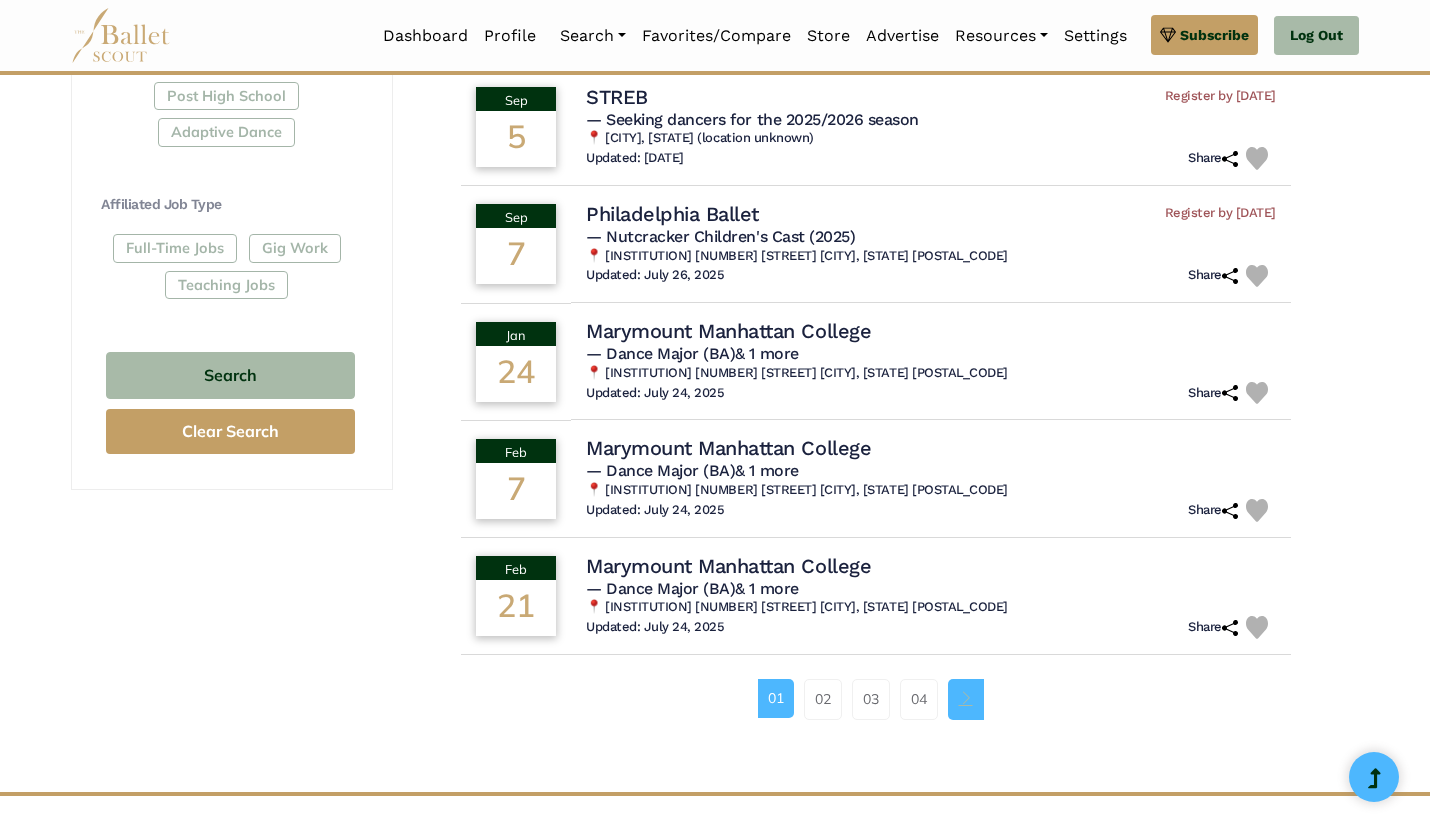 click at bounding box center (966, 699) 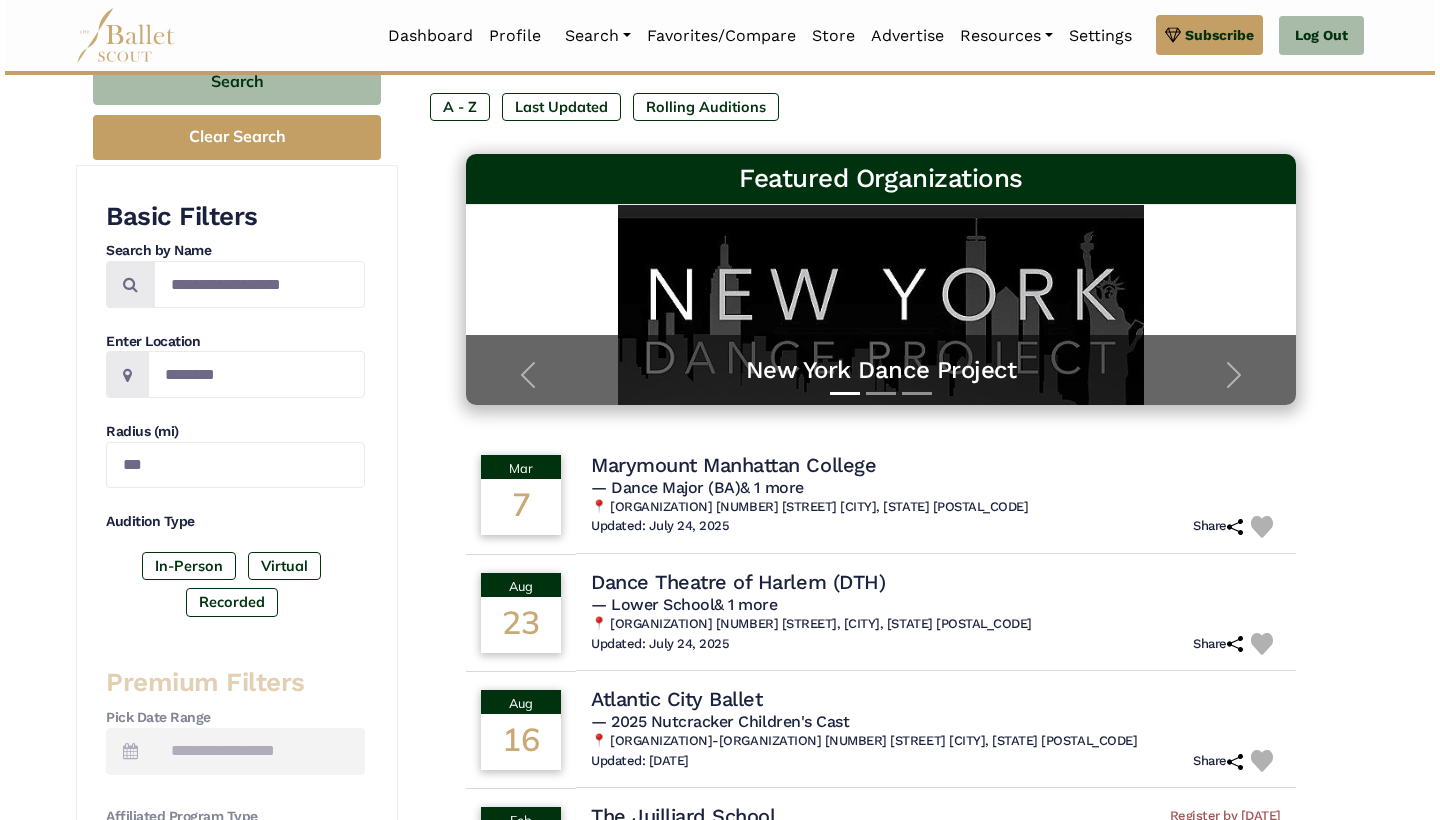 scroll, scrollTop: 649, scrollLeft: 0, axis: vertical 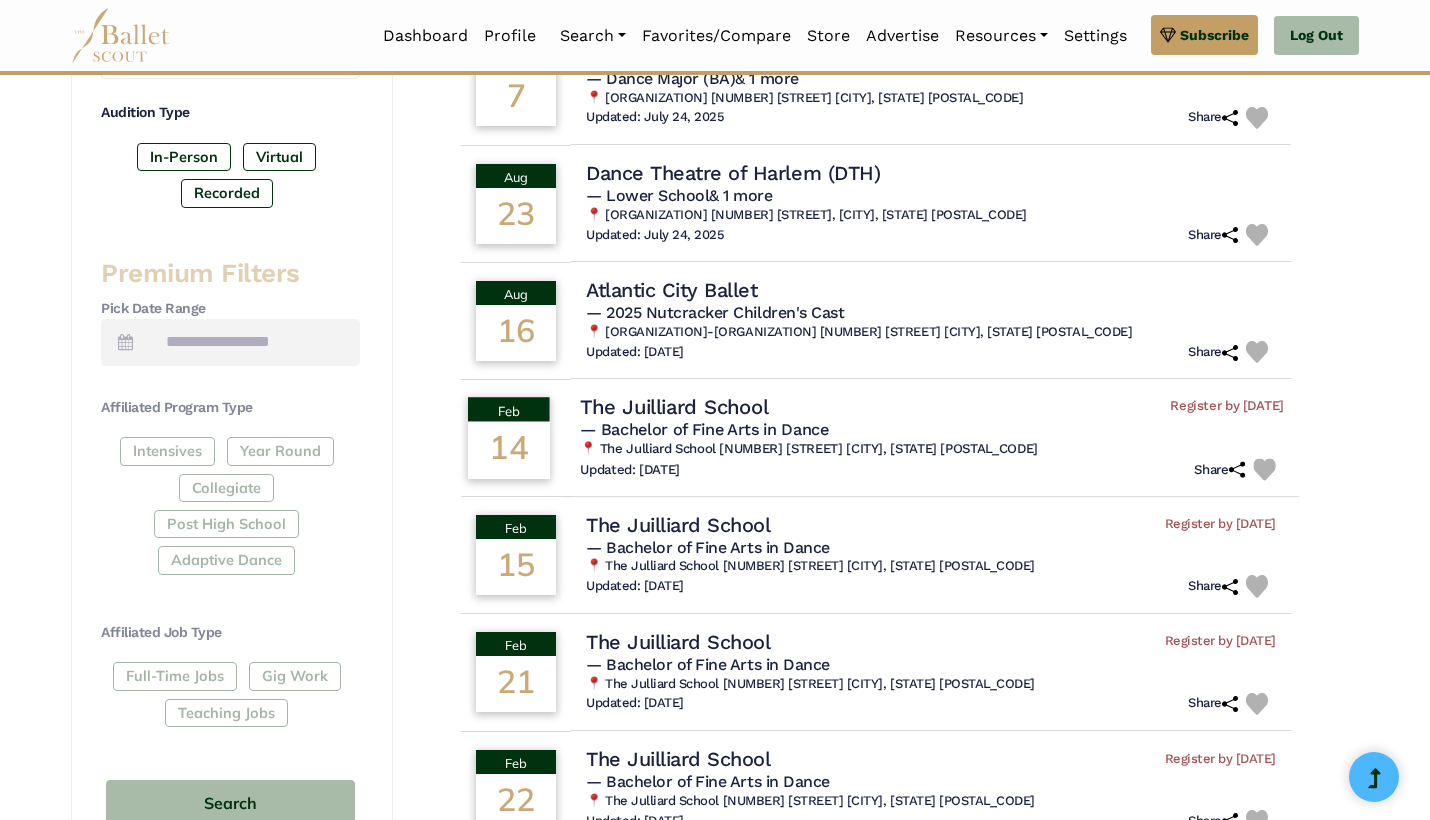 click on "The Juilliard School
Register by Dec. 2, 2025" at bounding box center (932, 407) 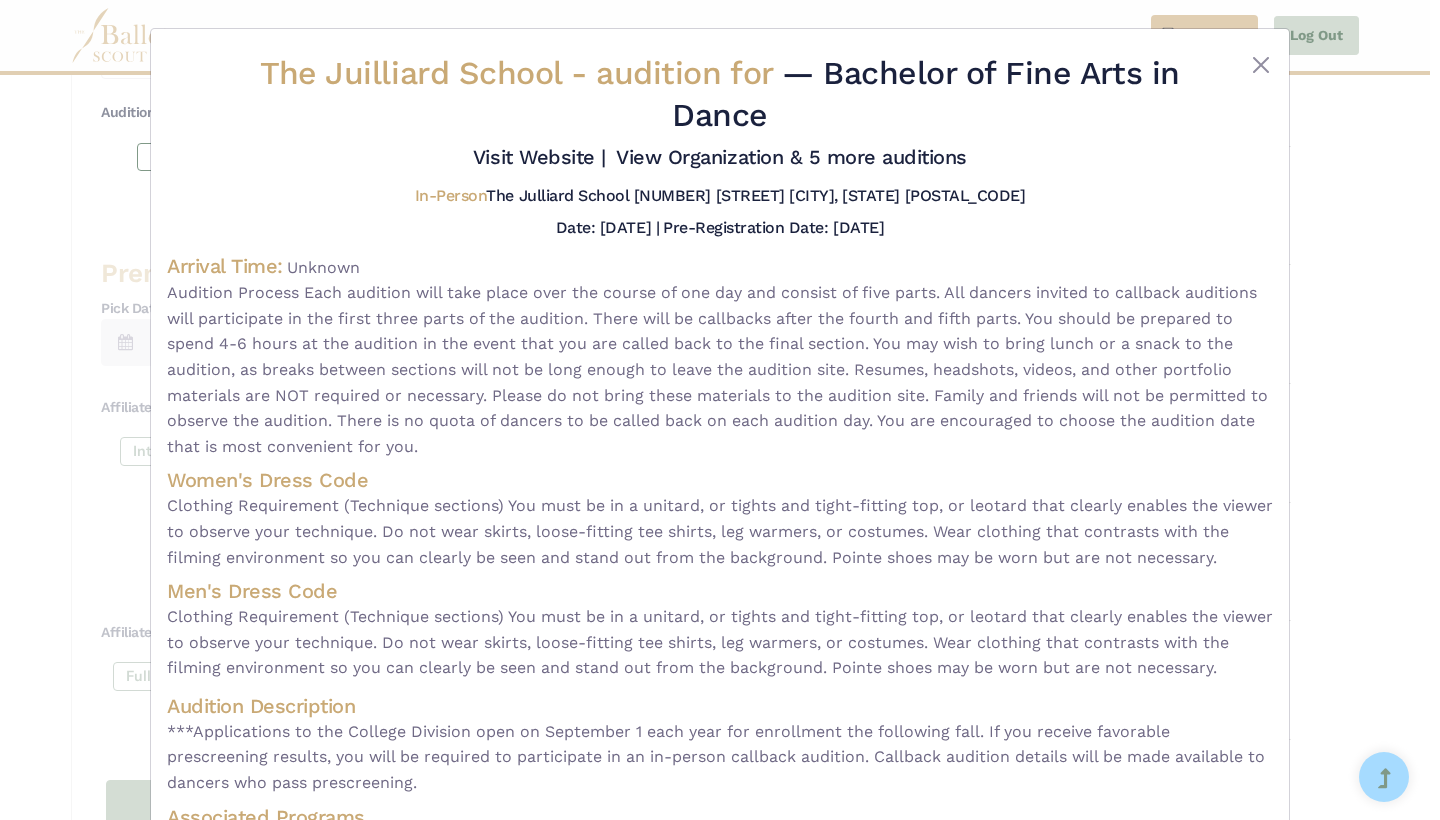 drag, startPoint x: 289, startPoint y: 282, endPoint x: 451, endPoint y: 448, distance: 231.94827 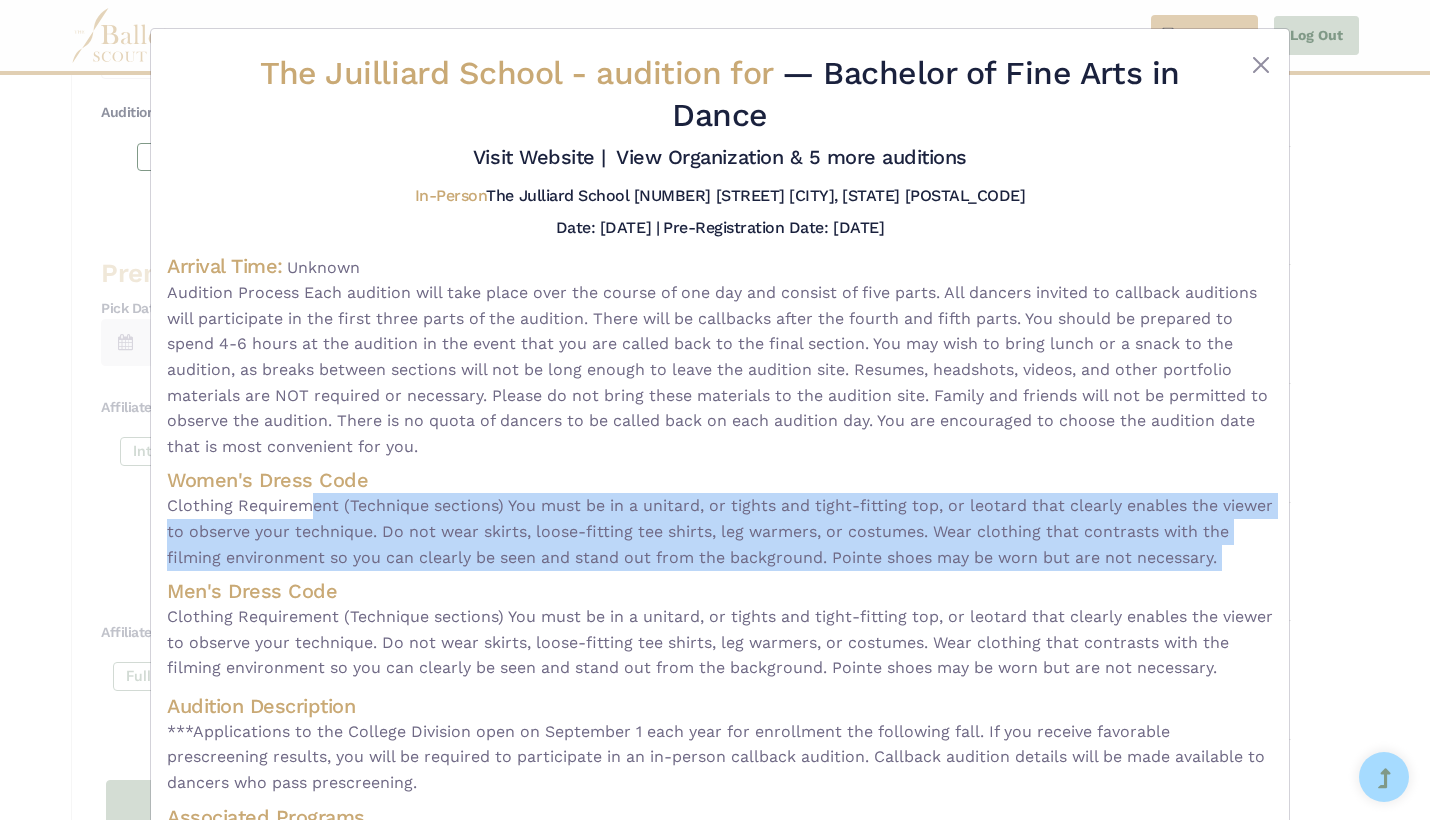 drag, startPoint x: 306, startPoint y: 486, endPoint x: 367, endPoint y: 558, distance: 94.36631 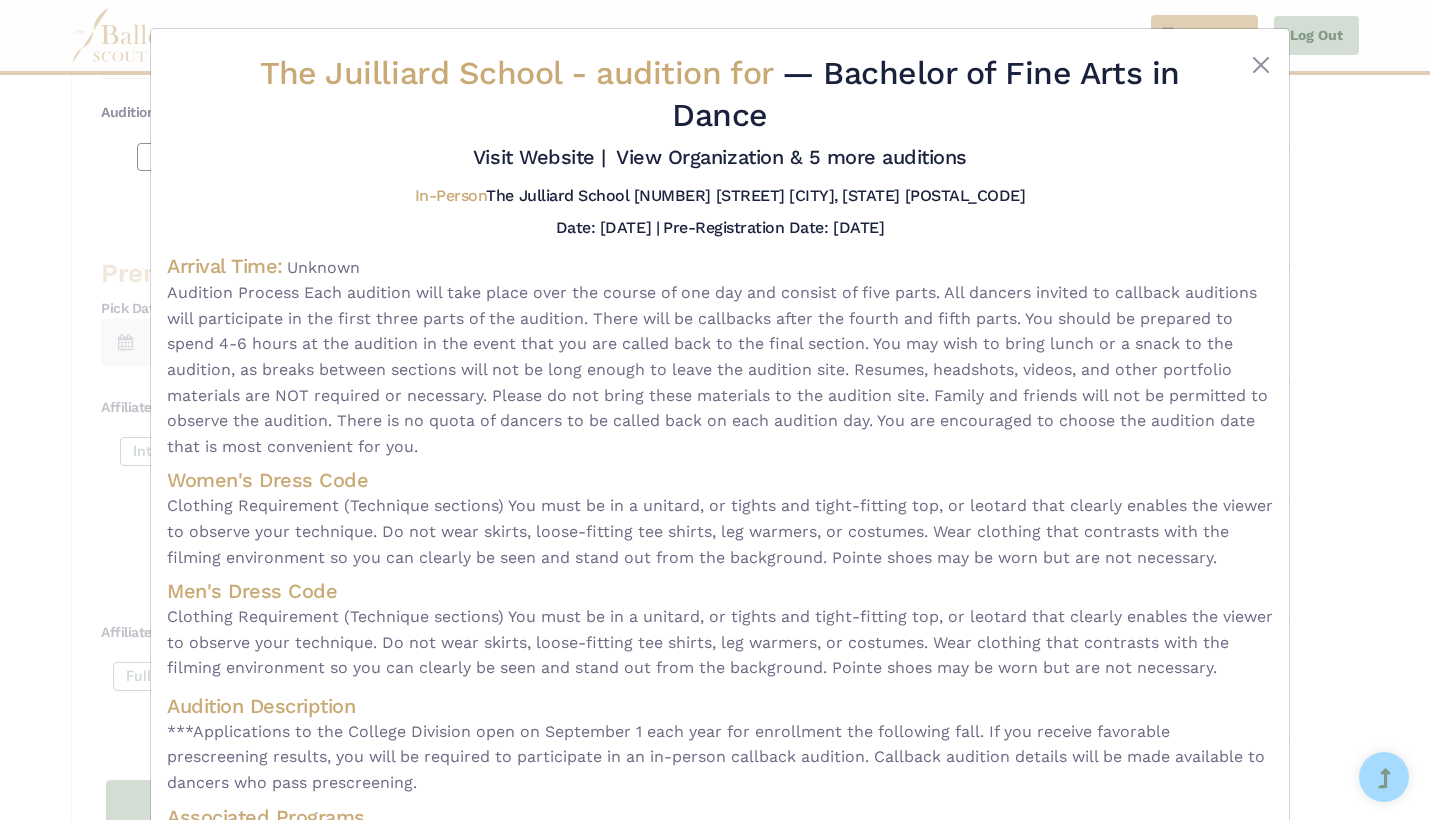 click on "Men's Dress Code" at bounding box center (720, 591) 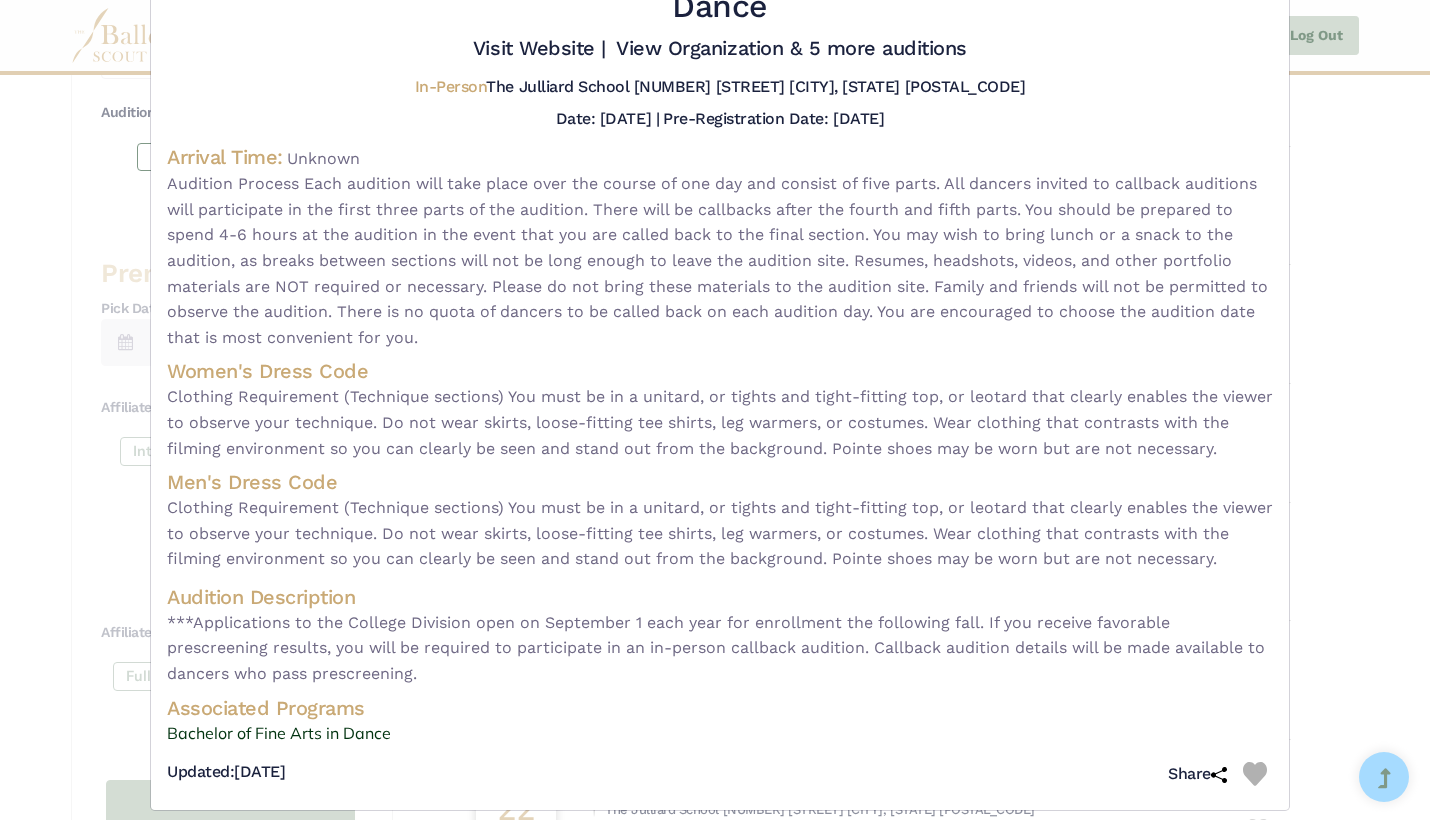 scroll, scrollTop: 107, scrollLeft: 0, axis: vertical 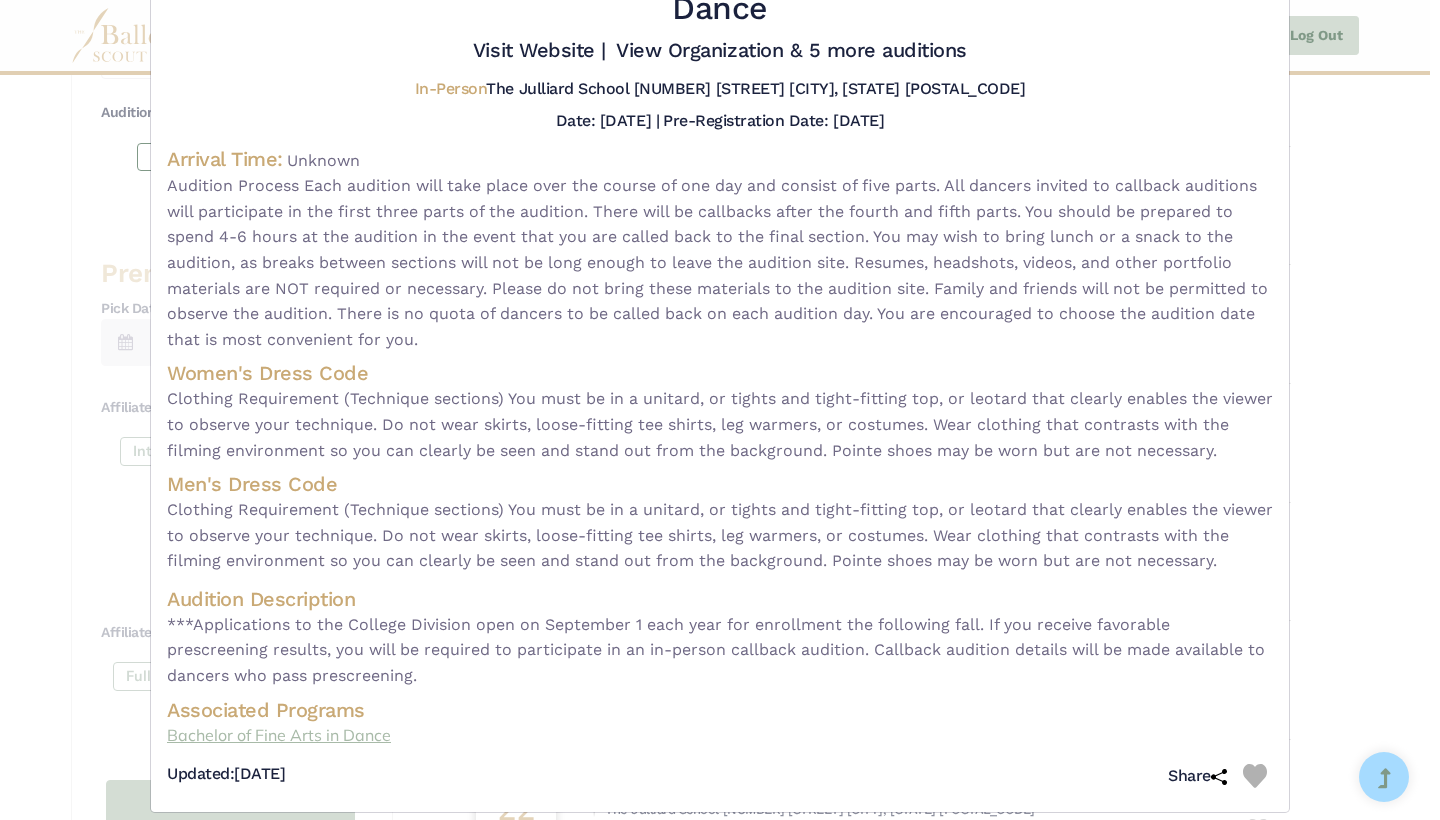 click on "Bachelor of Fine Arts in Dance" at bounding box center [720, 736] 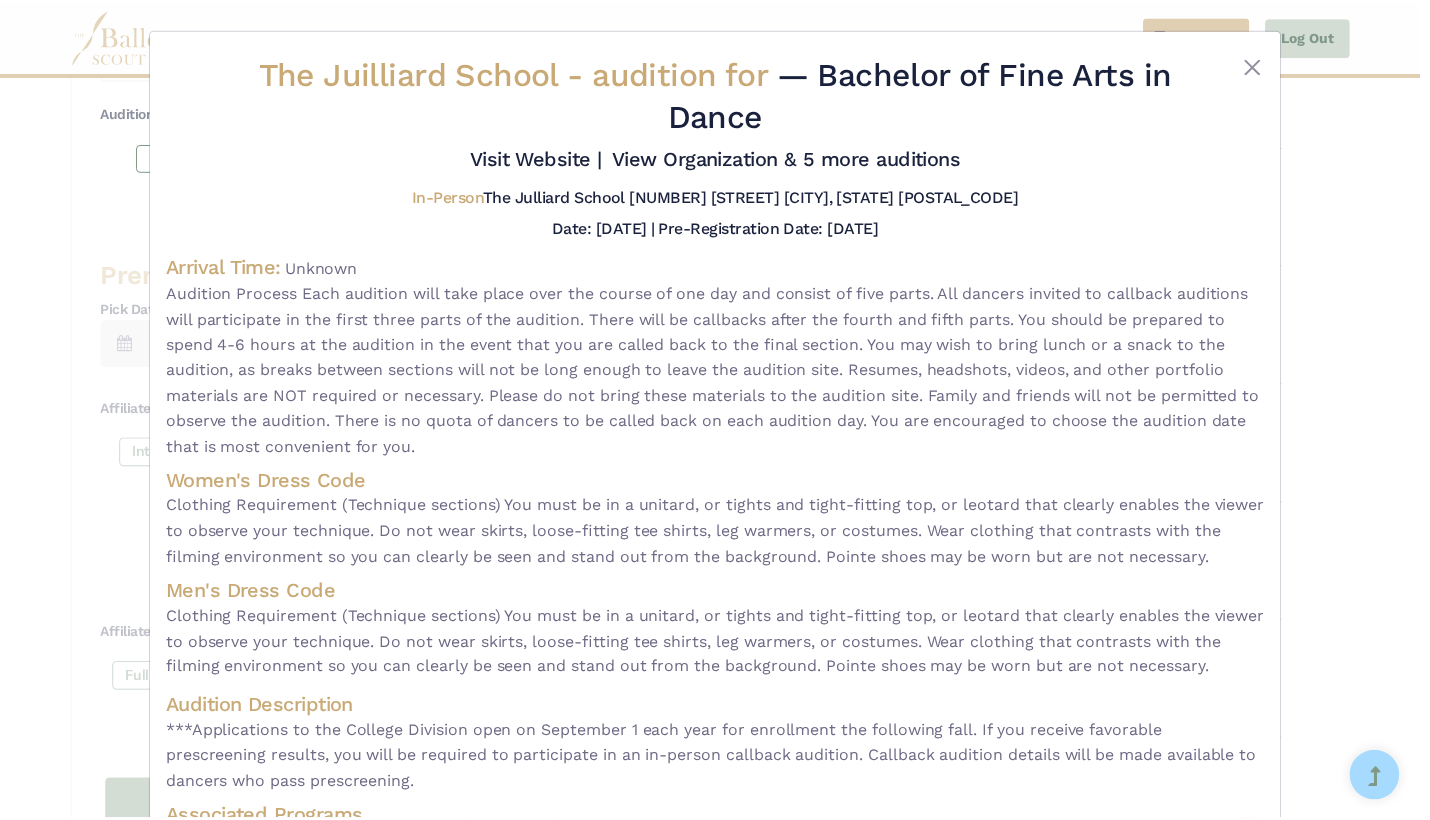 scroll, scrollTop: 0, scrollLeft: 0, axis: both 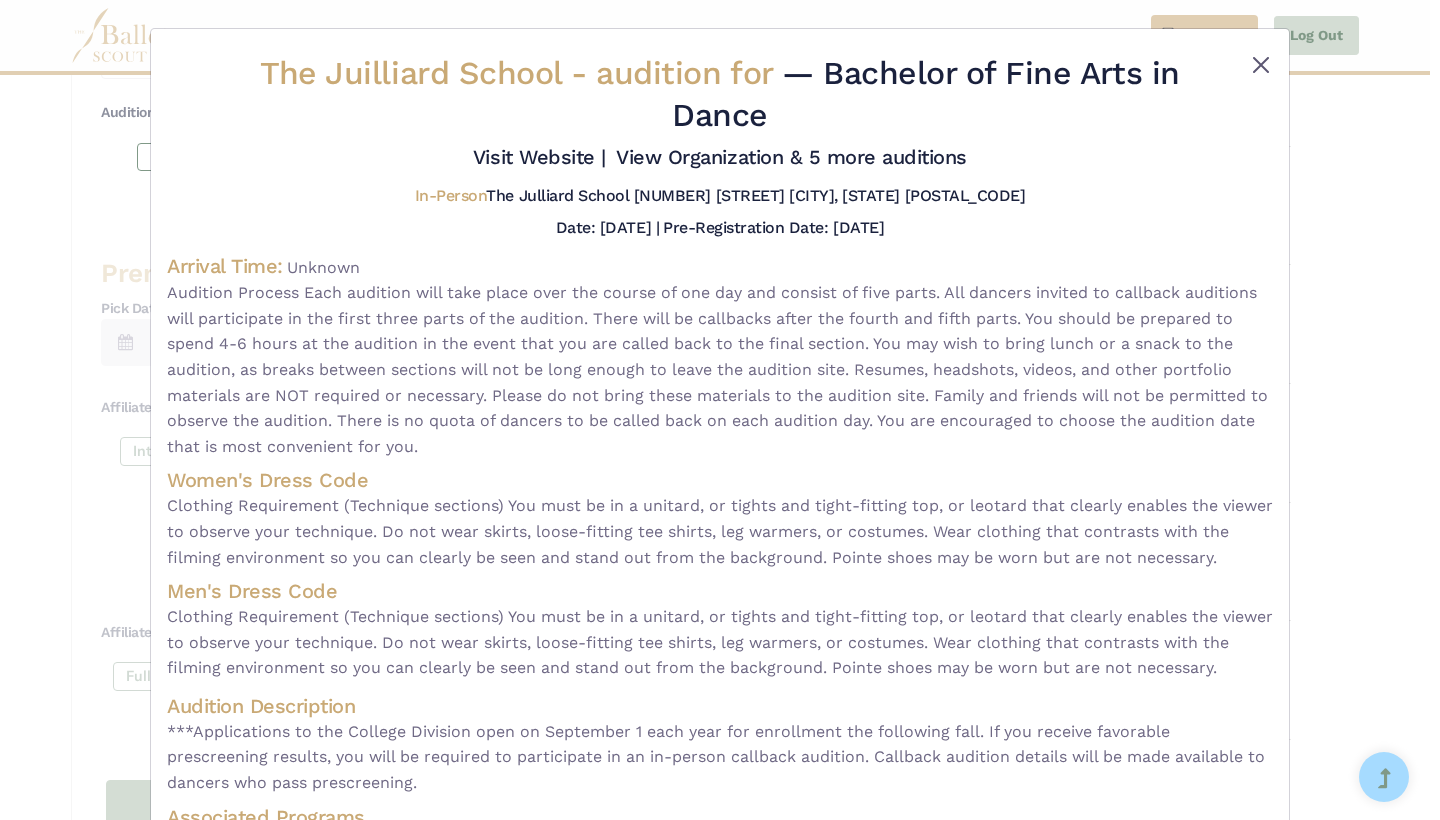 click at bounding box center [1261, 65] 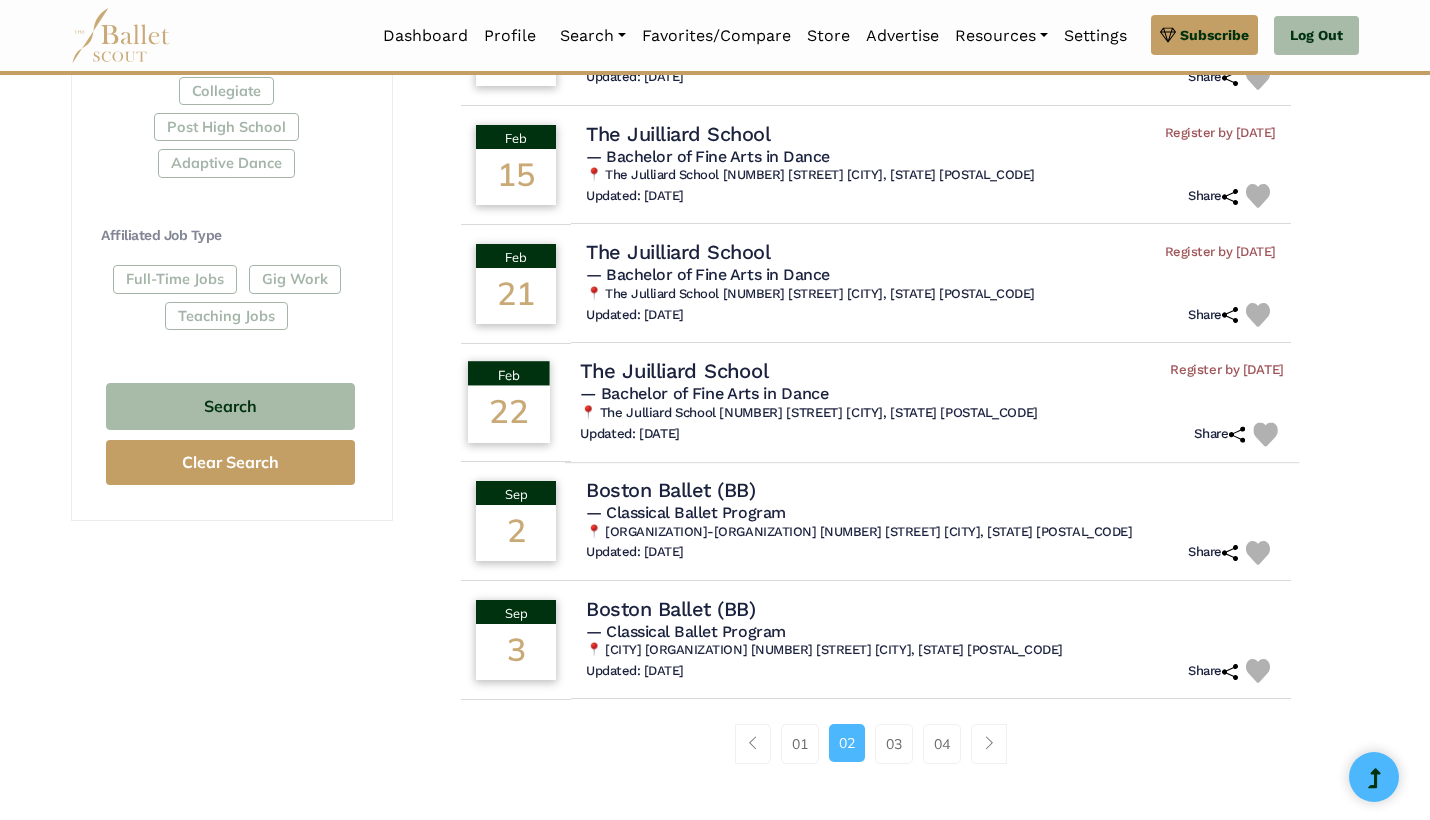 scroll, scrollTop: 1063, scrollLeft: 0, axis: vertical 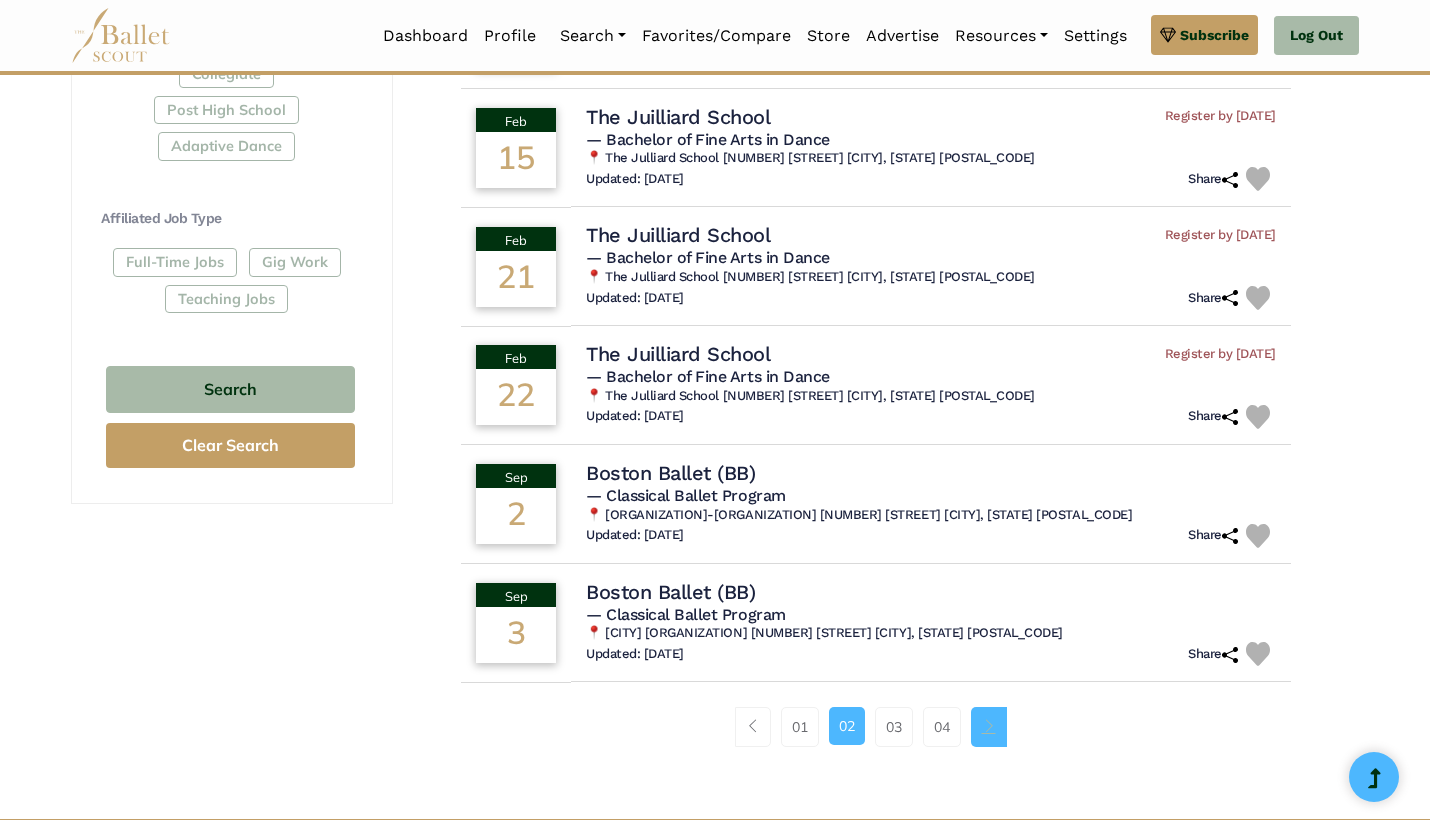 click at bounding box center (989, 727) 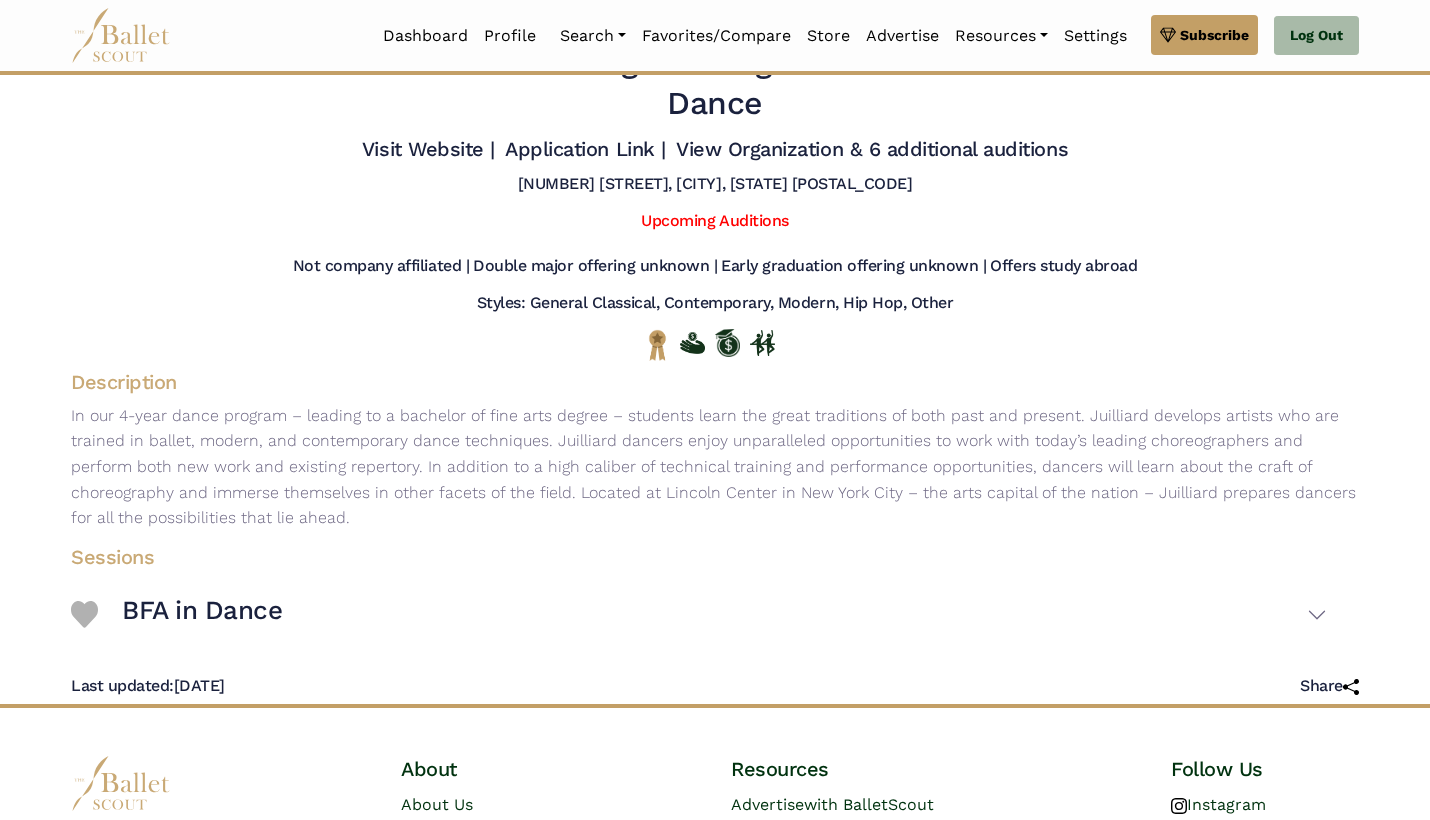 scroll, scrollTop: 46, scrollLeft: 0, axis: vertical 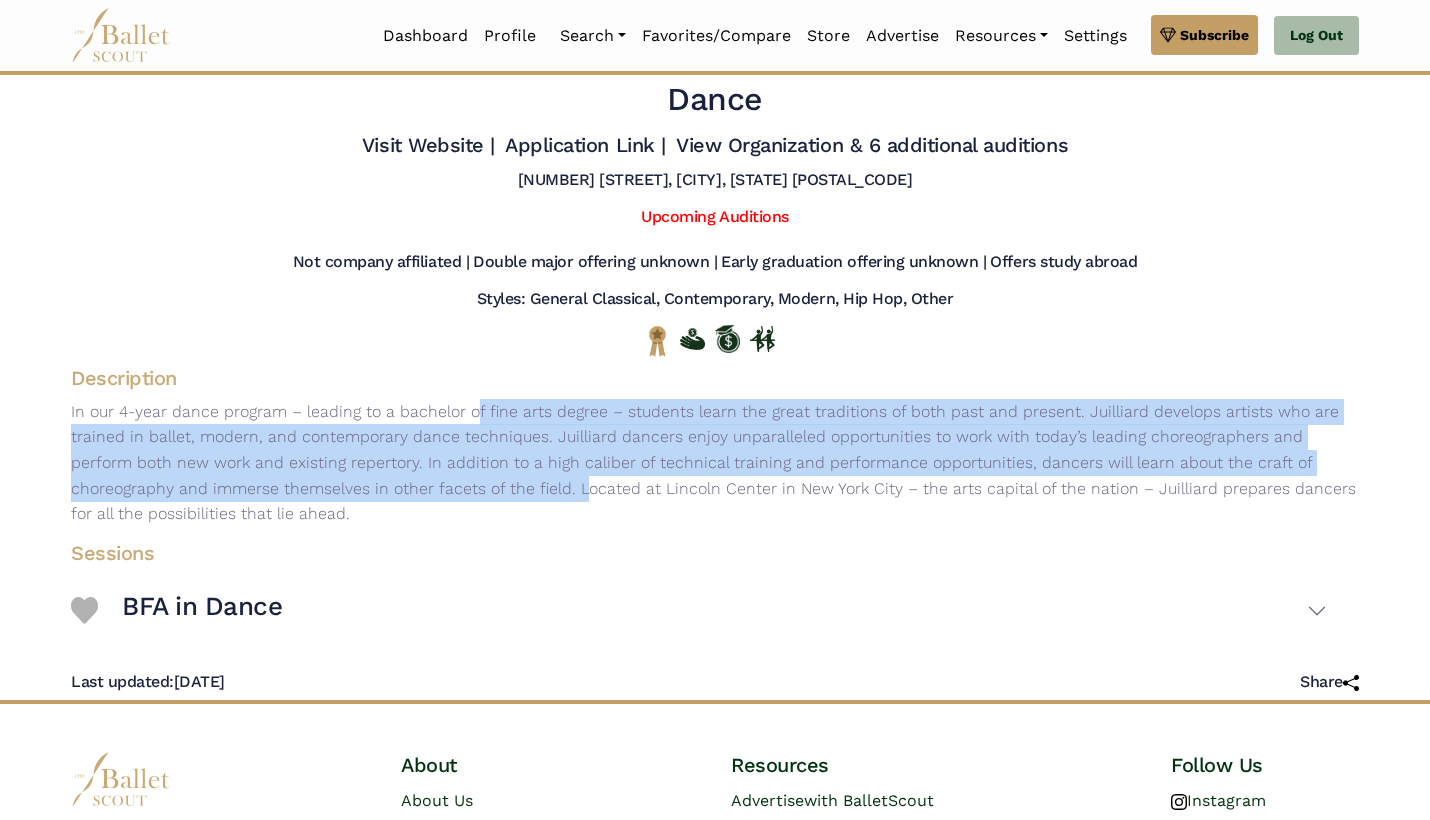 drag, startPoint x: 316, startPoint y: 413, endPoint x: 330, endPoint y: 472, distance: 60.63827 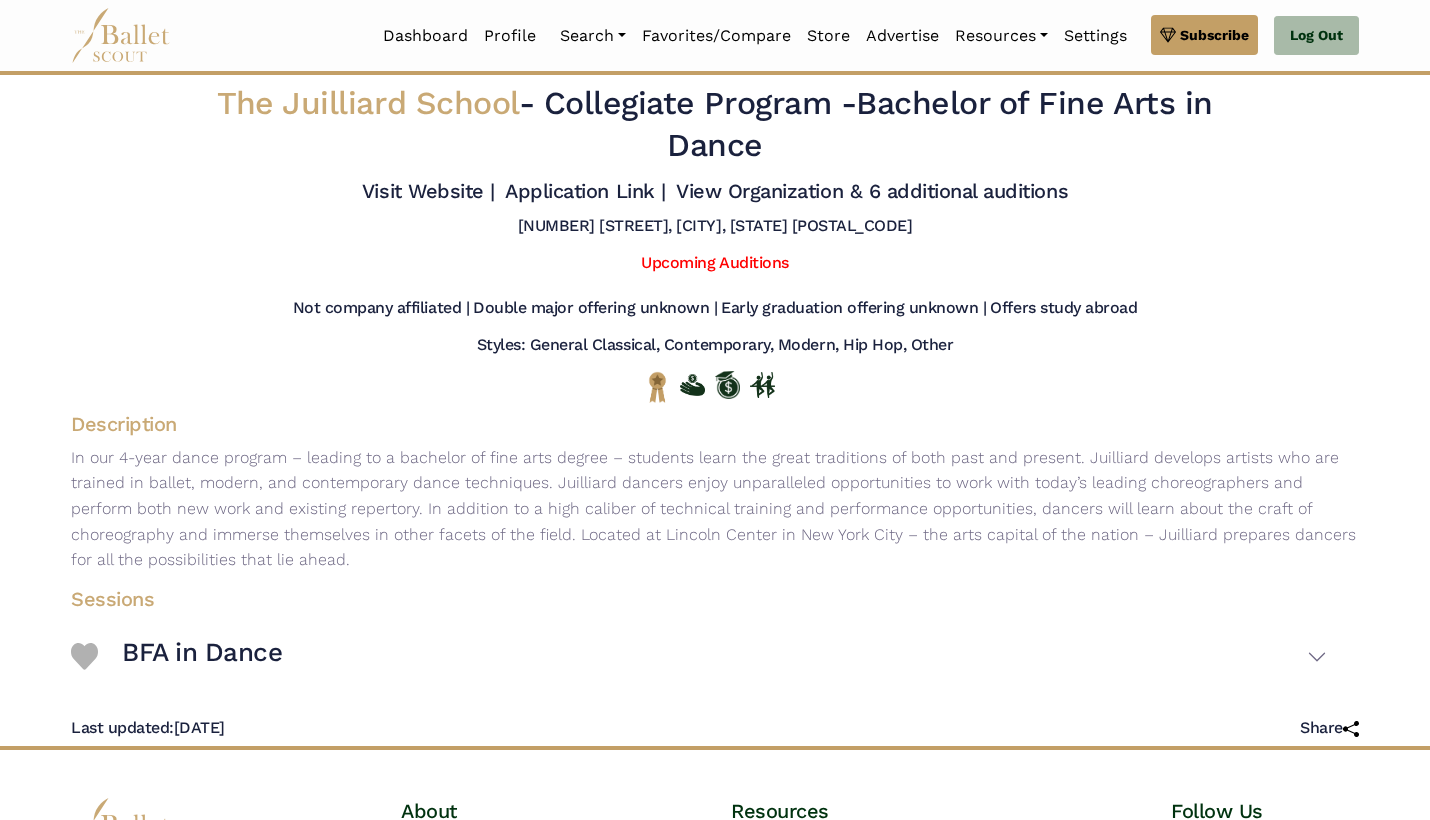 scroll, scrollTop: 0, scrollLeft: 0, axis: both 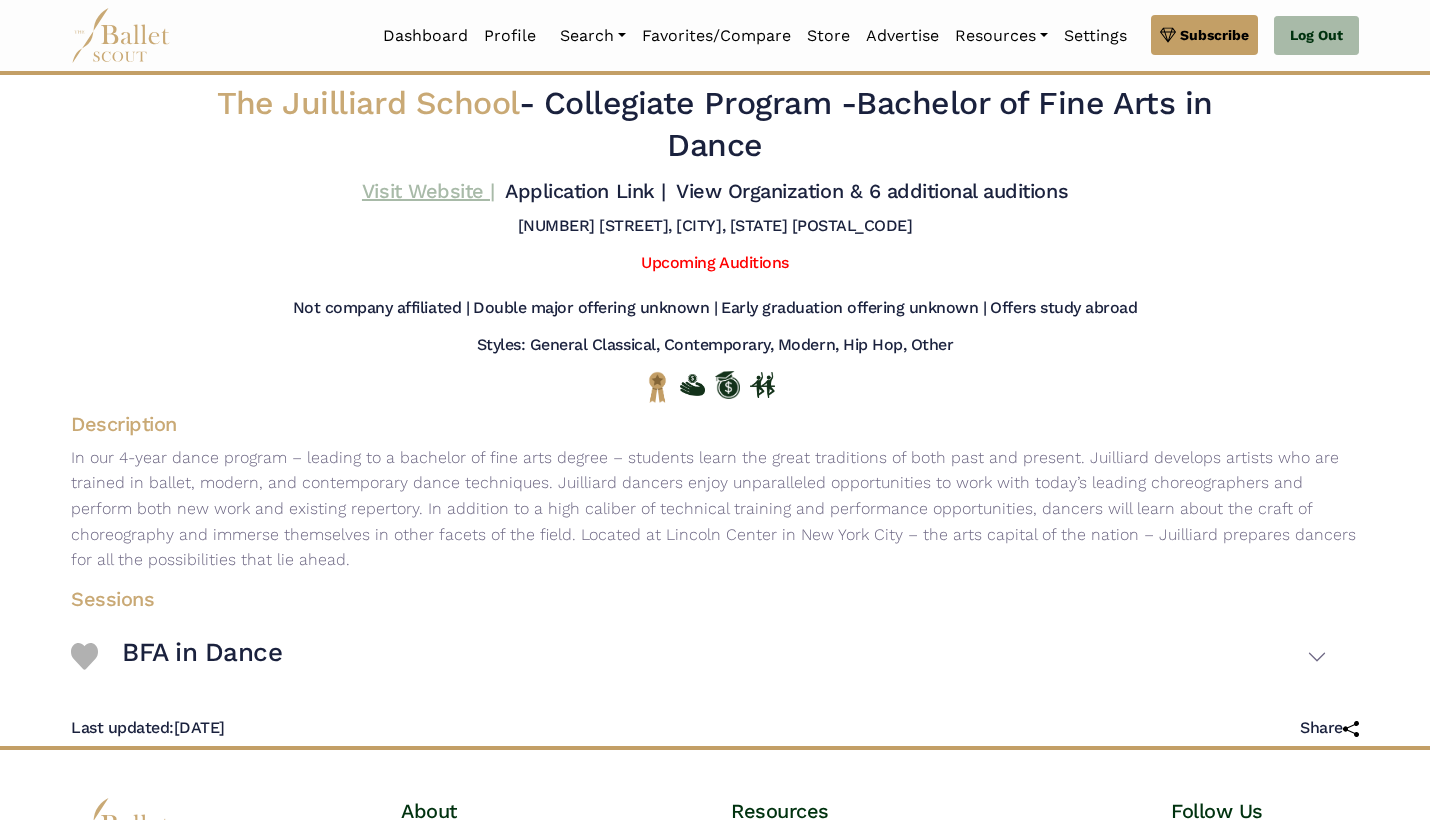 click on "Visit Website |" at bounding box center (428, 191) 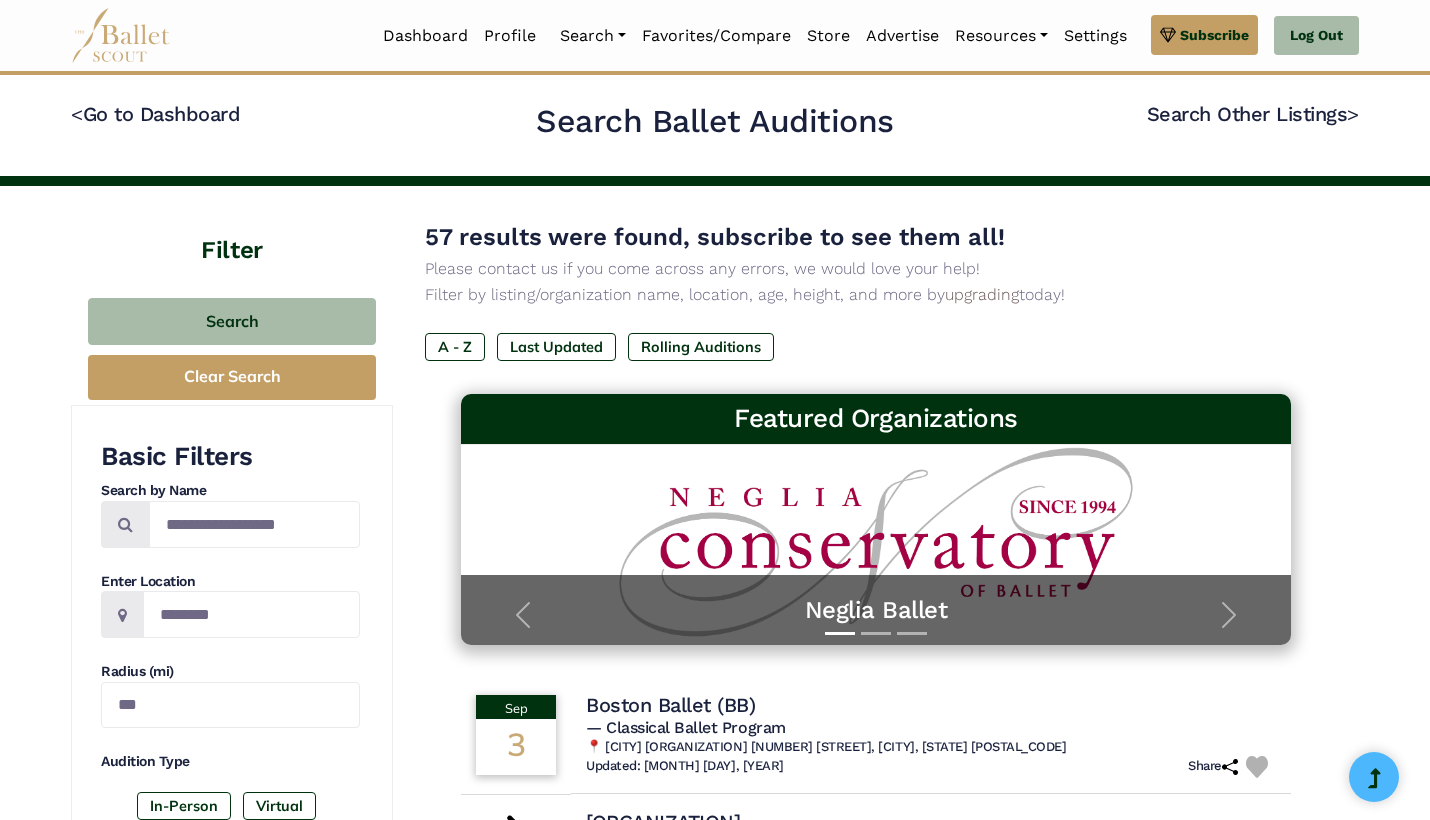 scroll, scrollTop: 0, scrollLeft: 0, axis: both 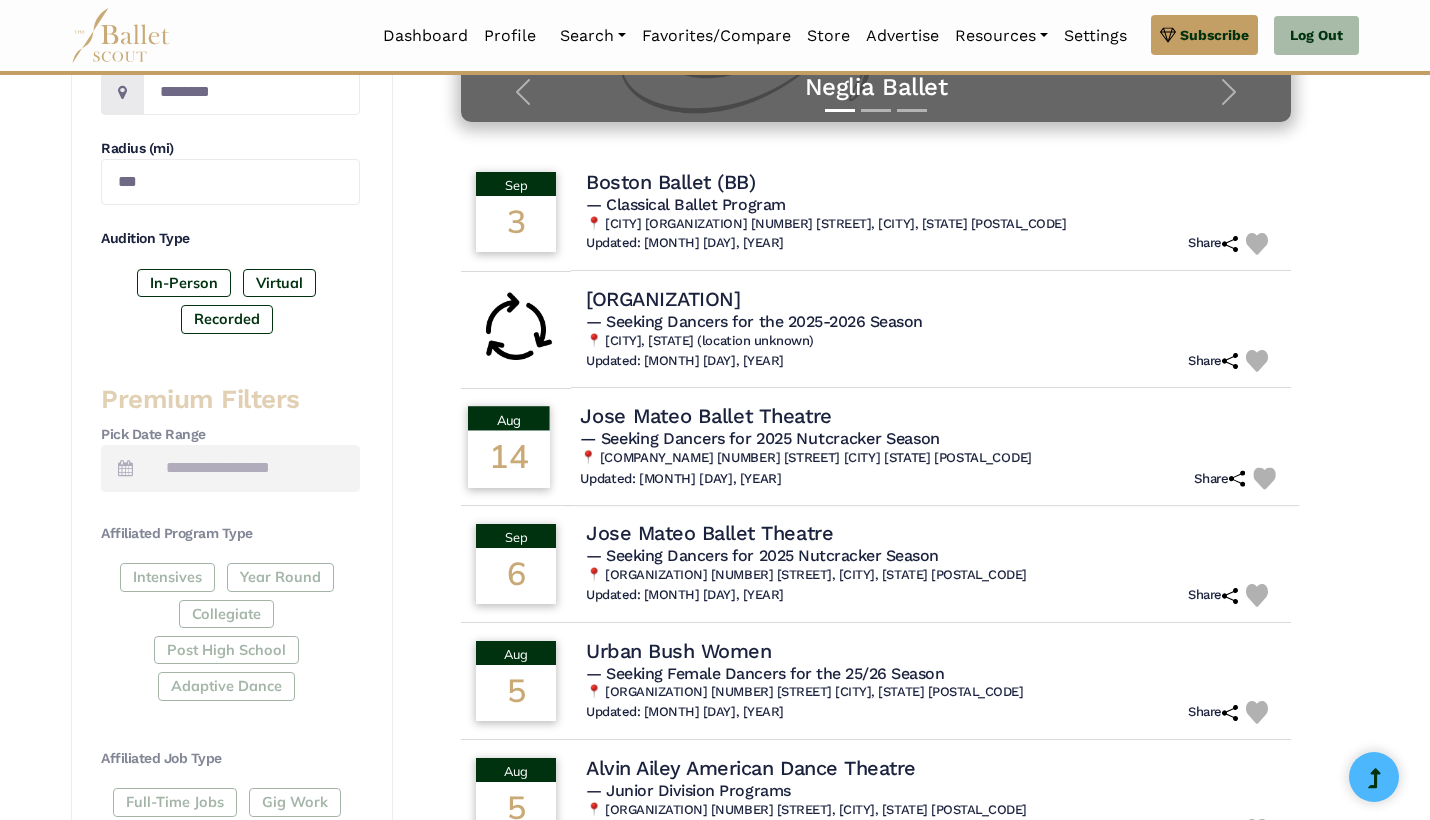click on "📍 [COMPANY_NAME] [NUMBER] [STREET] [CITY] [STATE] [POSTAL_CODE]" at bounding box center [932, 458] 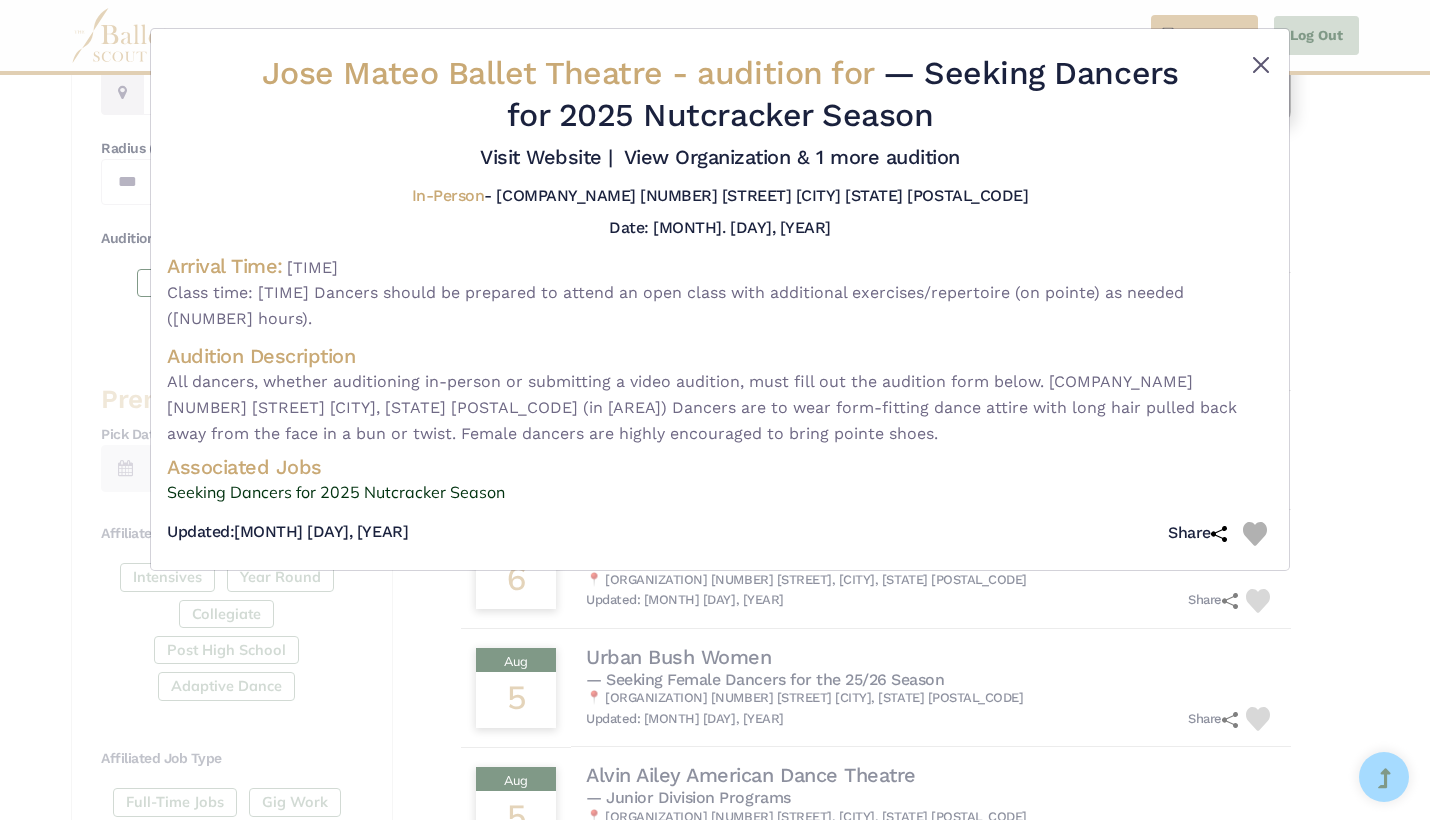 click at bounding box center (1261, 65) 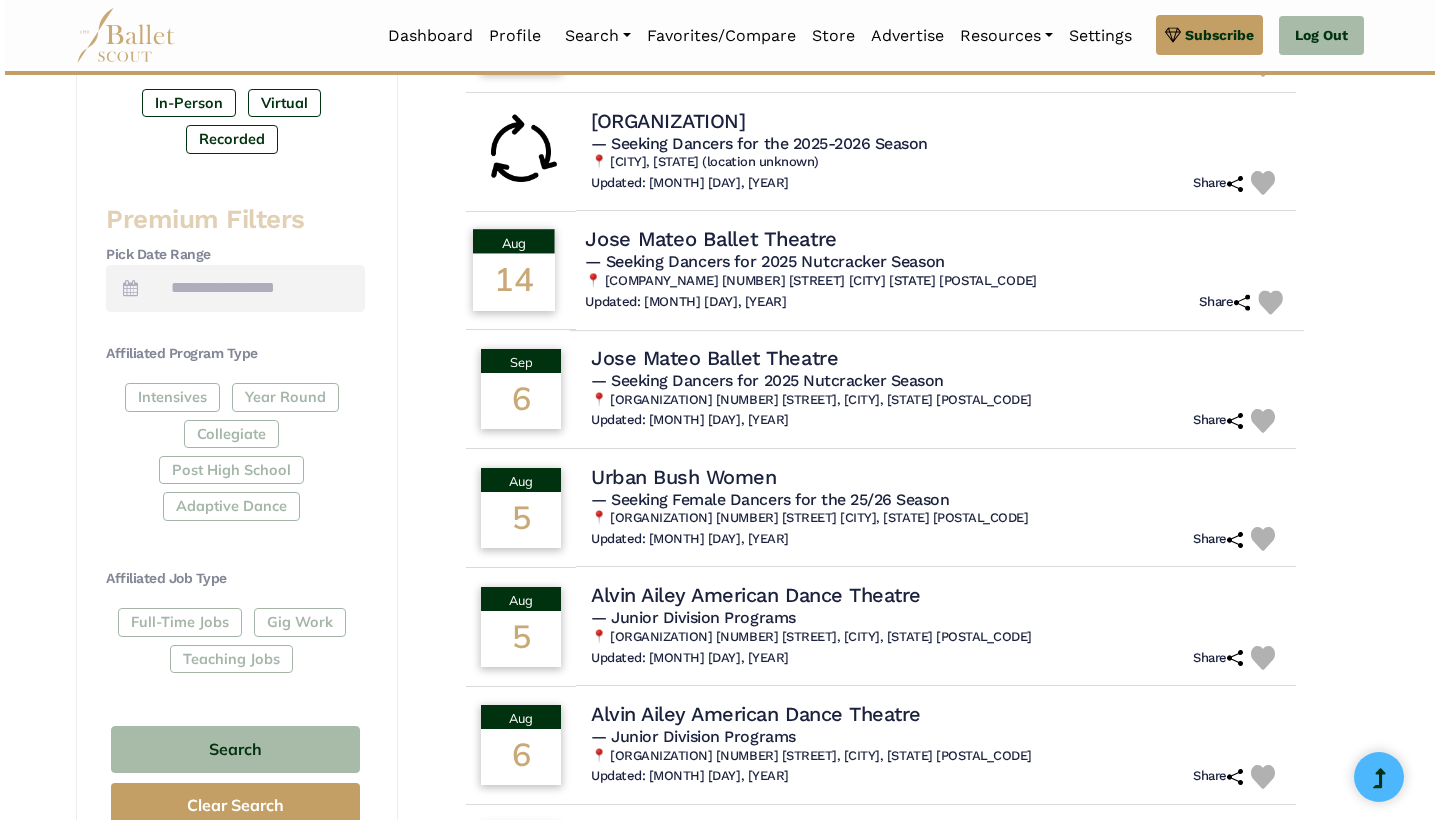 scroll, scrollTop: 945, scrollLeft: 0, axis: vertical 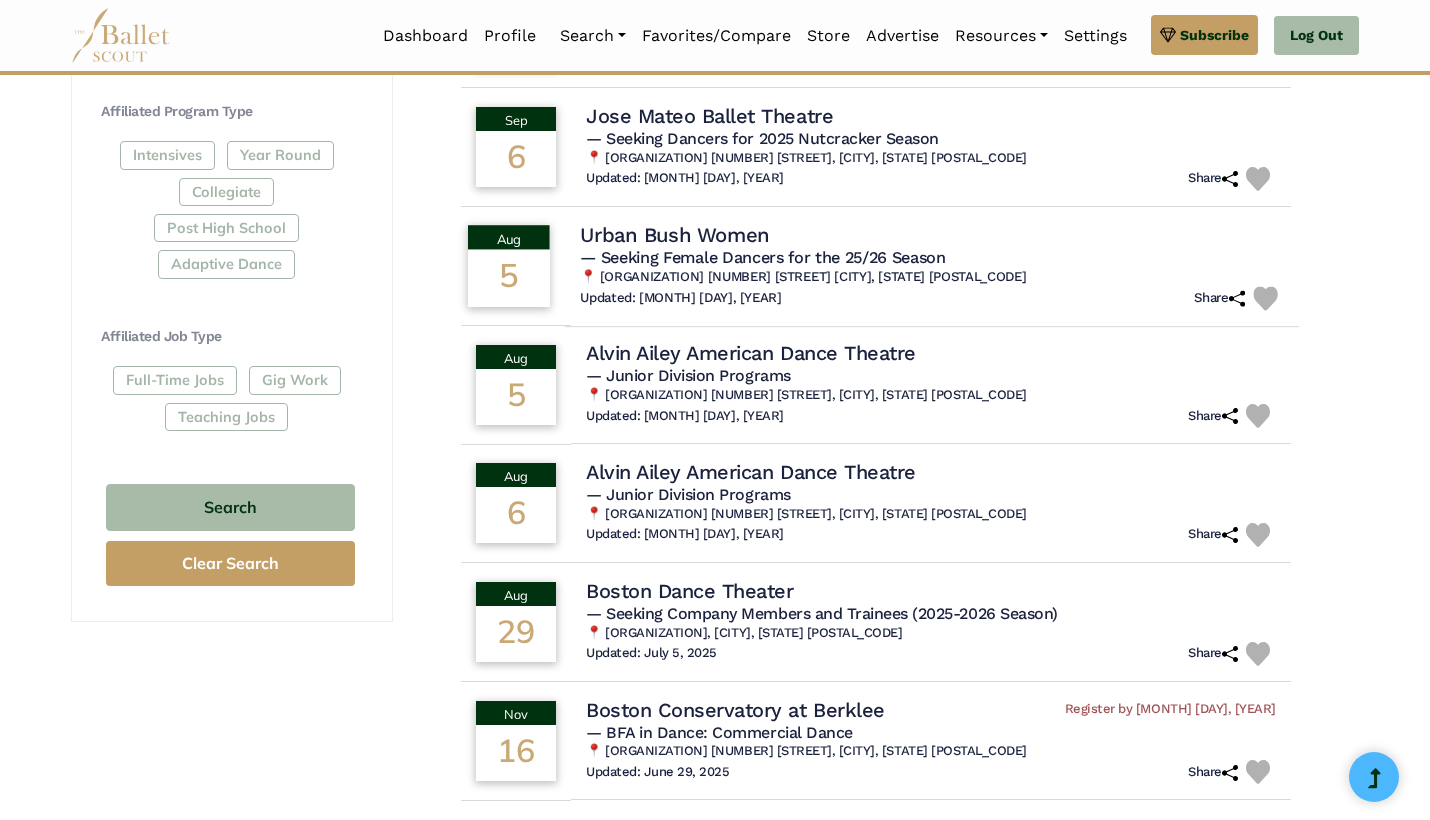 click on "— Seeking Female Dancers for the 25/26 Season" at bounding box center (932, 257) 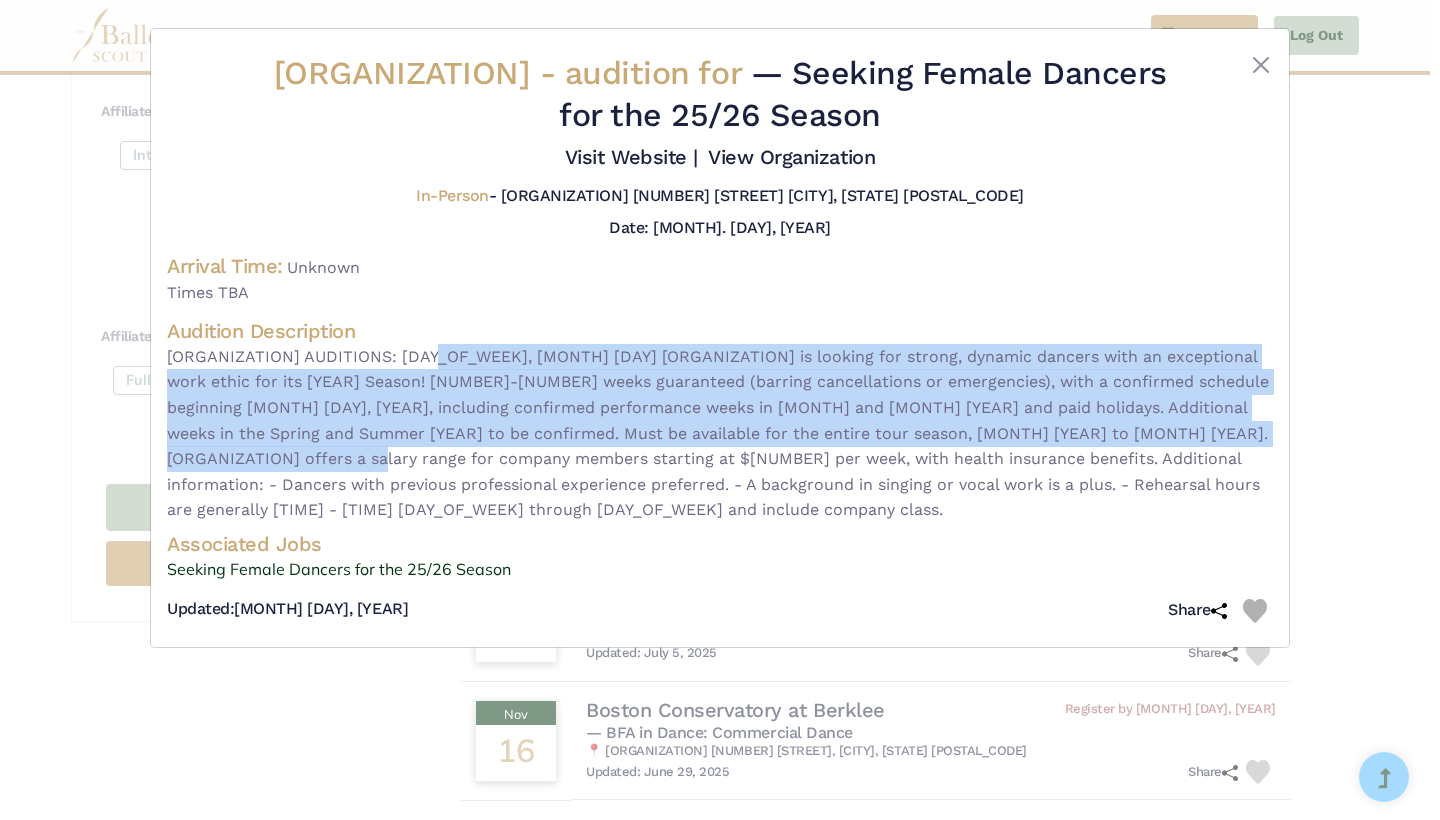 drag, startPoint x: 433, startPoint y: 337, endPoint x: 450, endPoint y: 437, distance: 101.43471 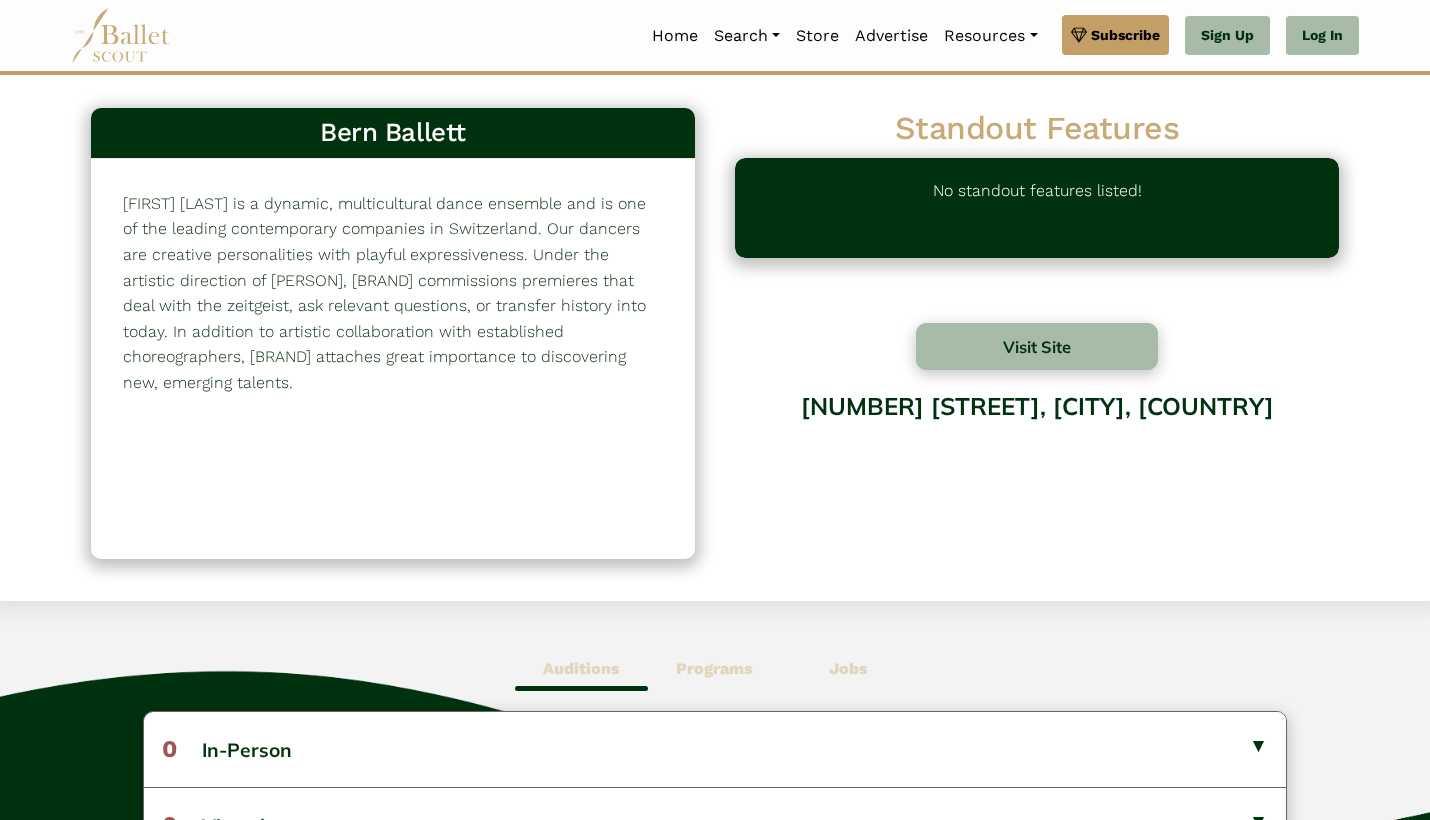 scroll, scrollTop: 0, scrollLeft: 0, axis: both 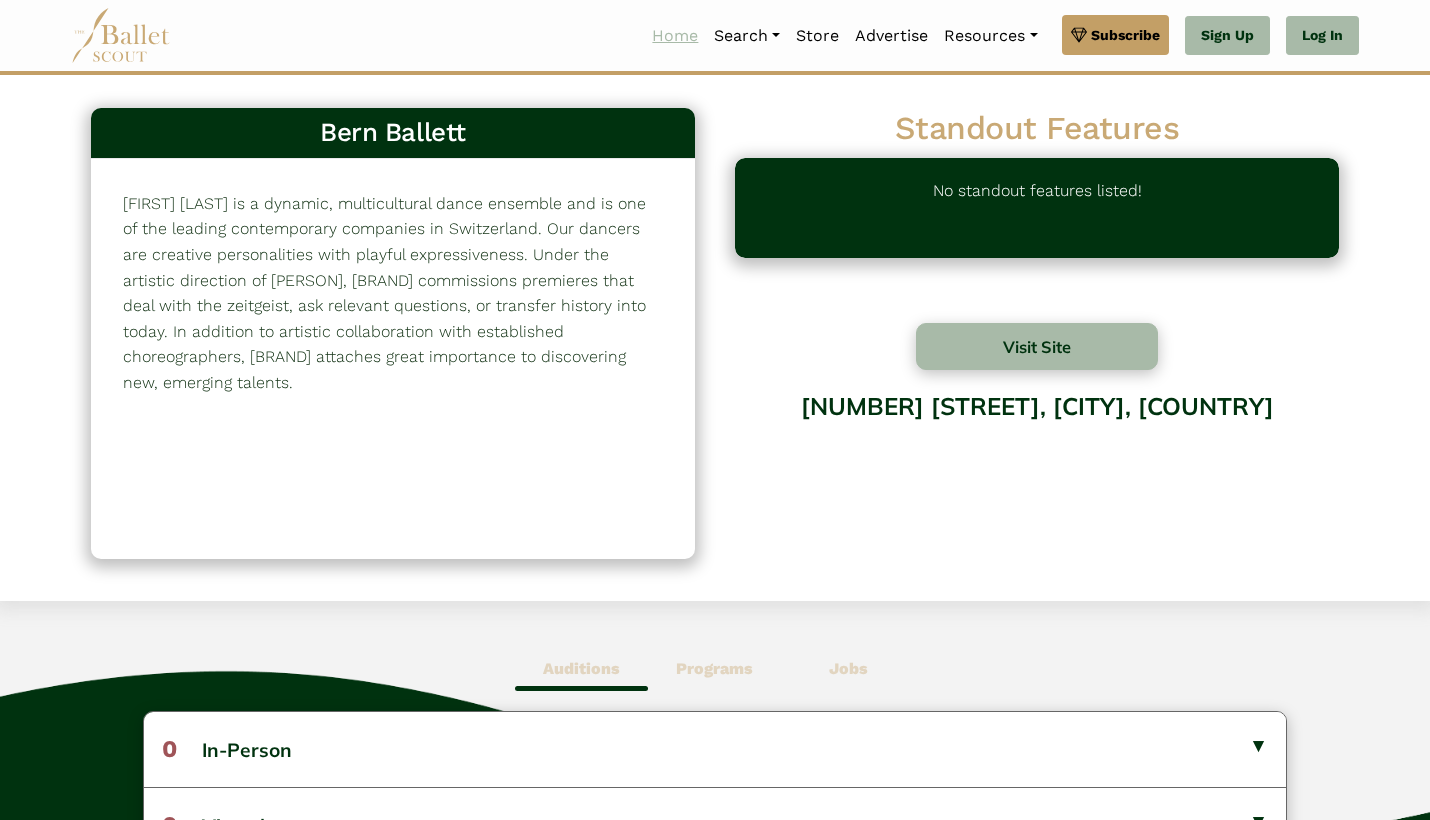 click on "Home" at bounding box center [675, 36] 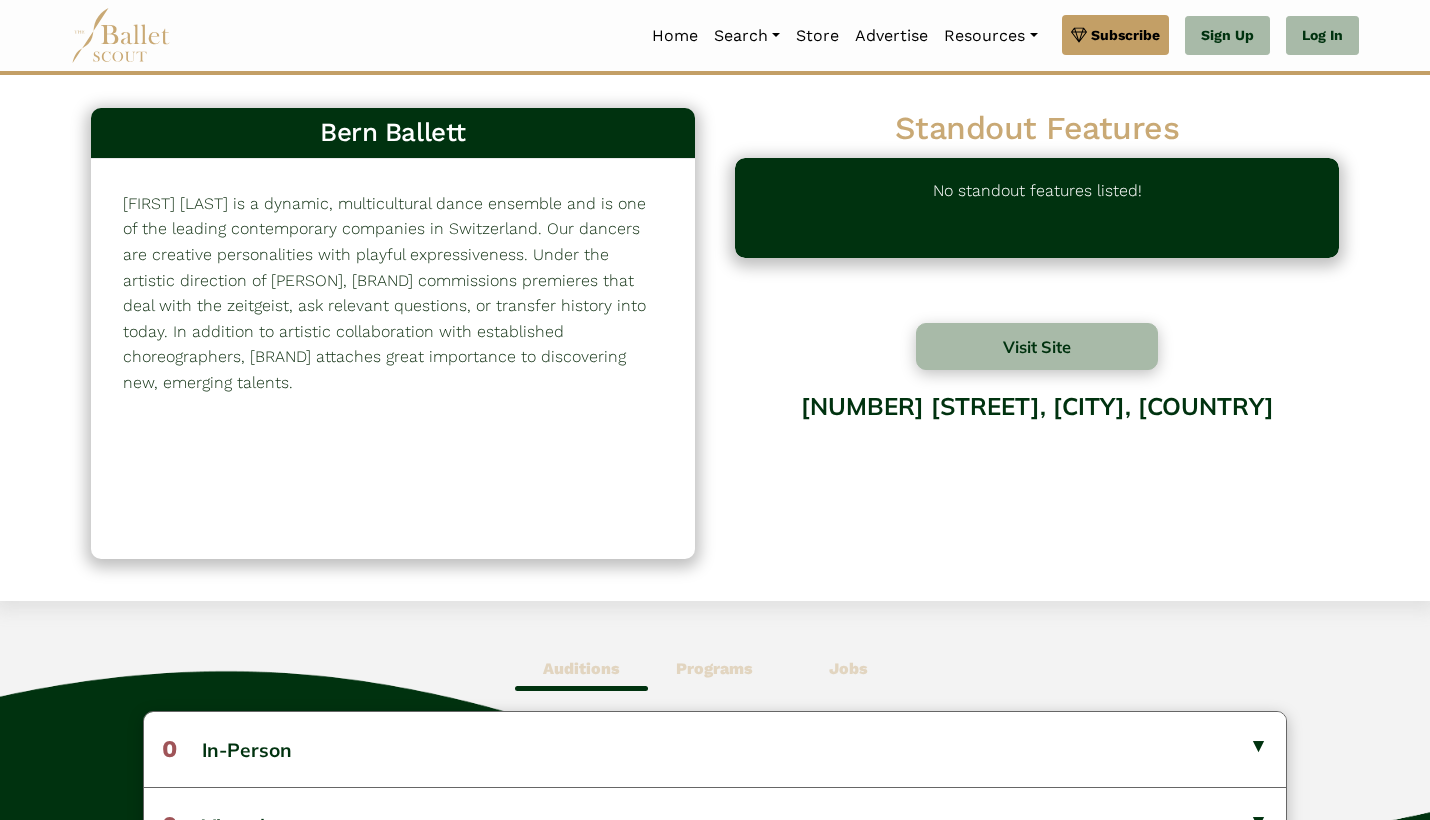 scroll, scrollTop: 0, scrollLeft: 0, axis: both 